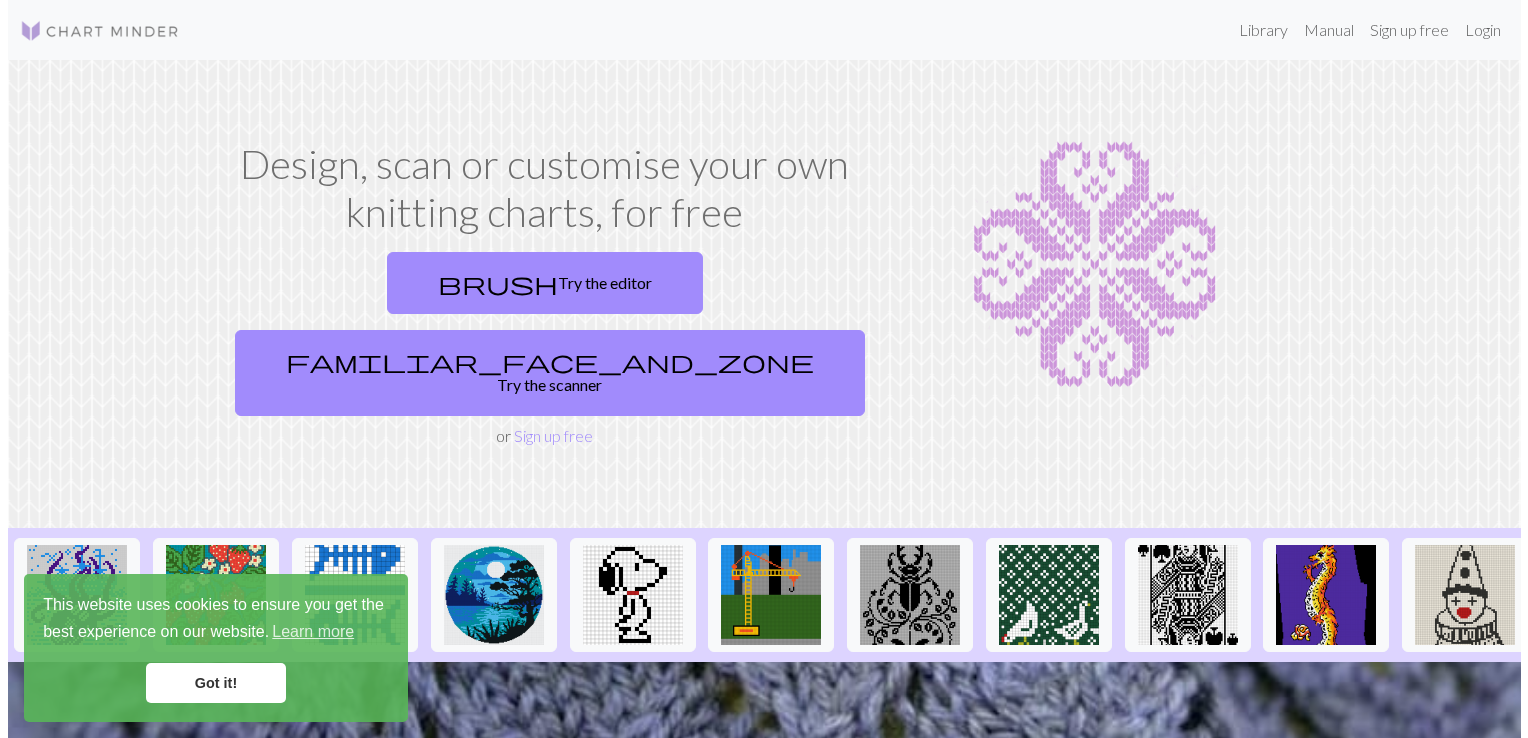 scroll, scrollTop: 0, scrollLeft: 0, axis: both 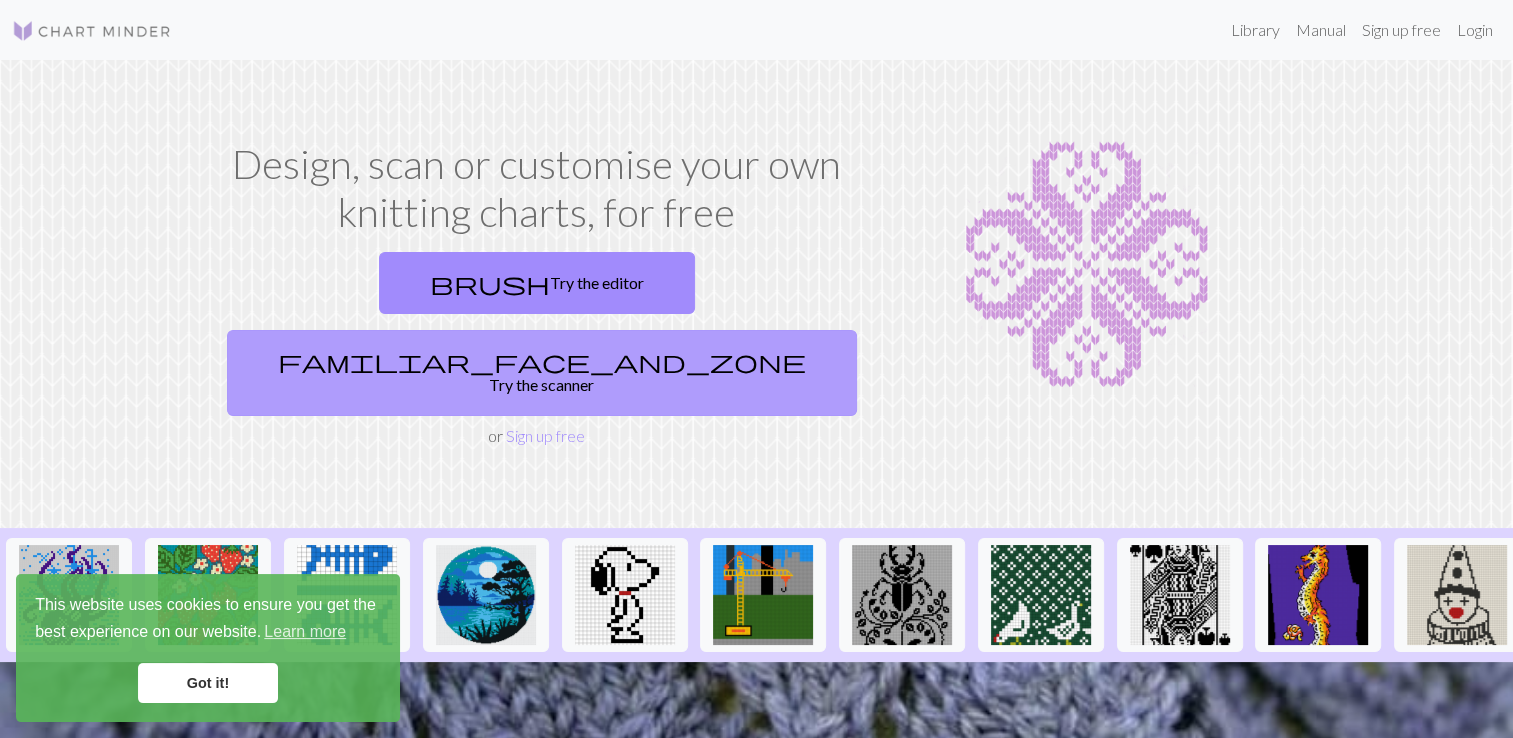 click on "familiar_face_and_zone  Try the scanner" at bounding box center (542, 373) 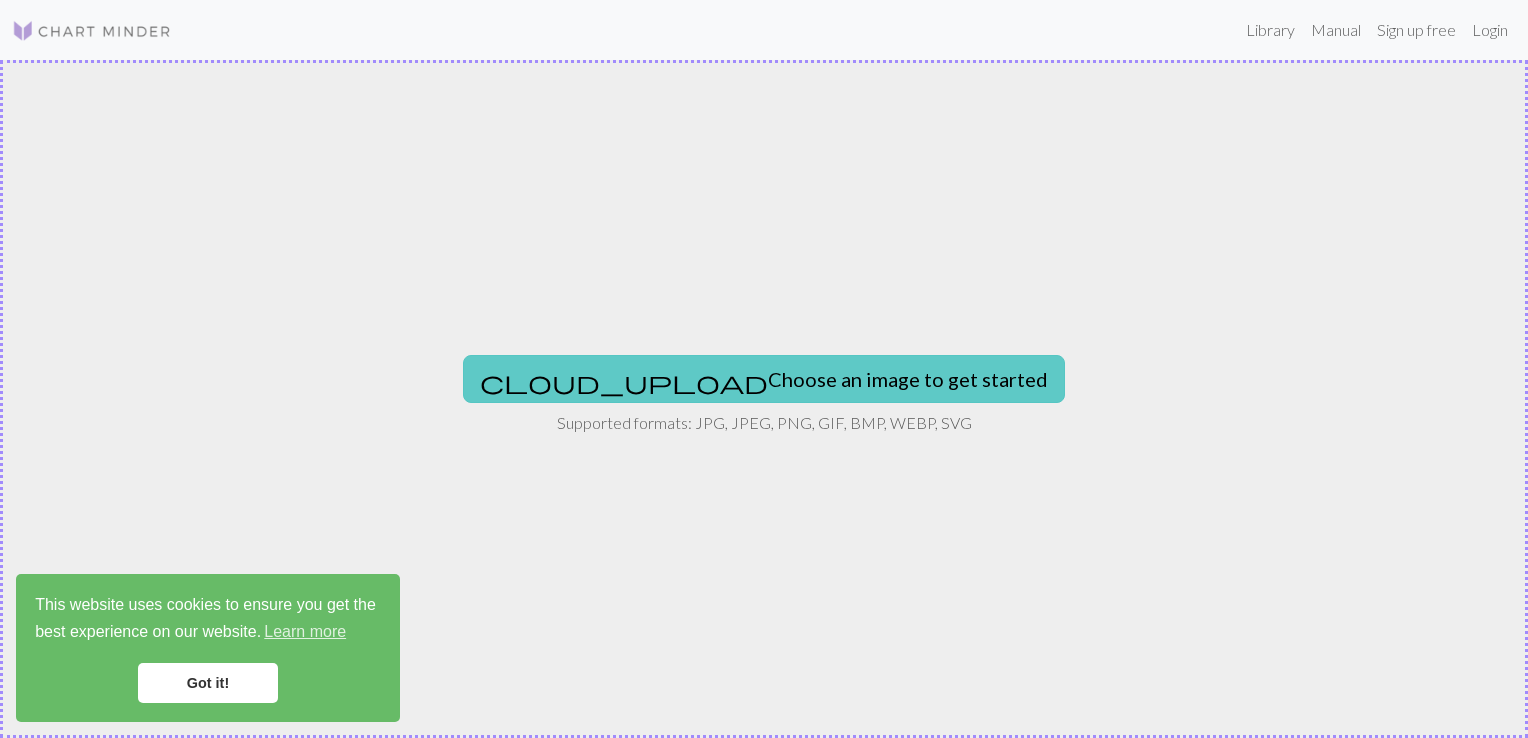 click on "cloud_upload  Choose an image to get started" at bounding box center (764, 379) 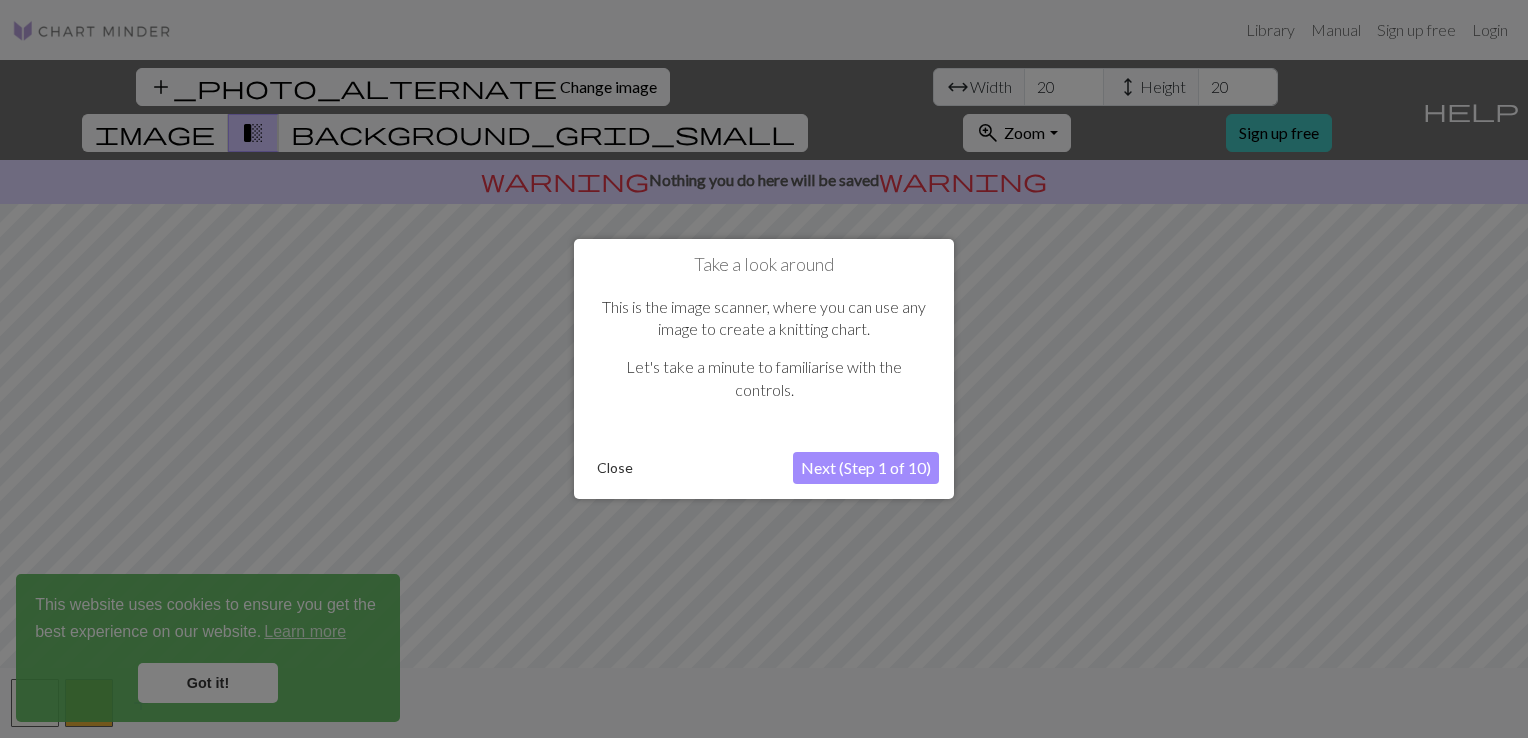 click on "Next (Step 1 of 10)" at bounding box center [866, 468] 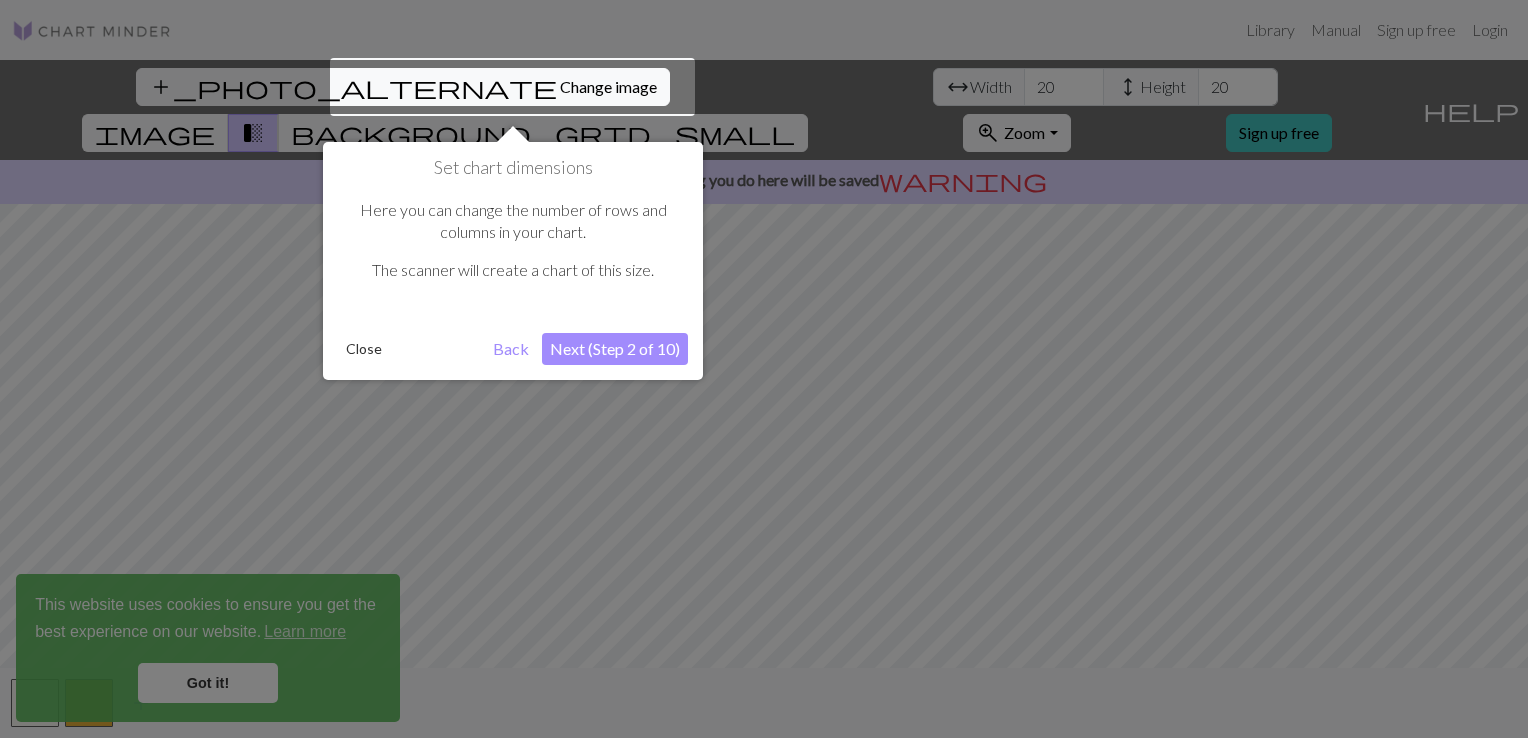 click on "Next (Step 2 of 10)" at bounding box center (615, 349) 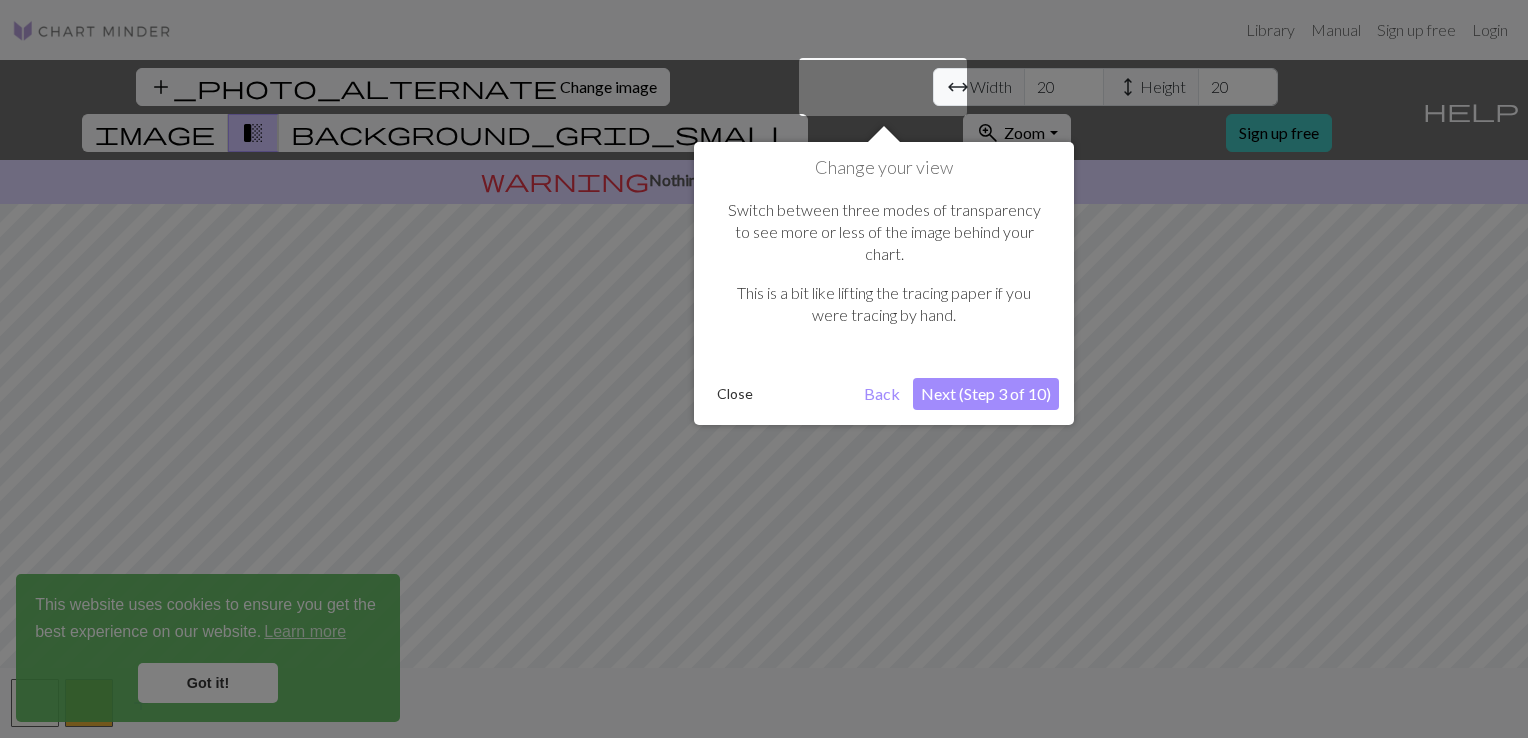 click on "Next (Step 3 of 10)" at bounding box center [986, 394] 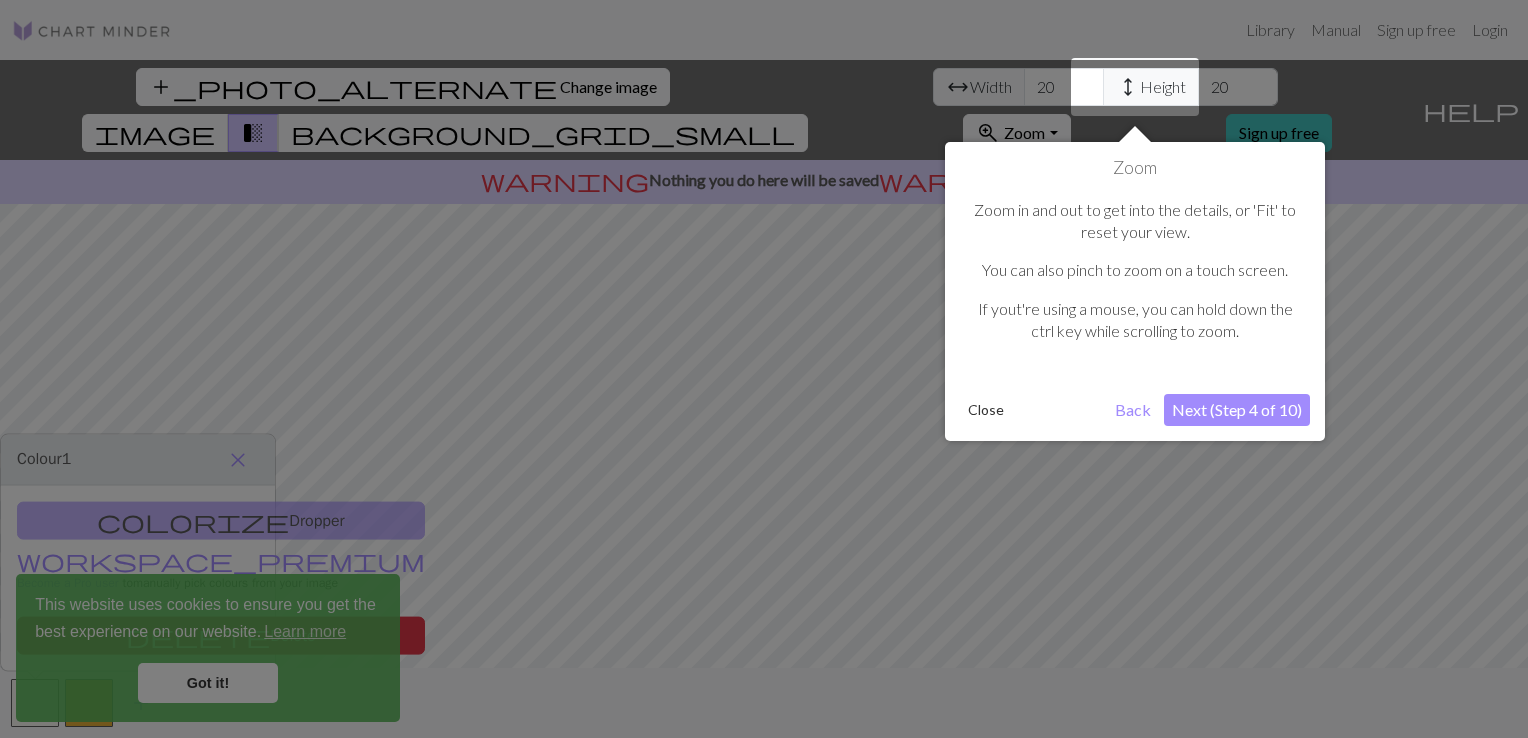 click on "Next (Step 4 of 10)" at bounding box center [1237, 410] 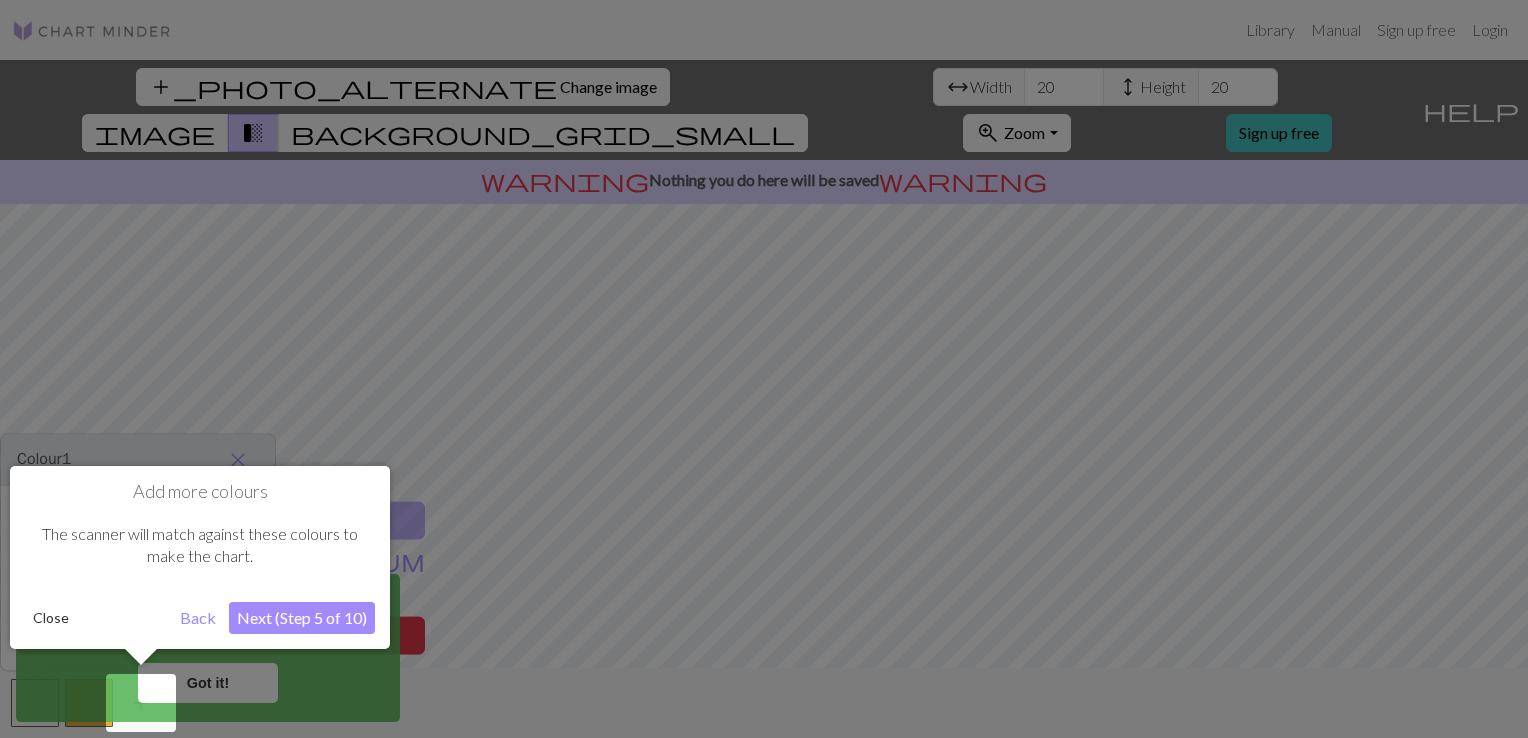 click on "Next (Step 5 of 10)" at bounding box center [302, 618] 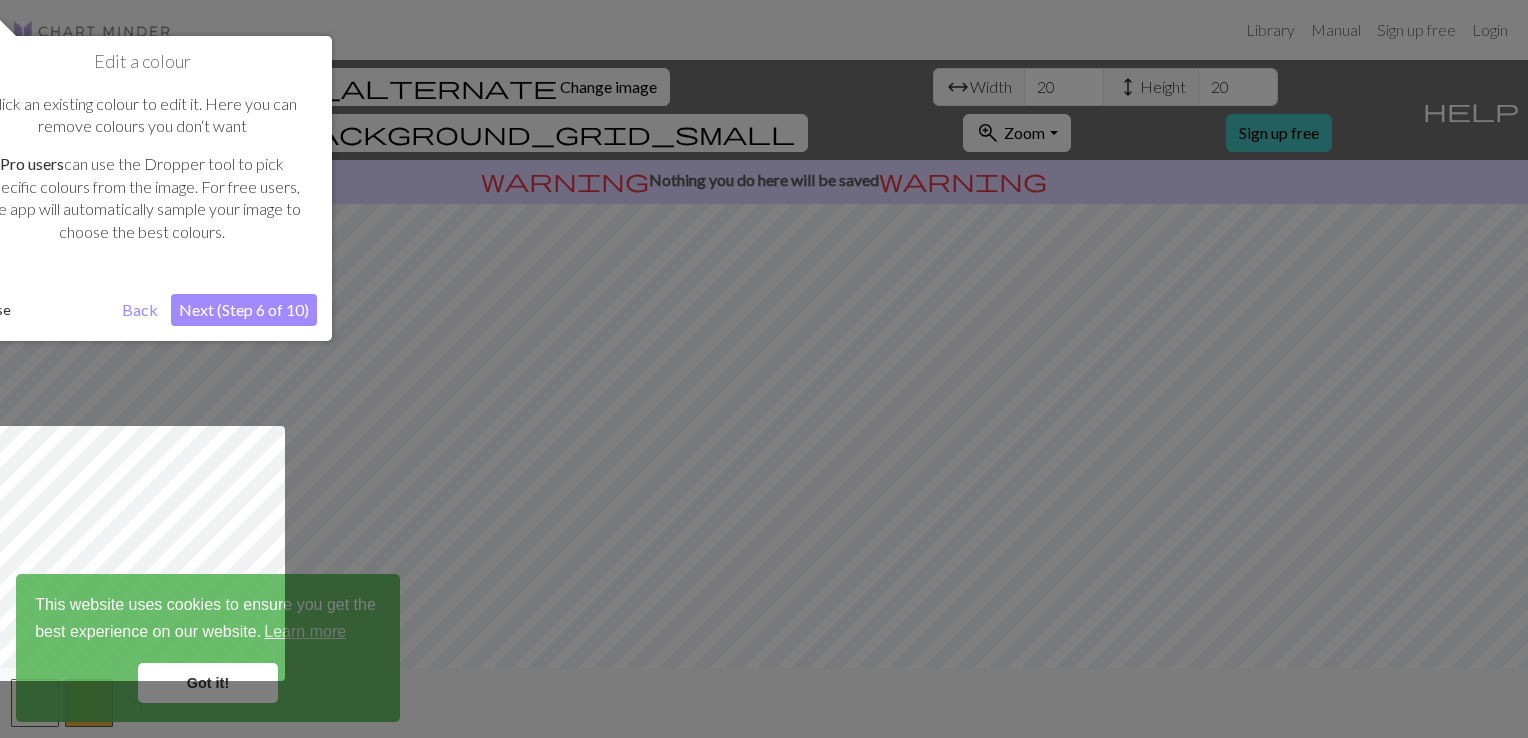 click on "Edit a colour Click an existing colour to edit it. Here you can remove colours you don‘t want Pro users  can use the Dropper tool to pick specific colours from the image. For free users, the app will automatically sample your image to choose the best colours. Close Back Next (Step 6 of 10)" at bounding box center [142, 188] 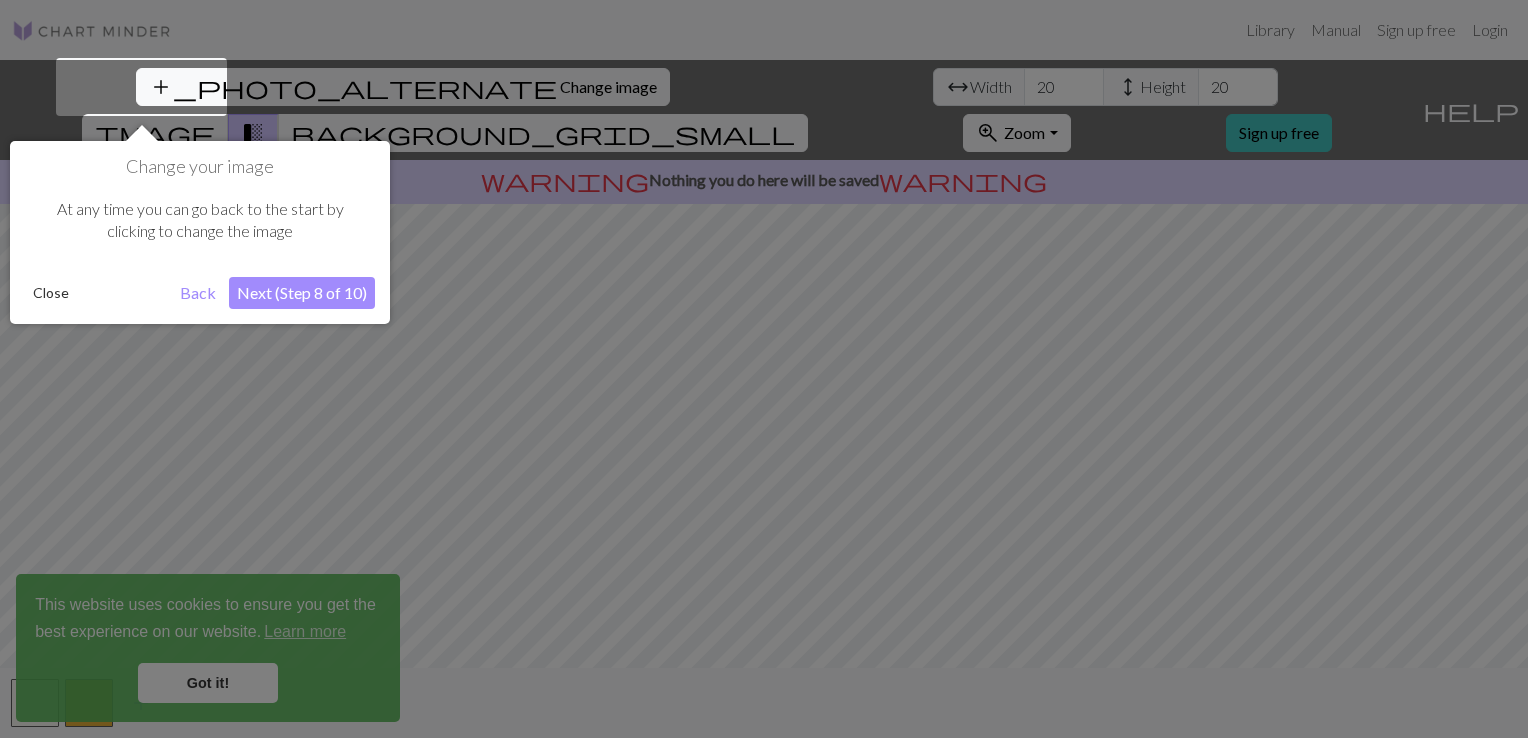 click on "Next (Step 8 of 10)" at bounding box center [302, 293] 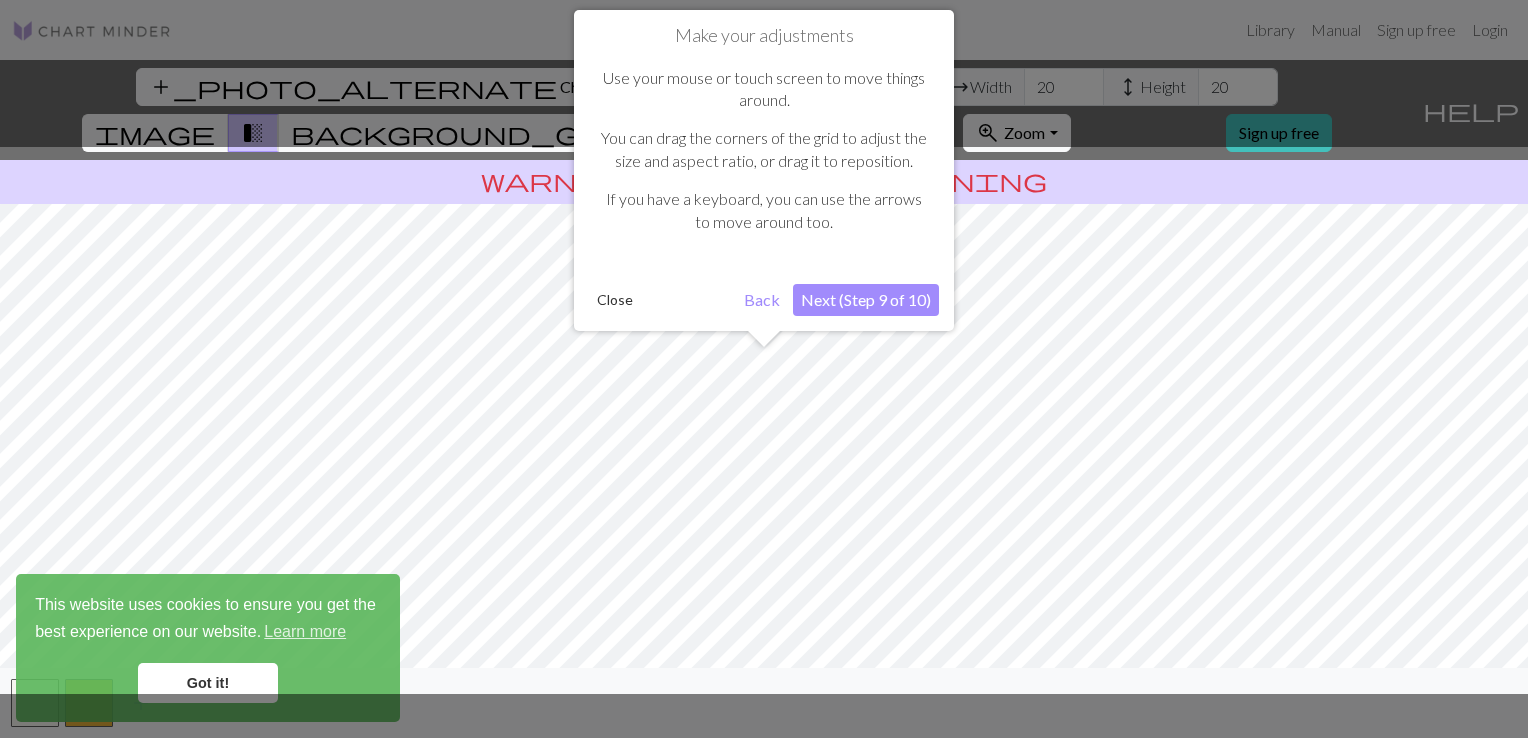 click on "Next (Step 9 of 10)" at bounding box center (866, 300) 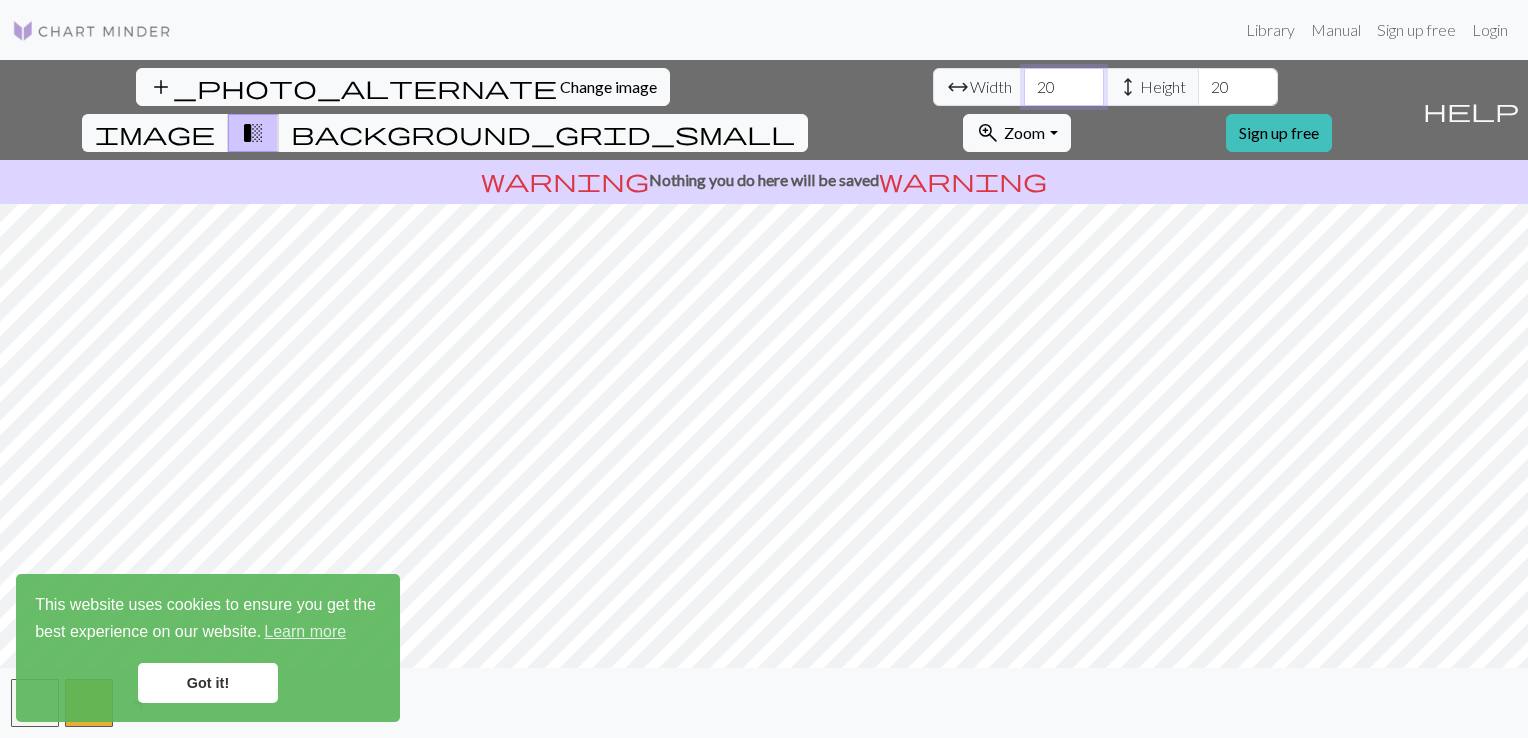 drag, startPoint x: 474, startPoint y: 87, endPoint x: 379, endPoint y: 70, distance: 96.50906 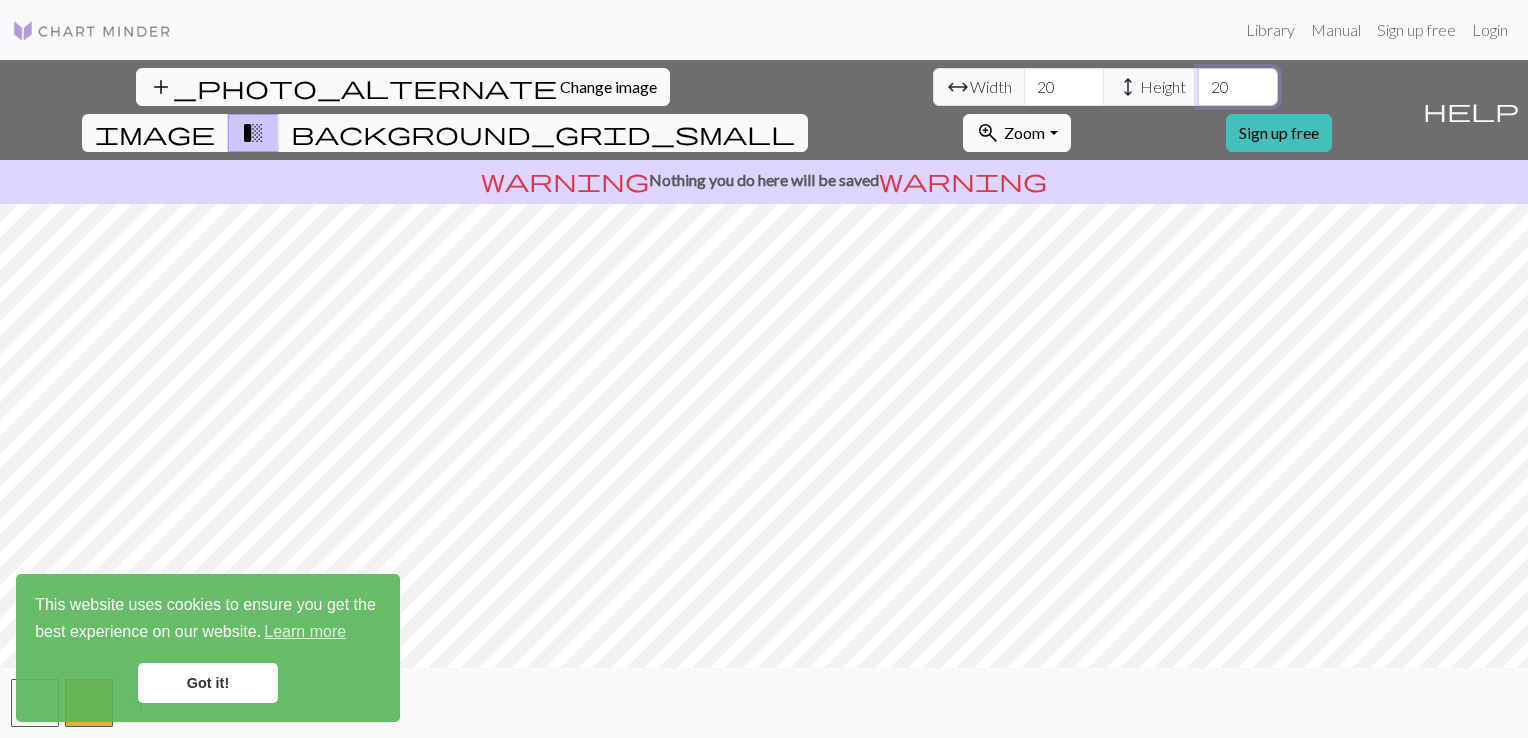 drag, startPoint x: 635, startPoint y: 87, endPoint x: 551, endPoint y: 63, distance: 87.36132 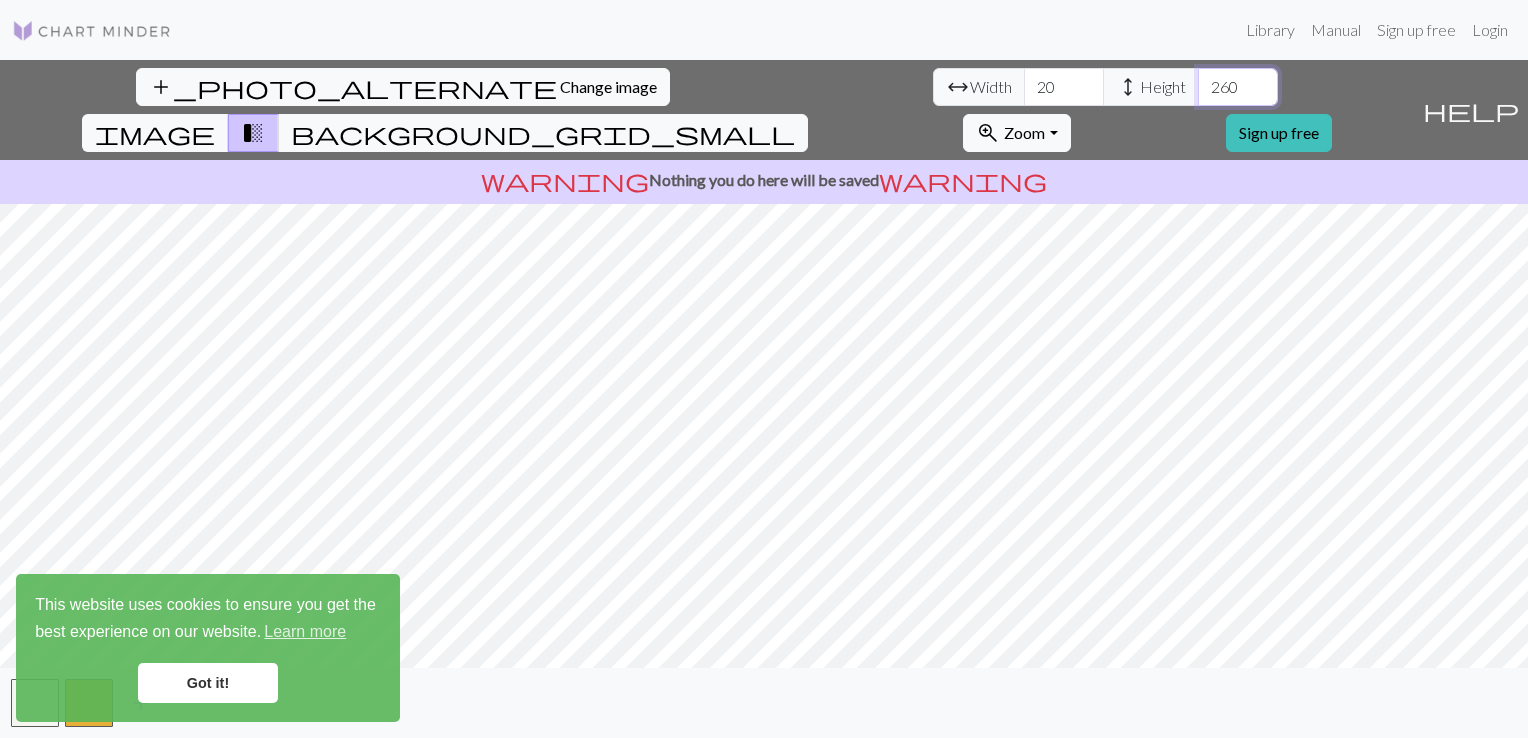 type on "260" 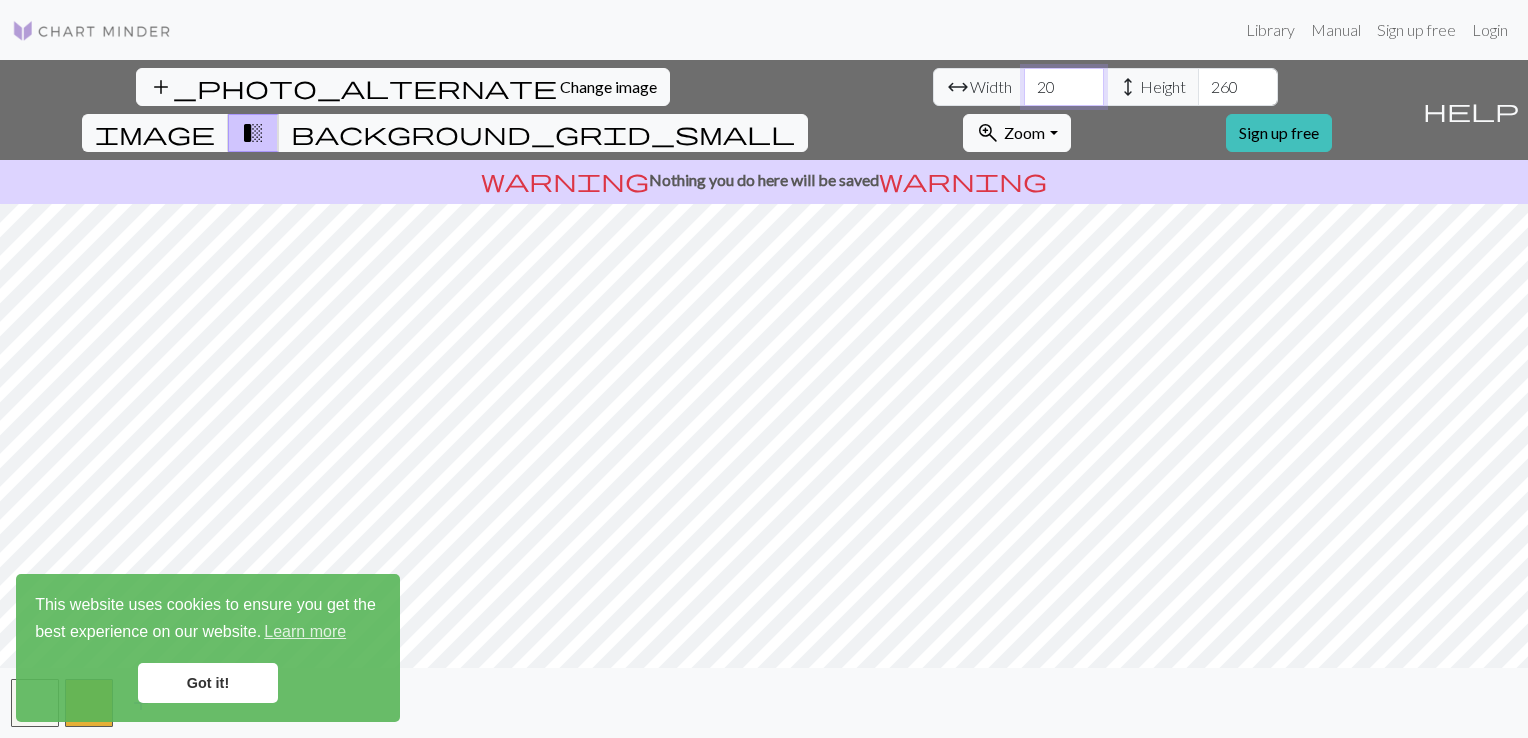drag, startPoint x: 464, startPoint y: 98, endPoint x: 415, endPoint y: 100, distance: 49.0408 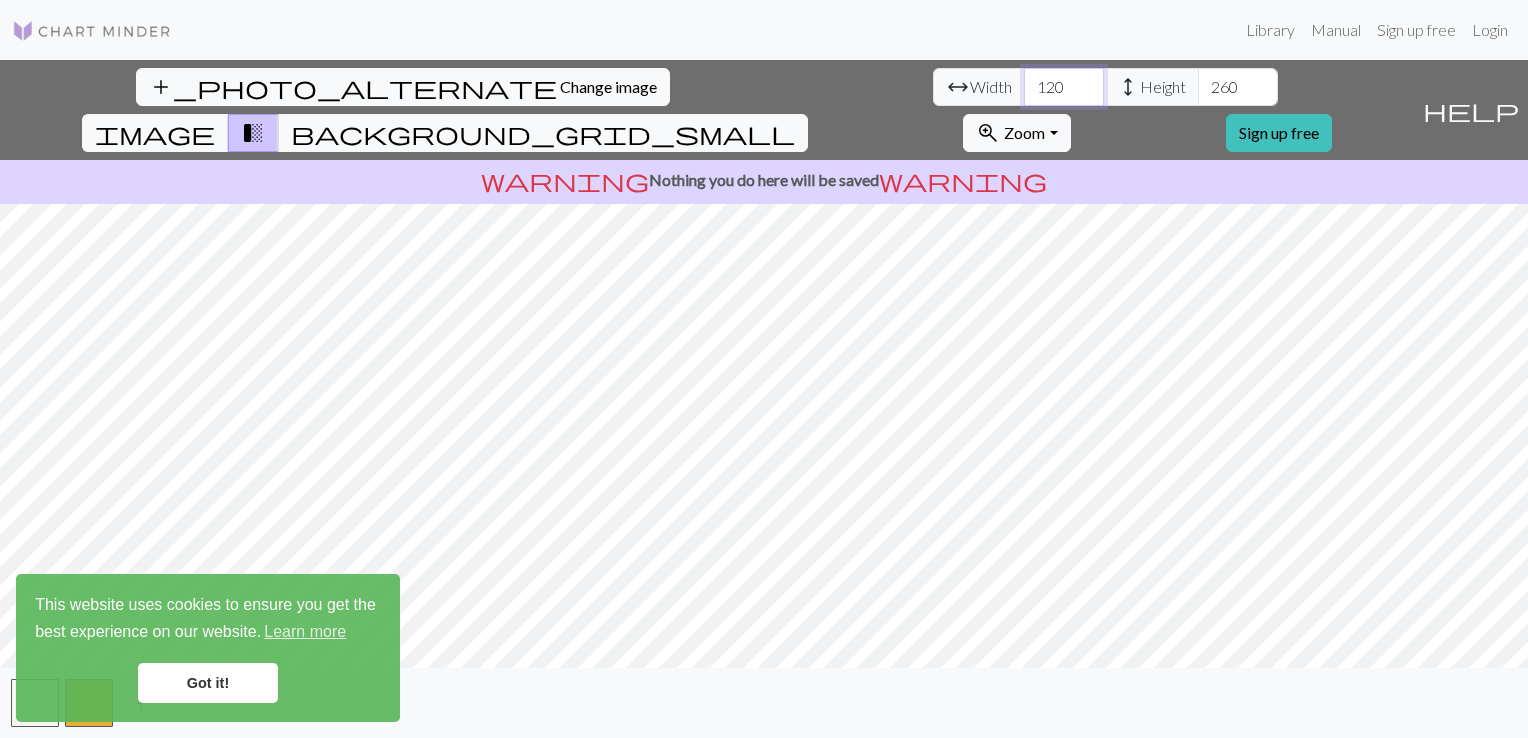 type on "120" 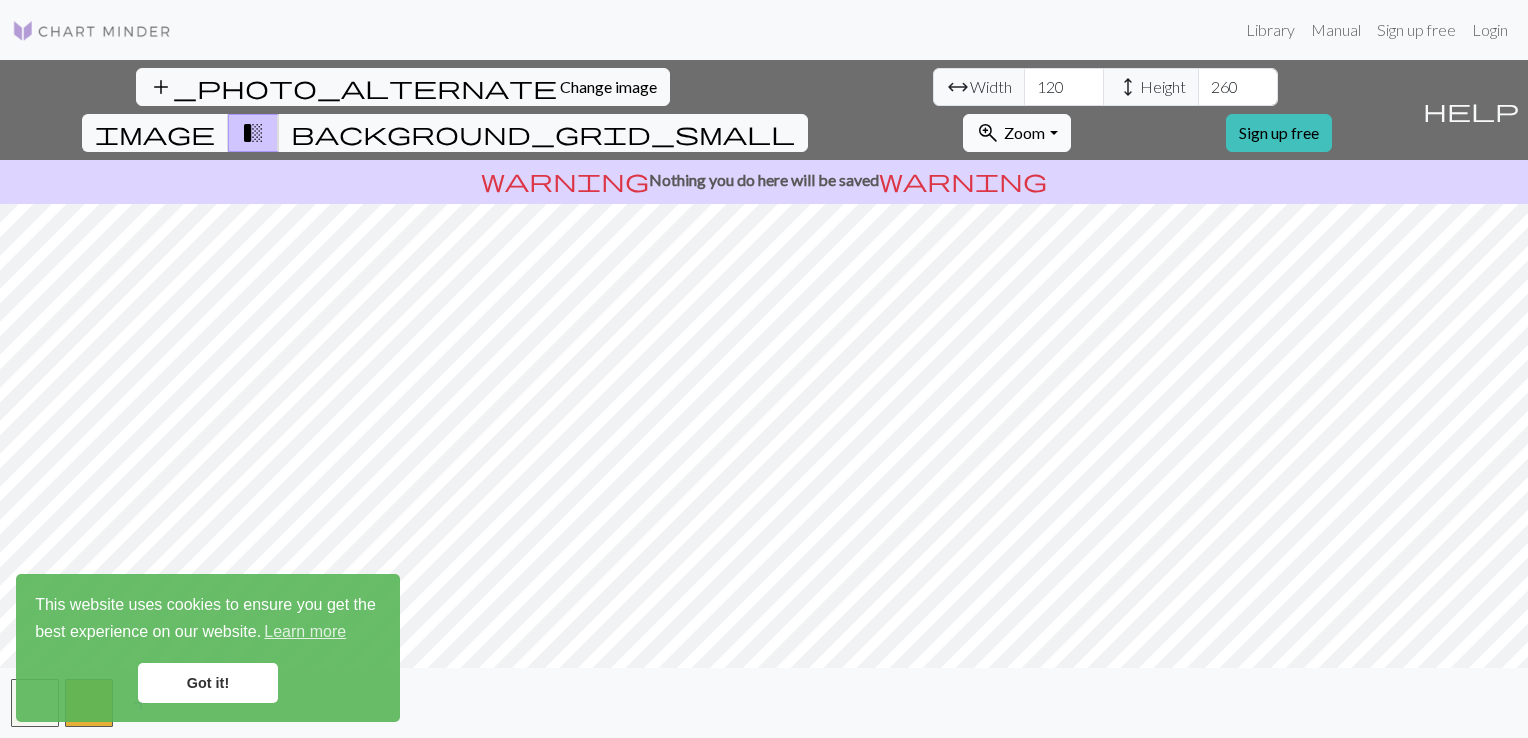 click on "zoom_in Zoom Zoom" at bounding box center (1016, 133) 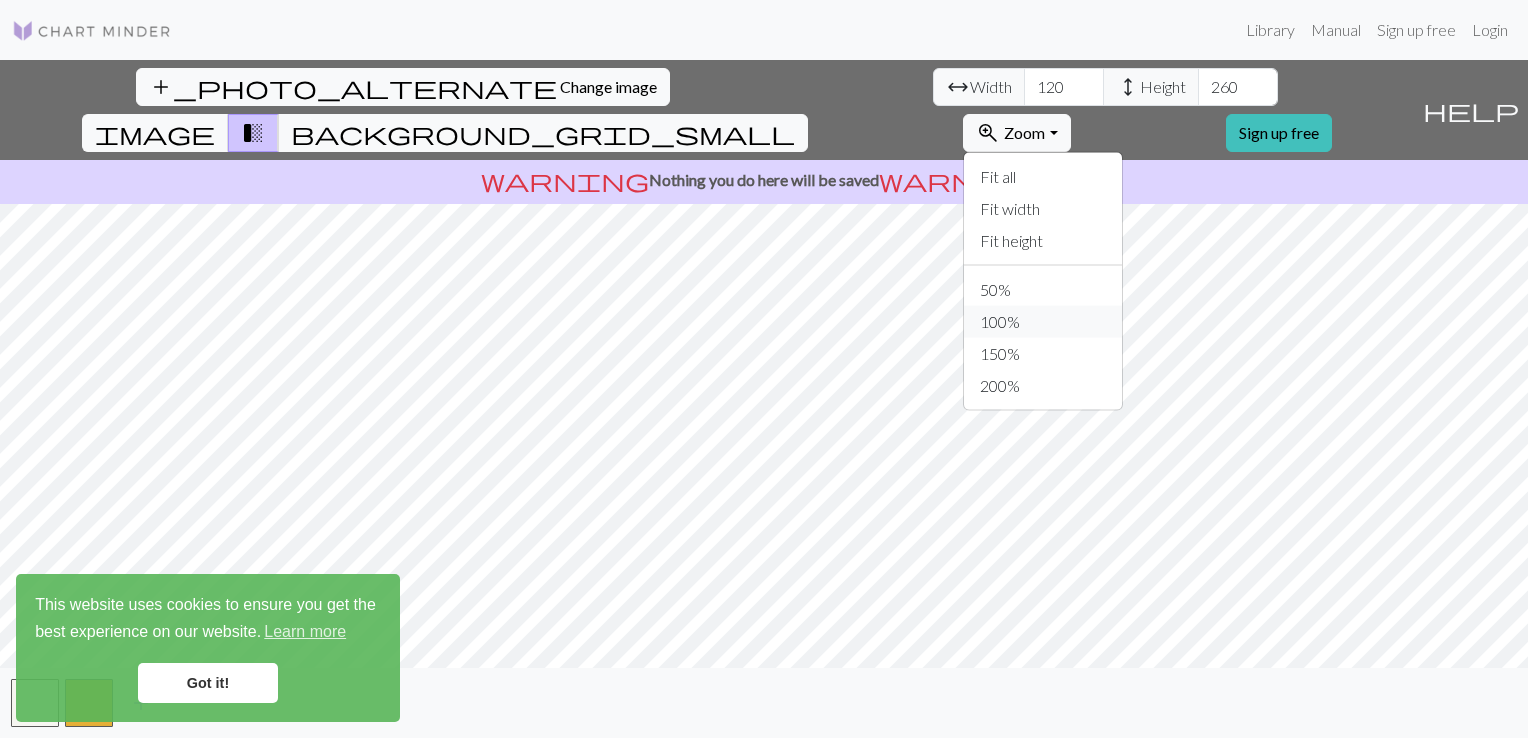 click on "100%" at bounding box center [1043, 322] 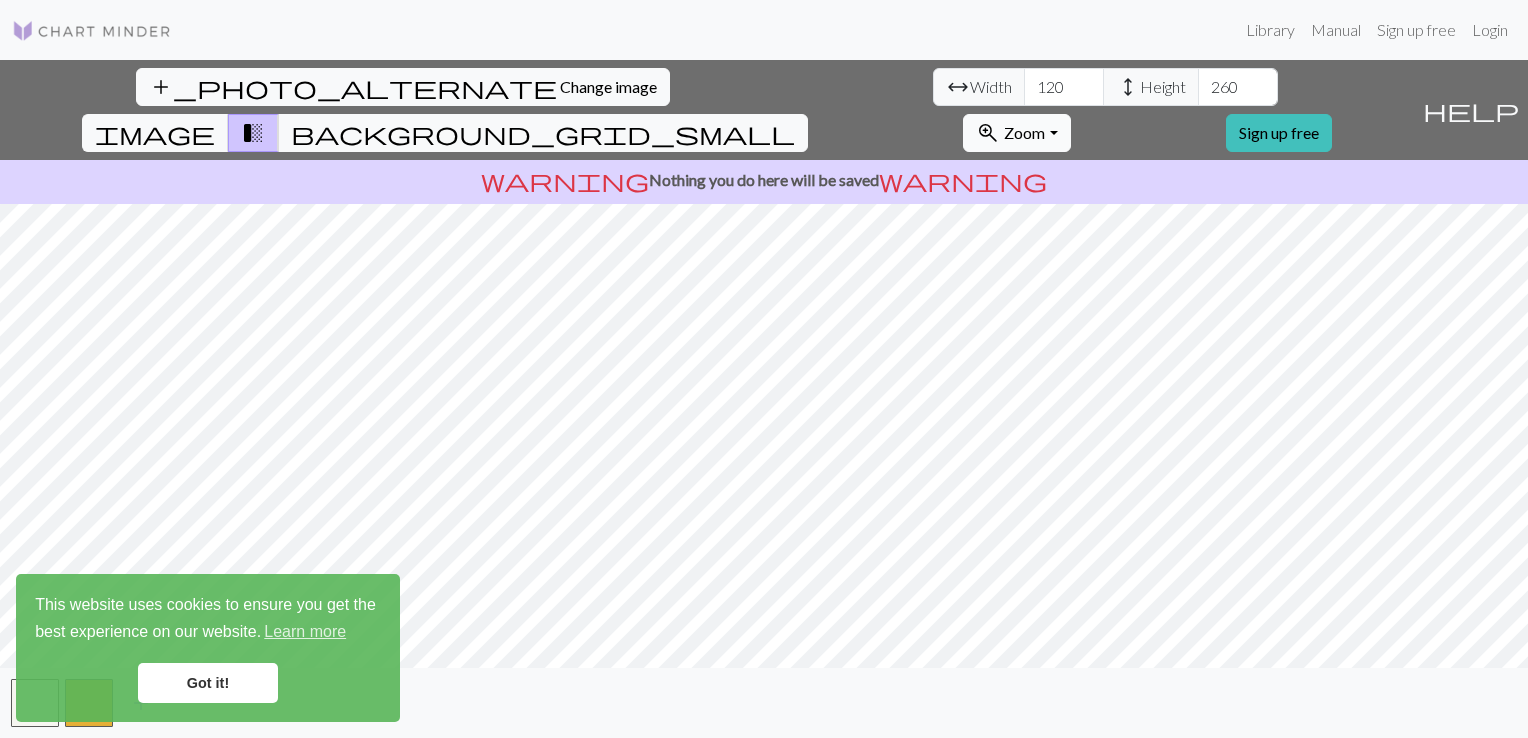 click on "zoom_in Zoom Zoom" at bounding box center (1016, 133) 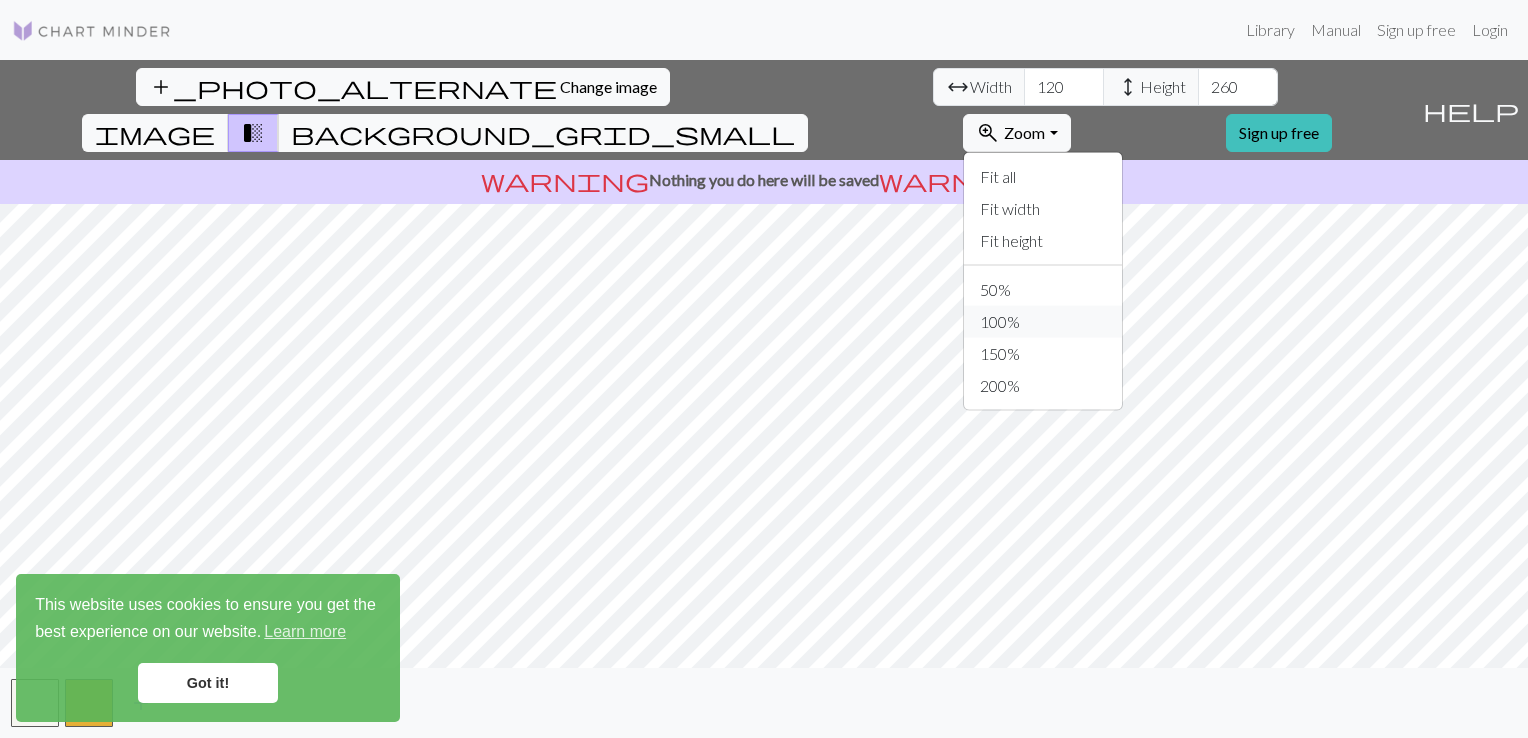 click on "100%" at bounding box center (1043, 322) 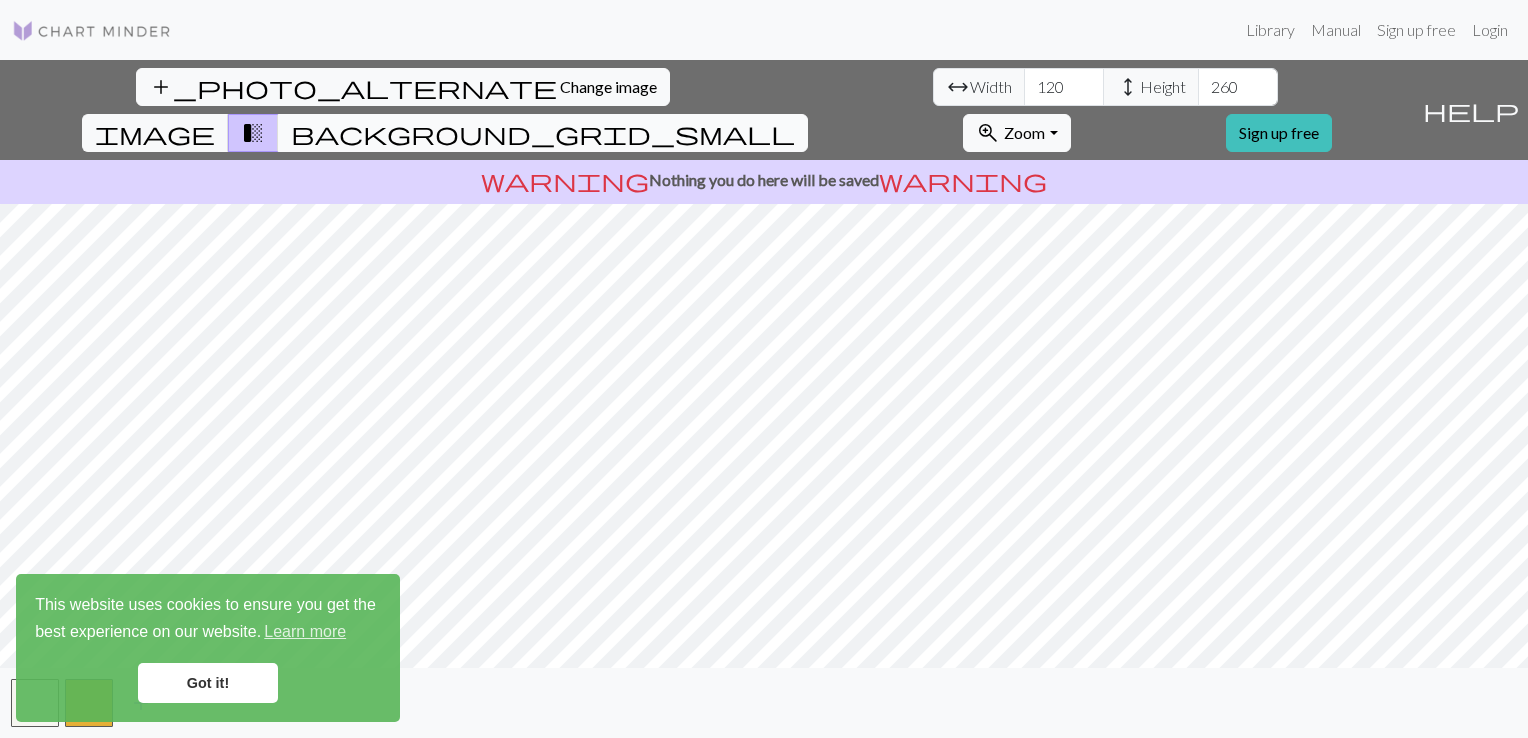 click on "background_grid_small" at bounding box center (543, 133) 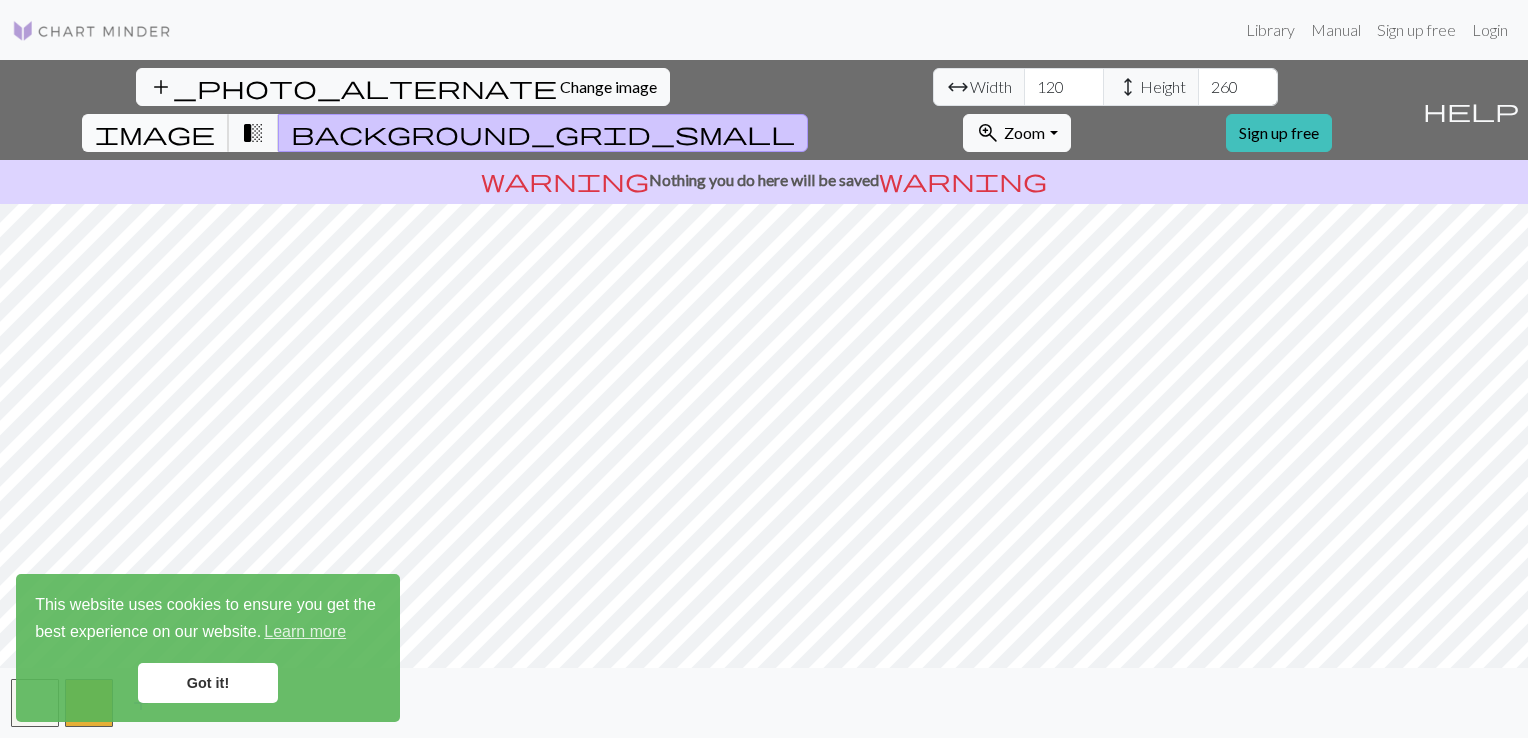 click on "image" at bounding box center (155, 133) 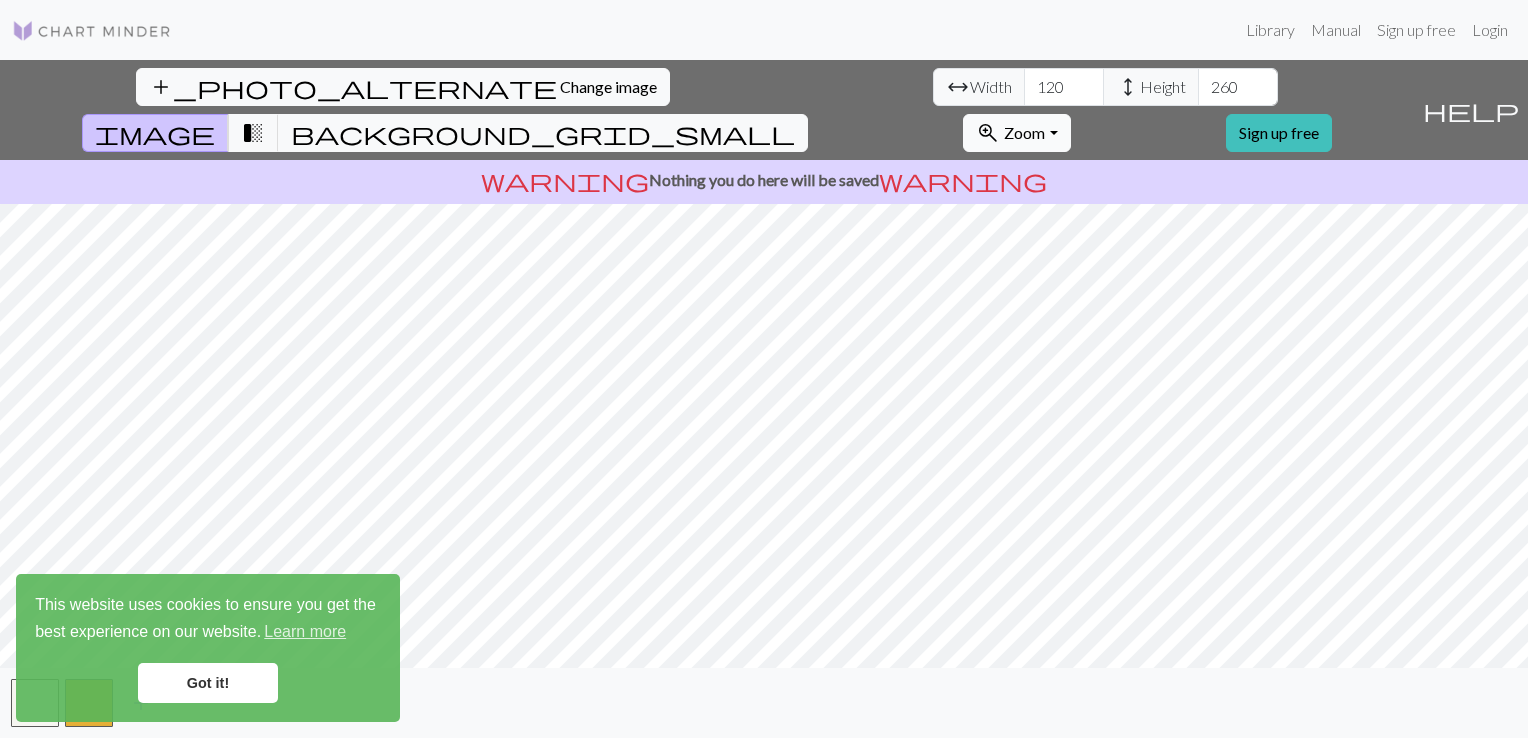 click on "Zoom" at bounding box center [1024, 132] 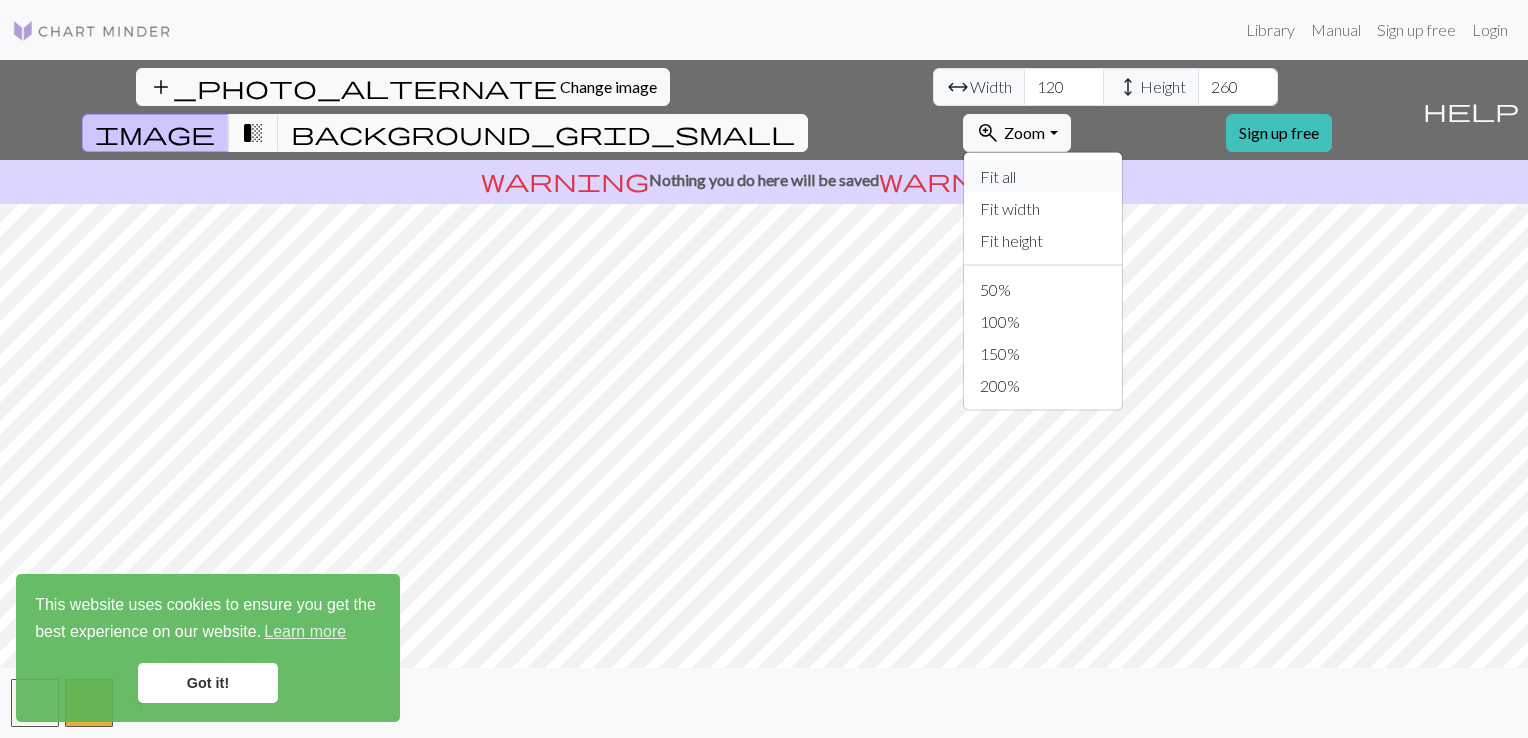 click on "Fit all" at bounding box center (1043, 177) 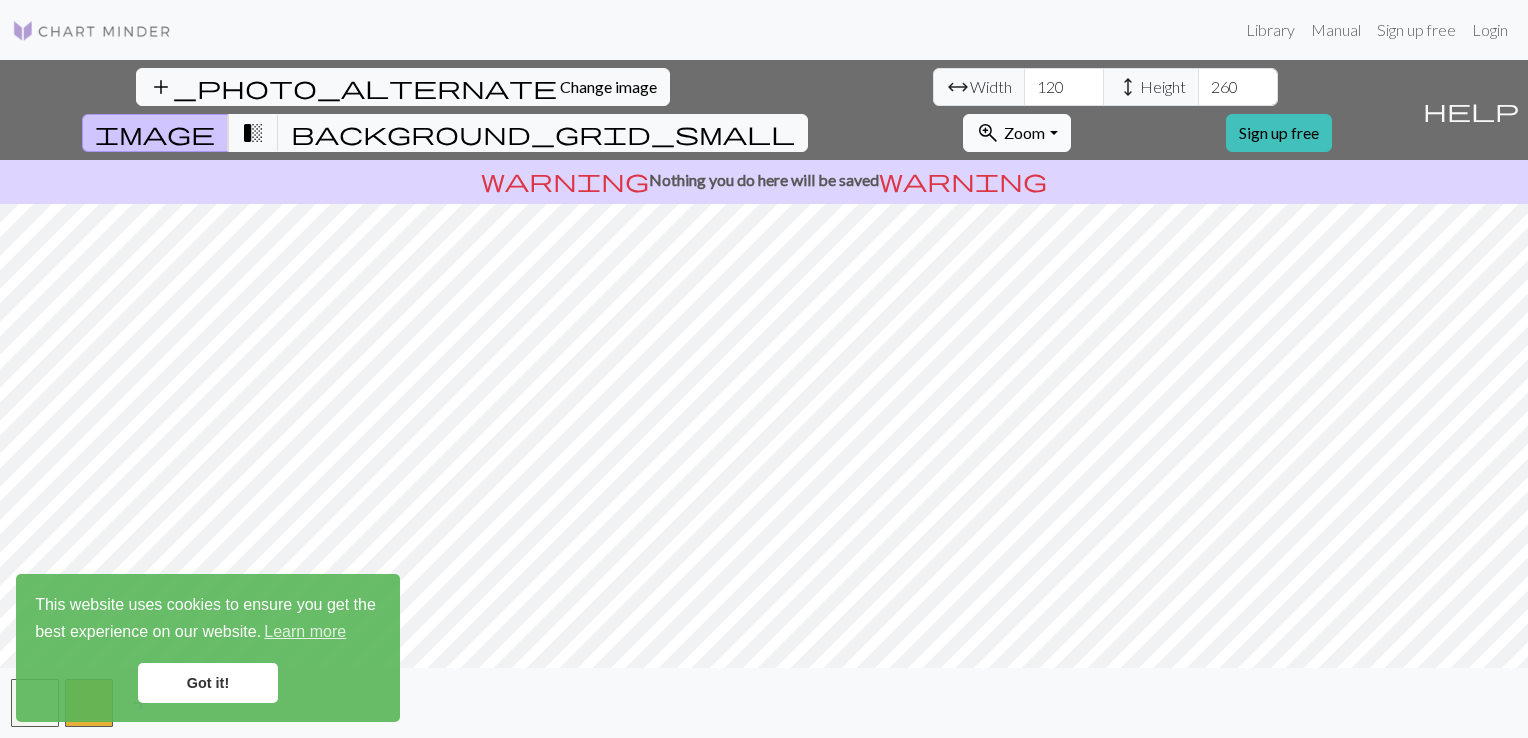click on "Zoom" at bounding box center [1024, 132] 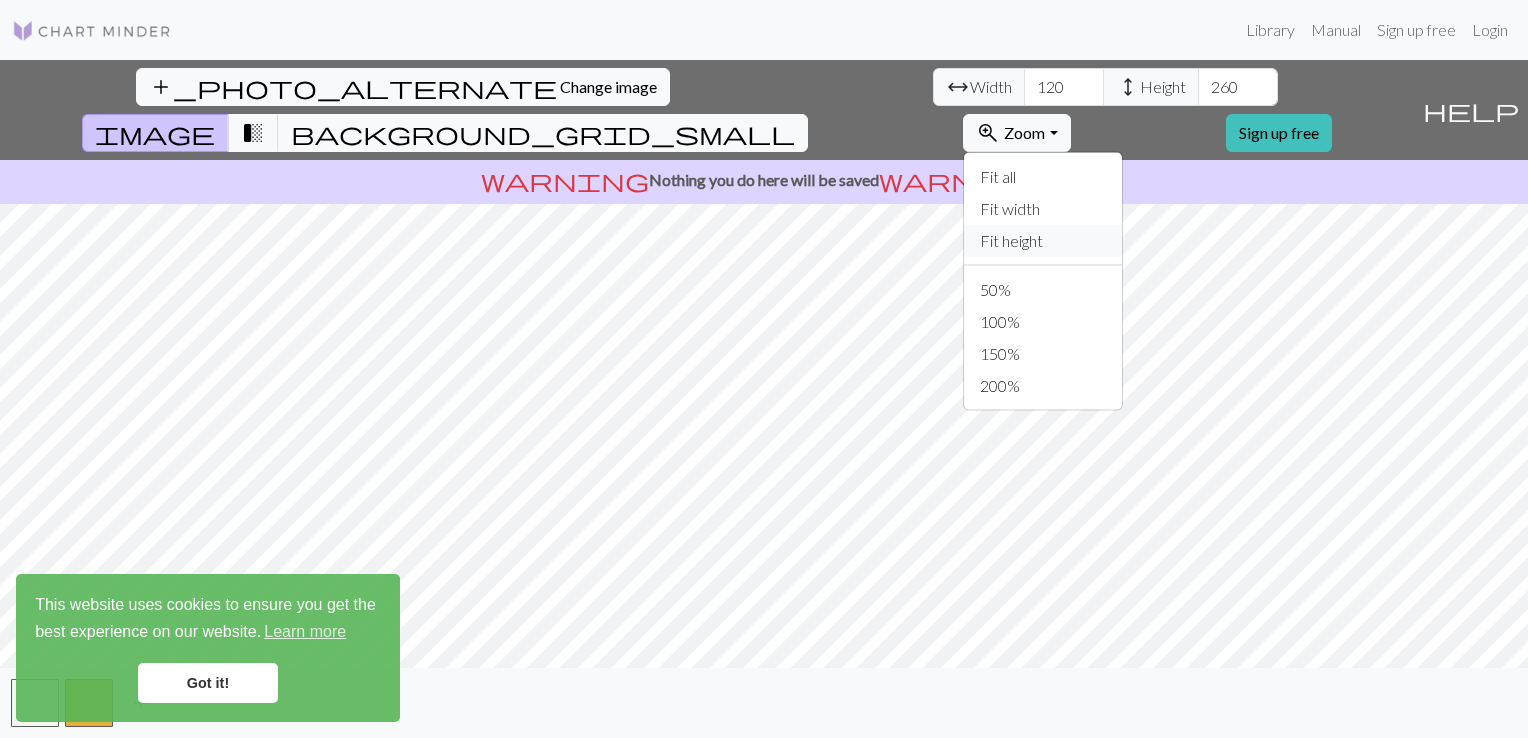 click on "Fit height" at bounding box center (1043, 241) 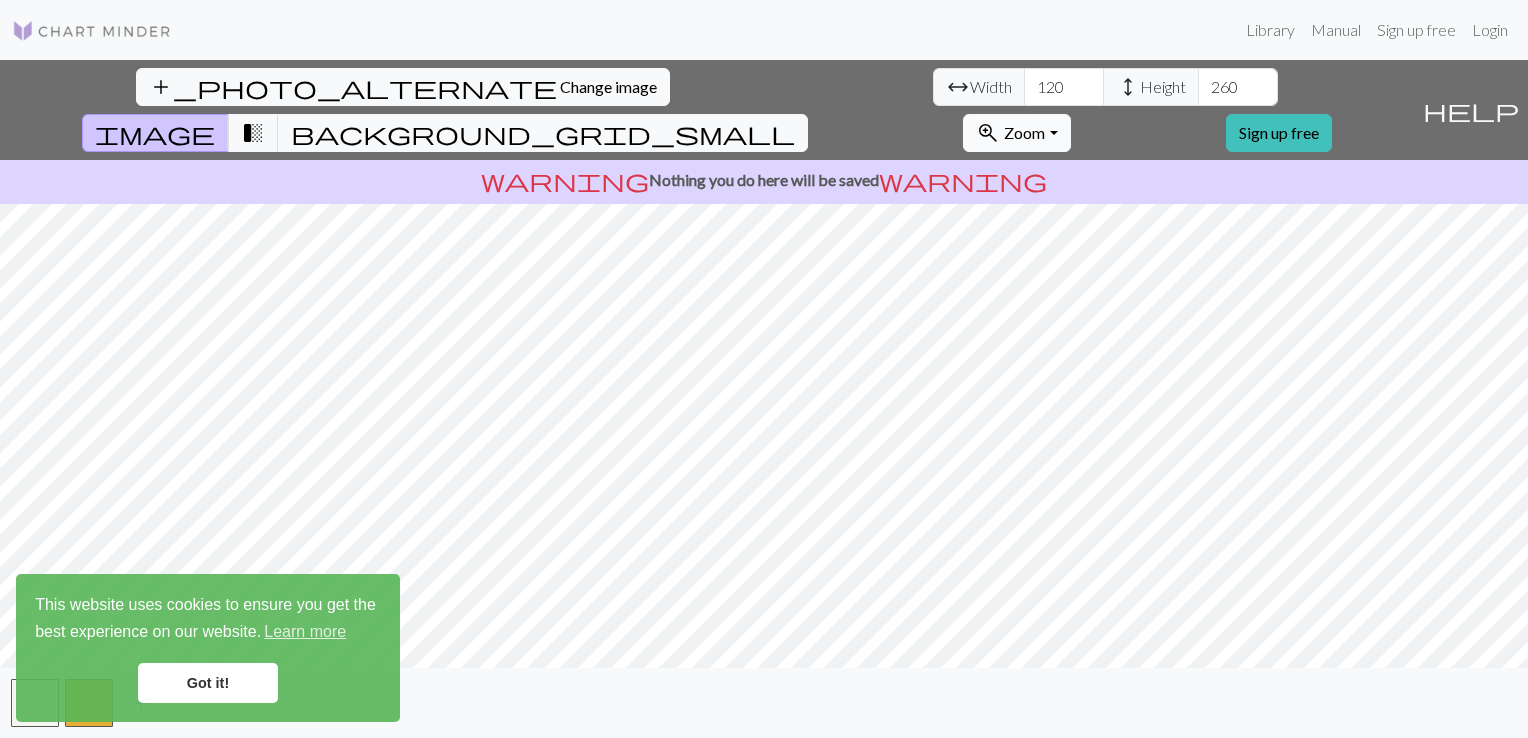 click on "Zoom" at bounding box center [1024, 132] 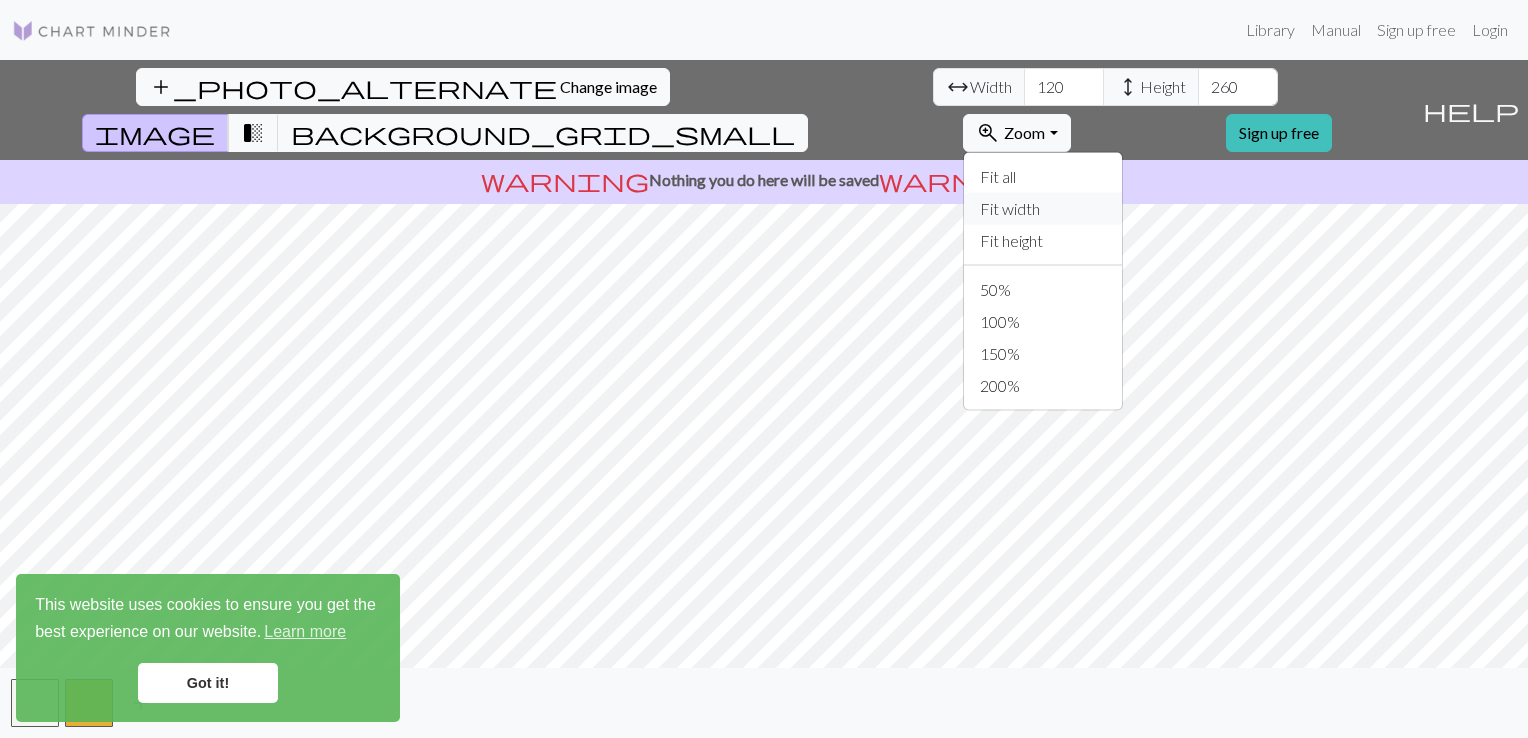 click on "Fit width" at bounding box center [1043, 209] 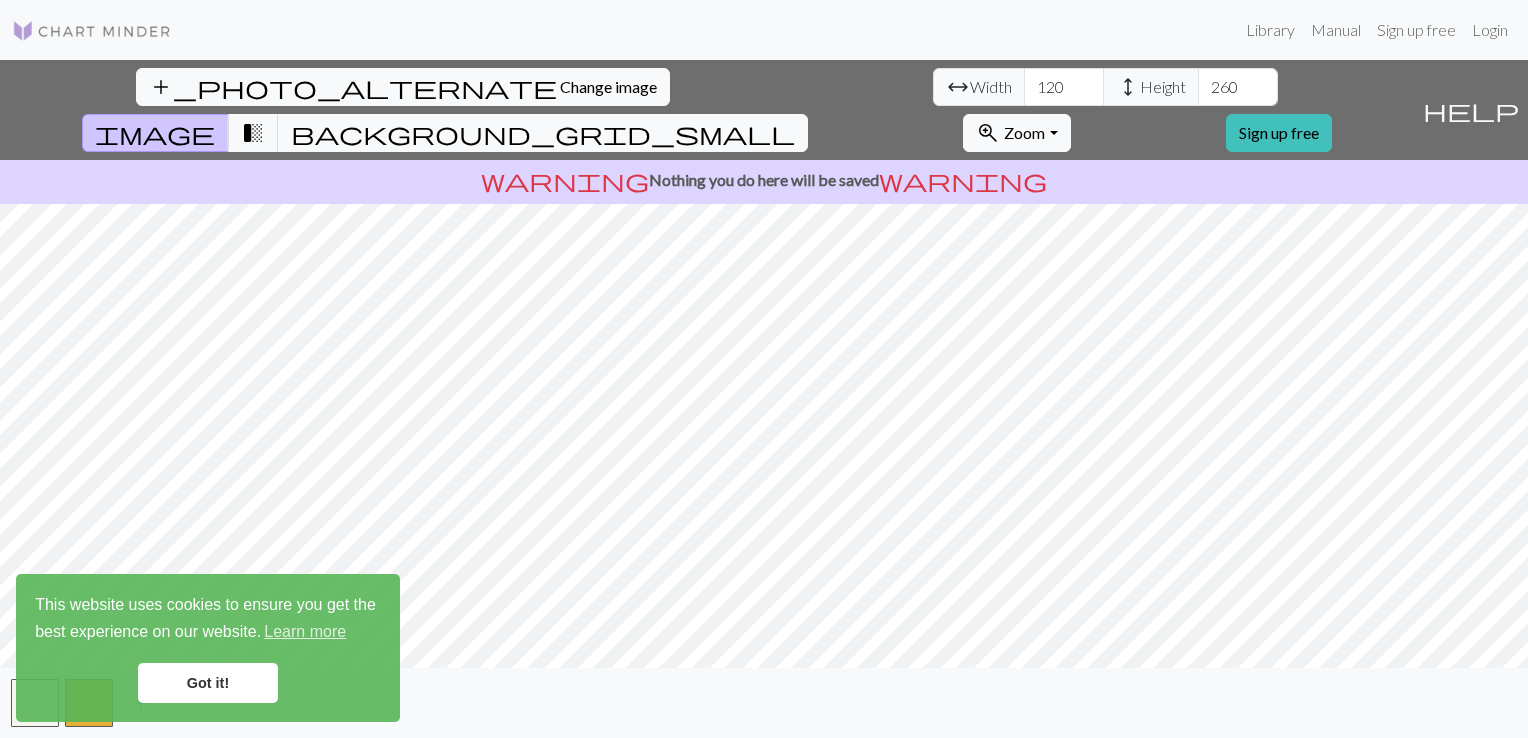 click on "Got it!" at bounding box center [208, 683] 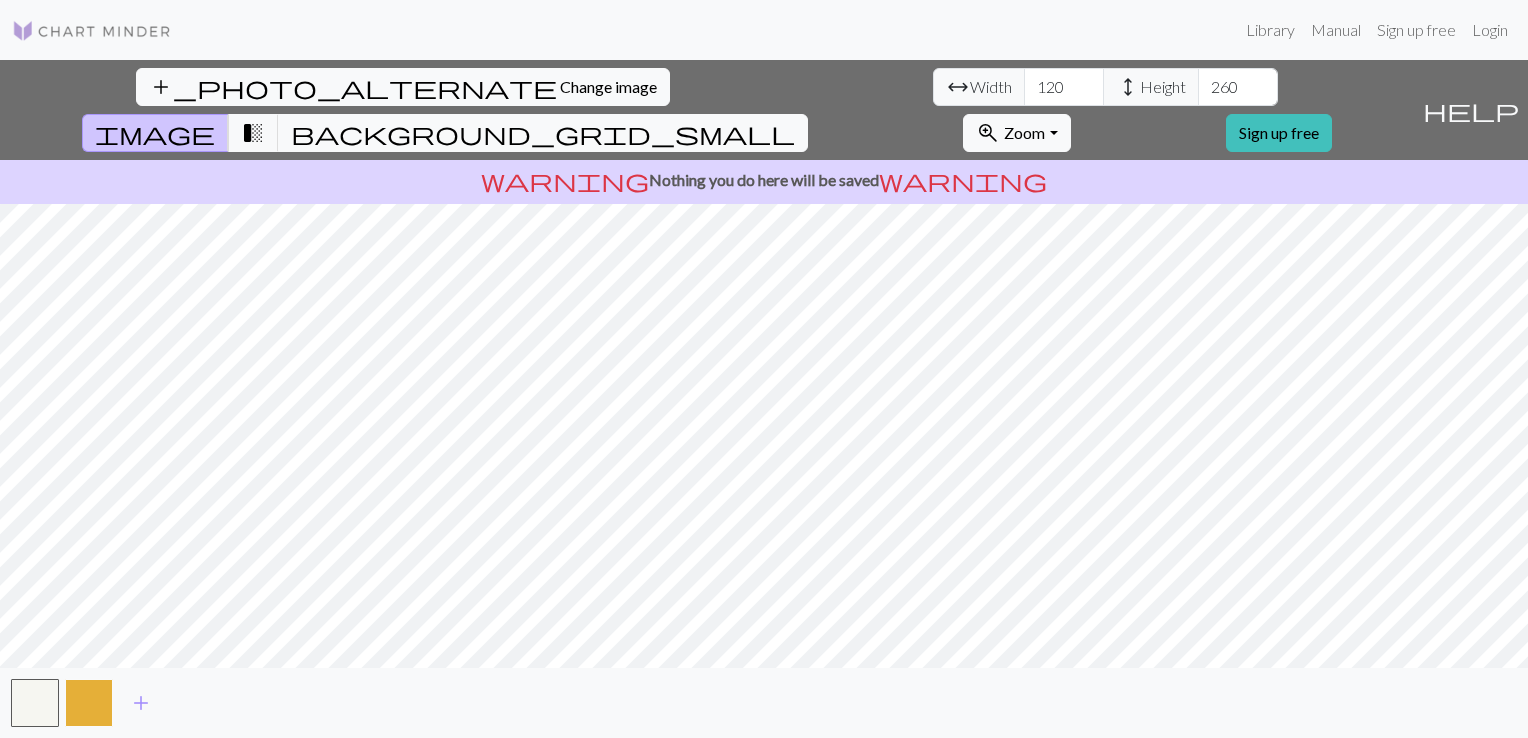 click at bounding box center [89, 703] 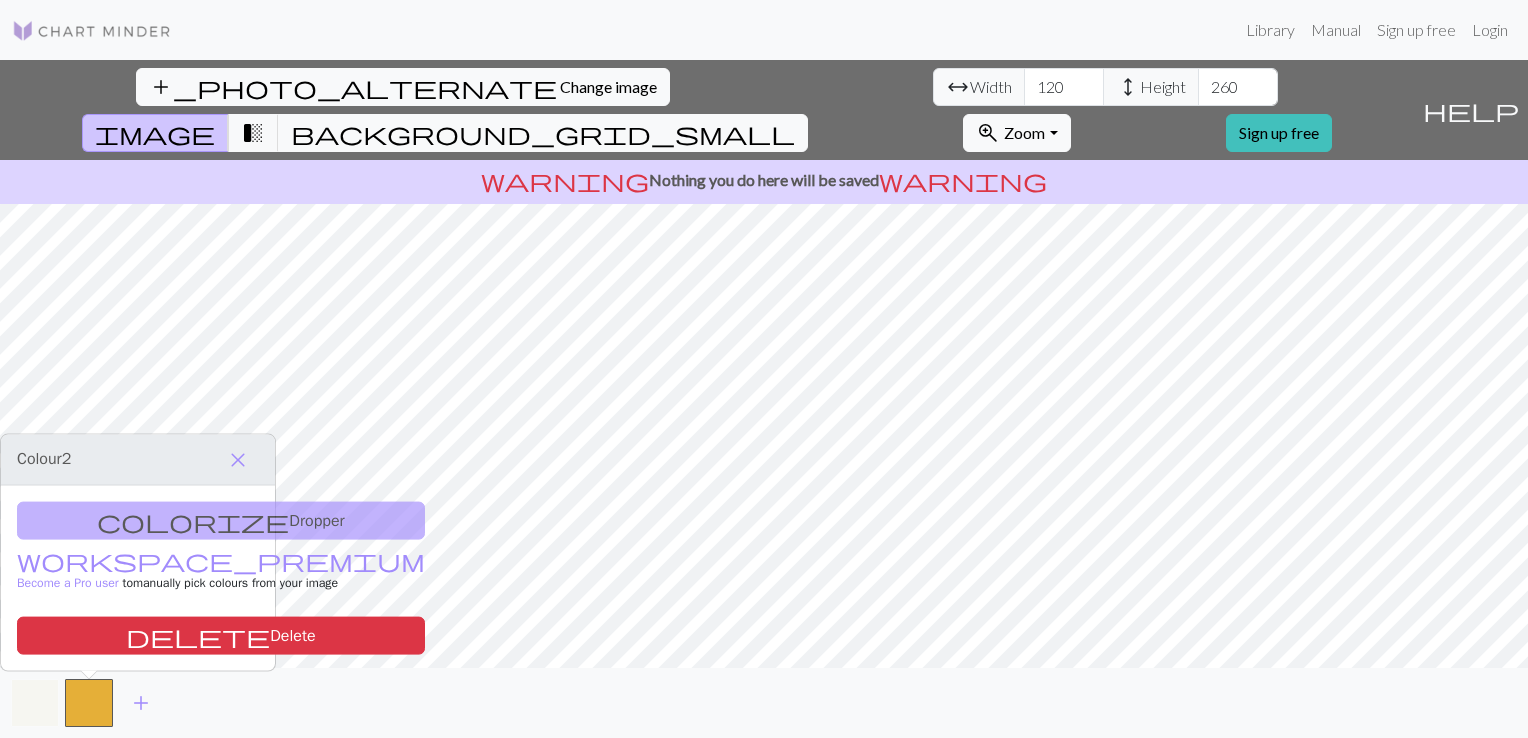 click at bounding box center [35, 703] 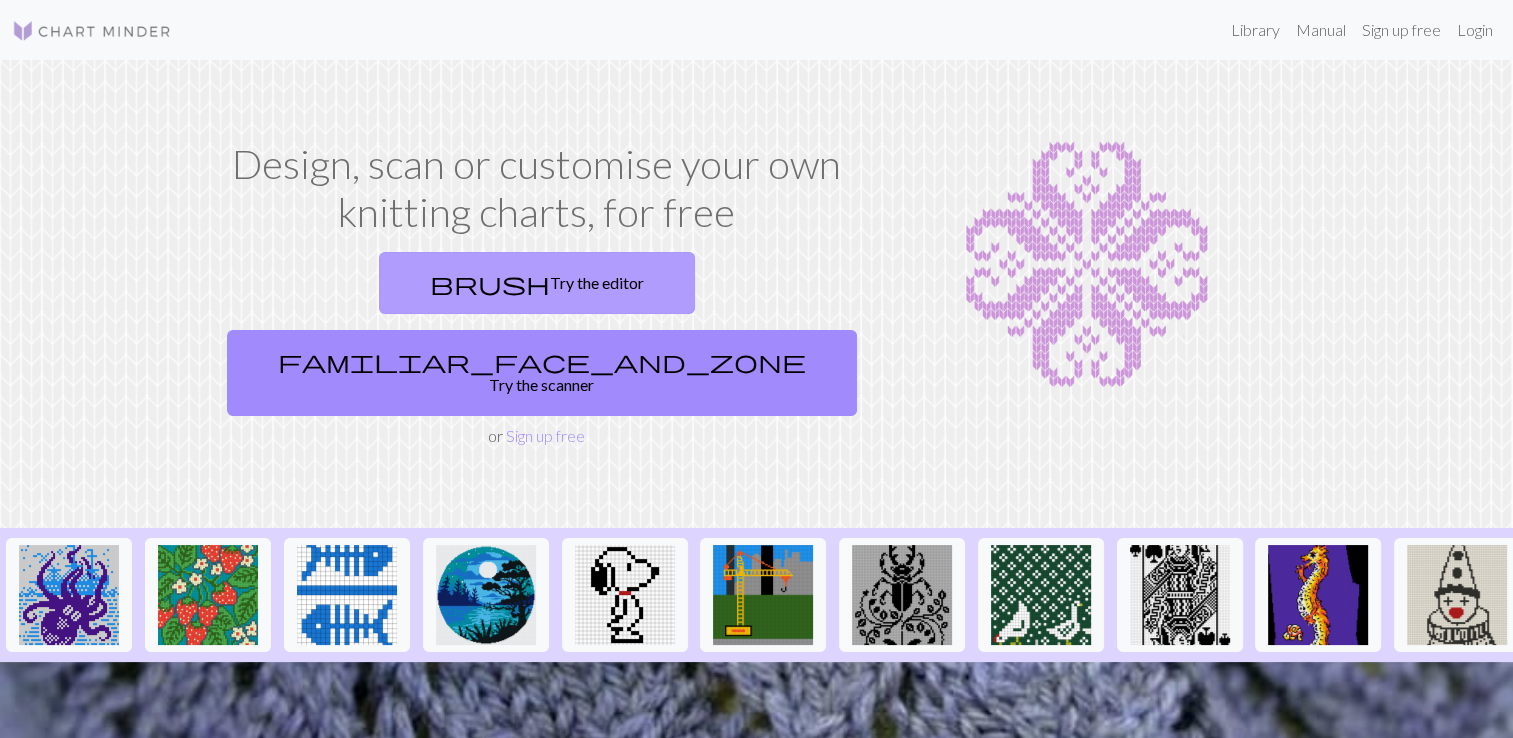 click on "brush  Try the editor" at bounding box center [537, 283] 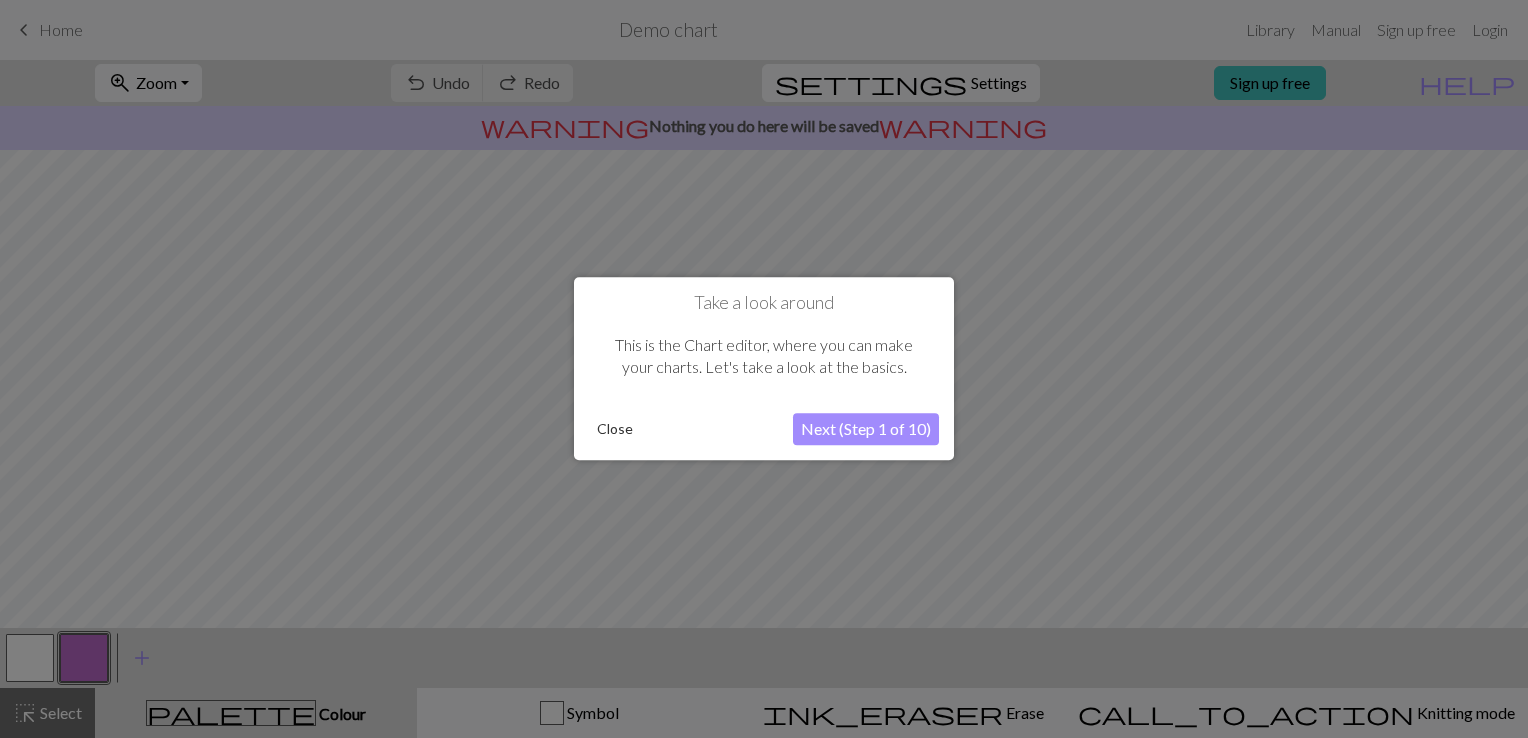 click on "Next (Step 1 of 10)" at bounding box center [866, 430] 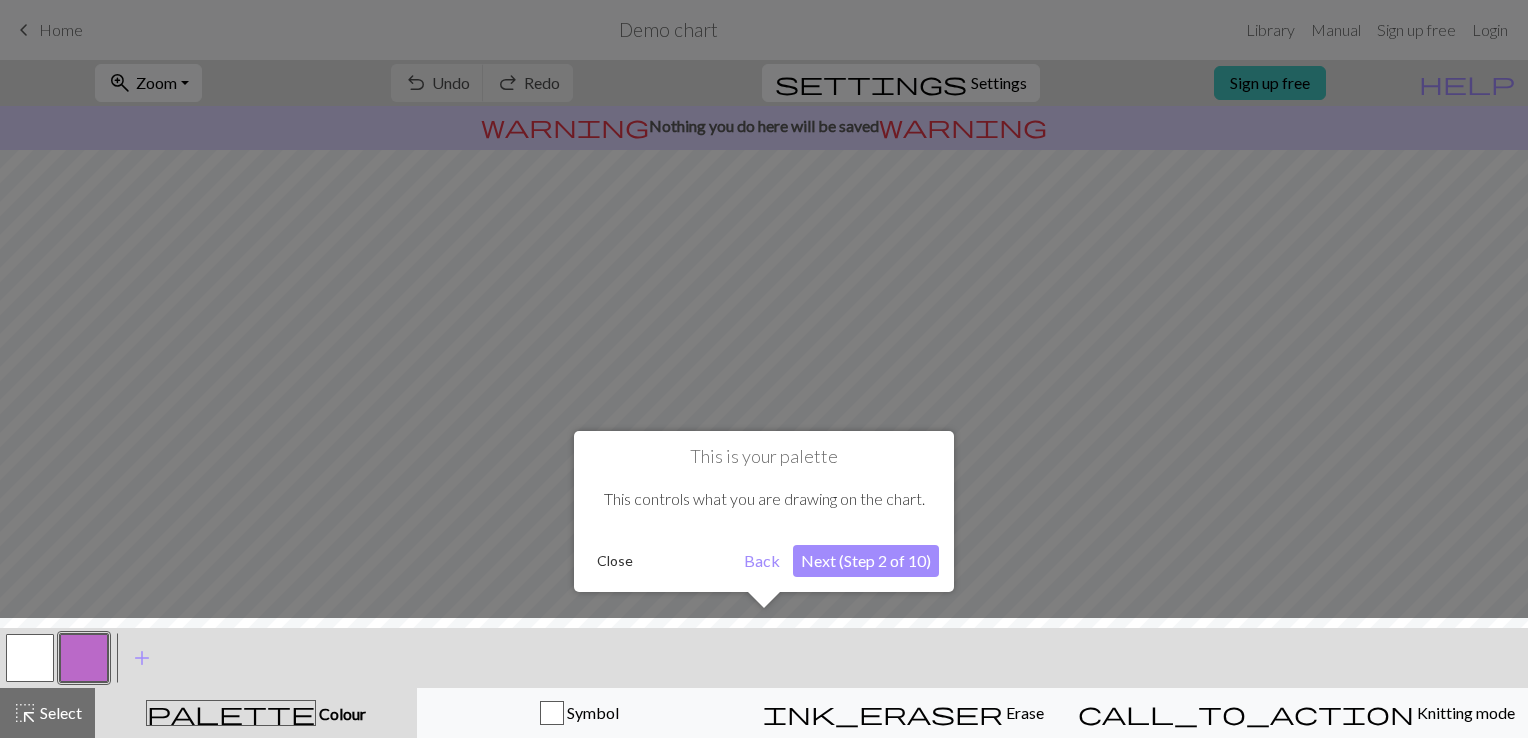 click on "Next (Step 2 of 10)" at bounding box center (866, 561) 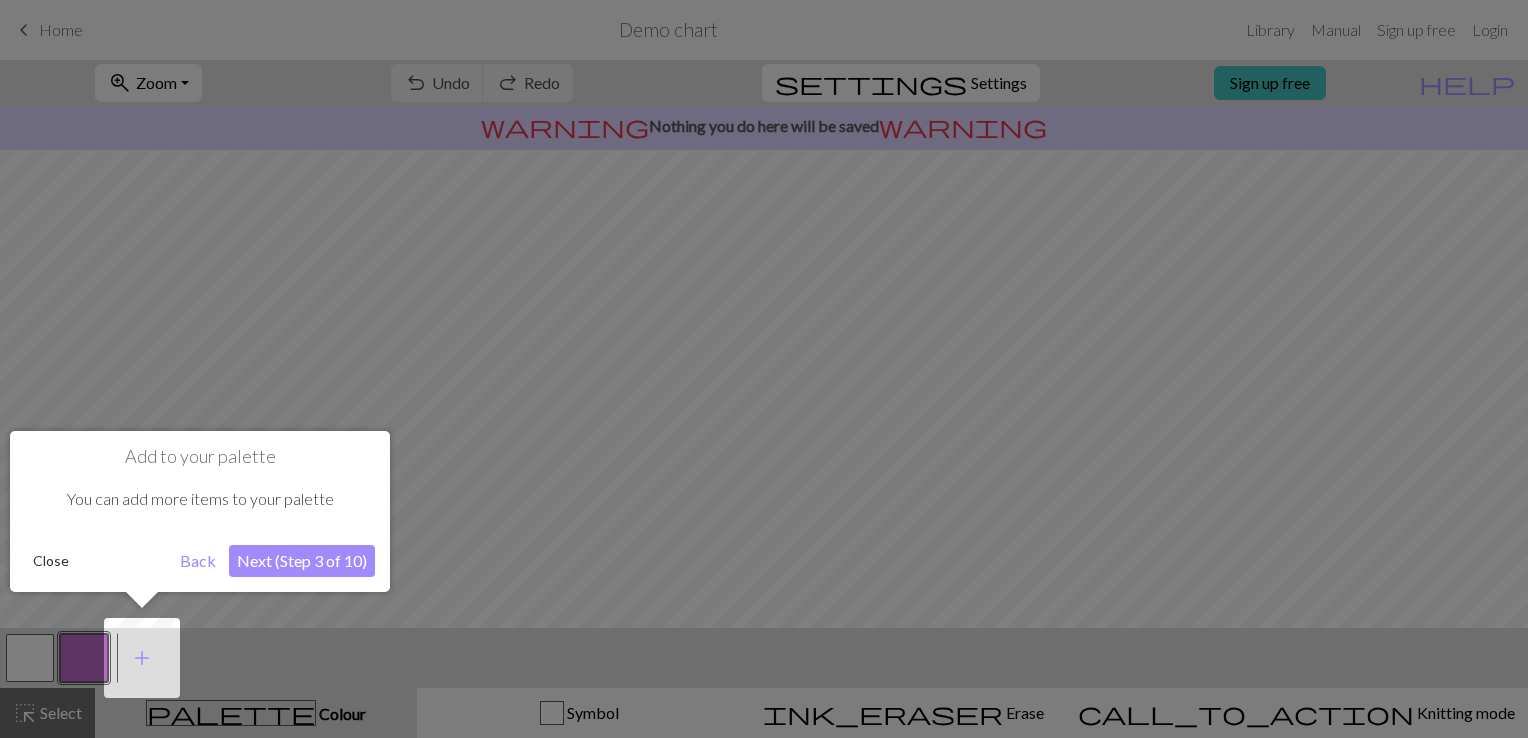 click on "Next (Step 3 of 10)" at bounding box center [302, 561] 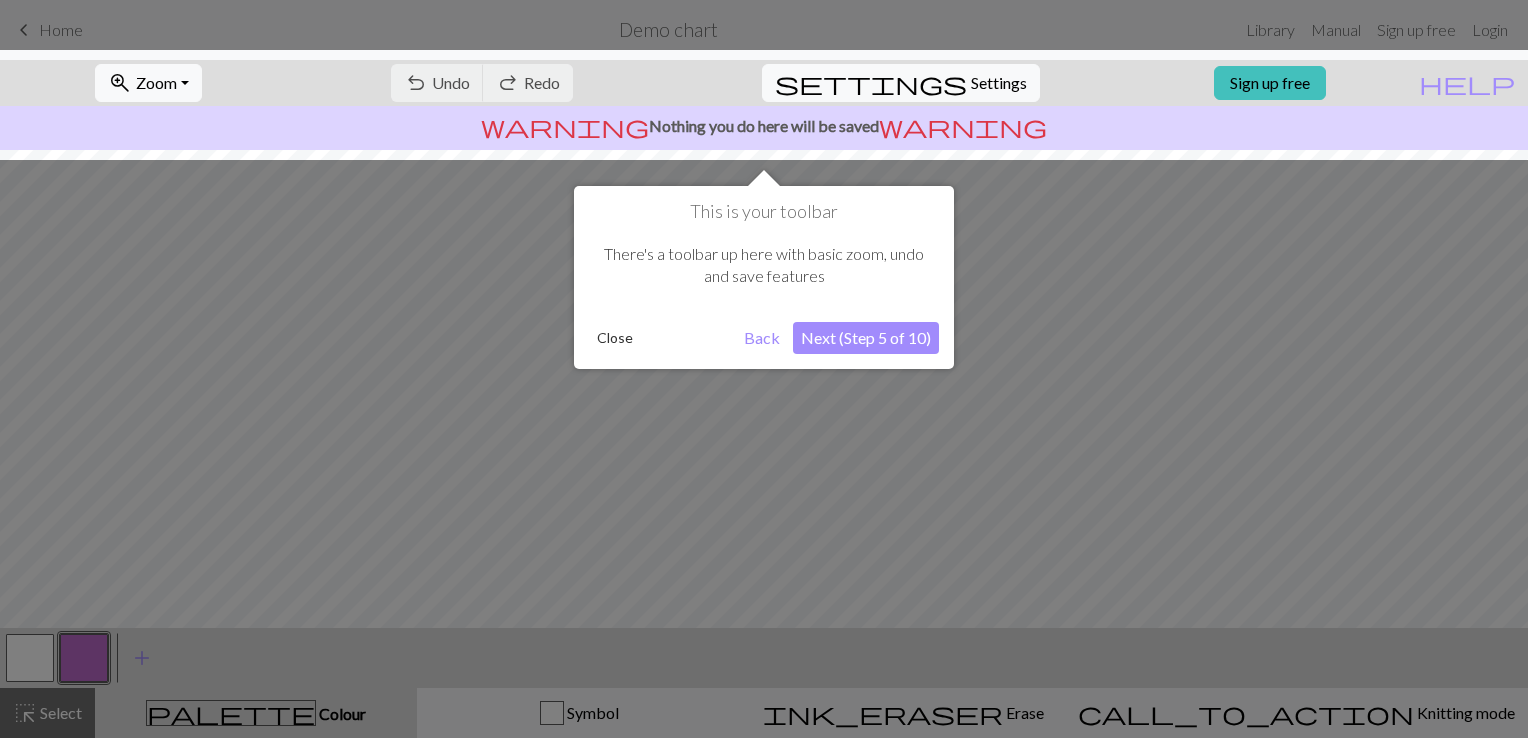 click on "Next (Step 5 of 10)" at bounding box center [866, 338] 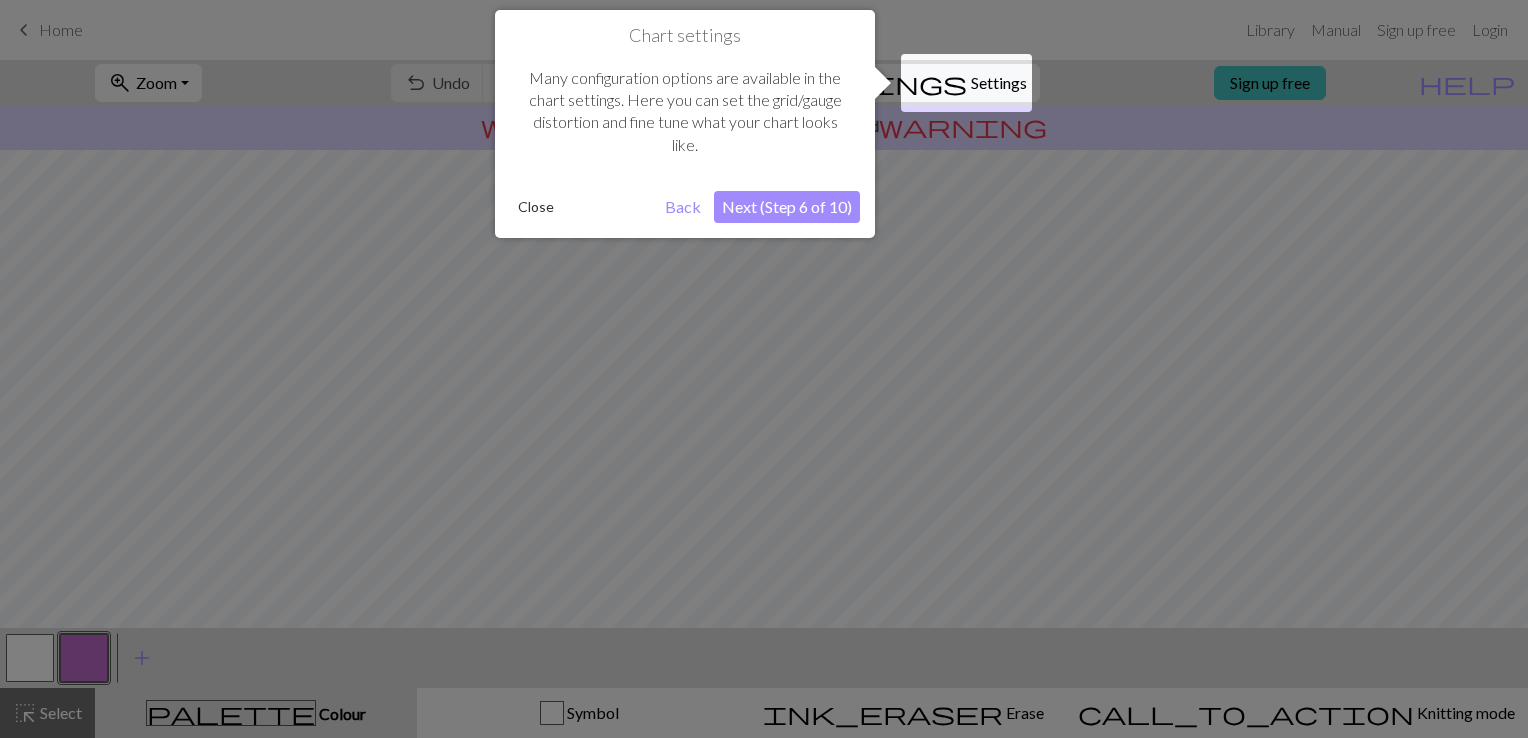 click on "Next (Step 6 of 10)" at bounding box center [787, 207] 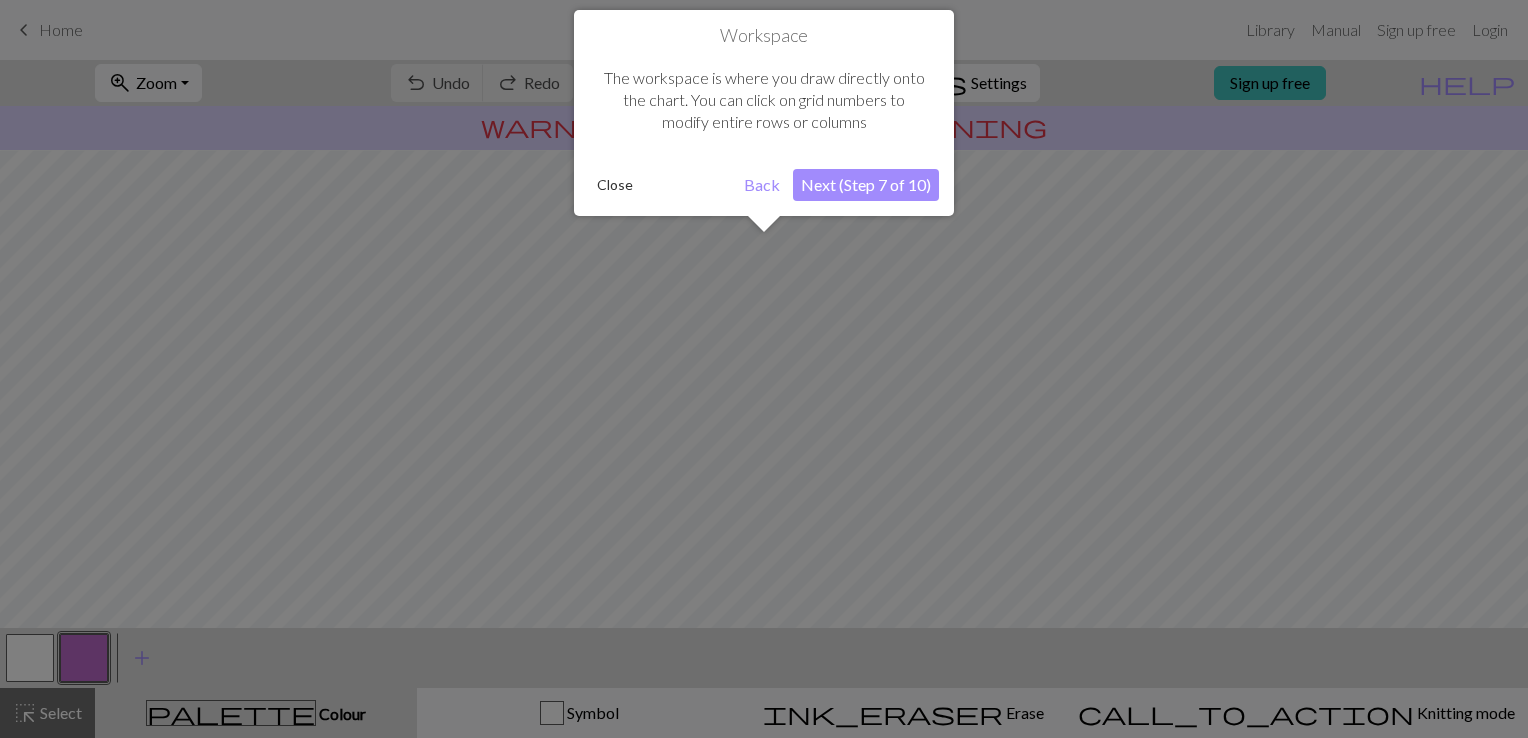 scroll, scrollTop: 119, scrollLeft: 0, axis: vertical 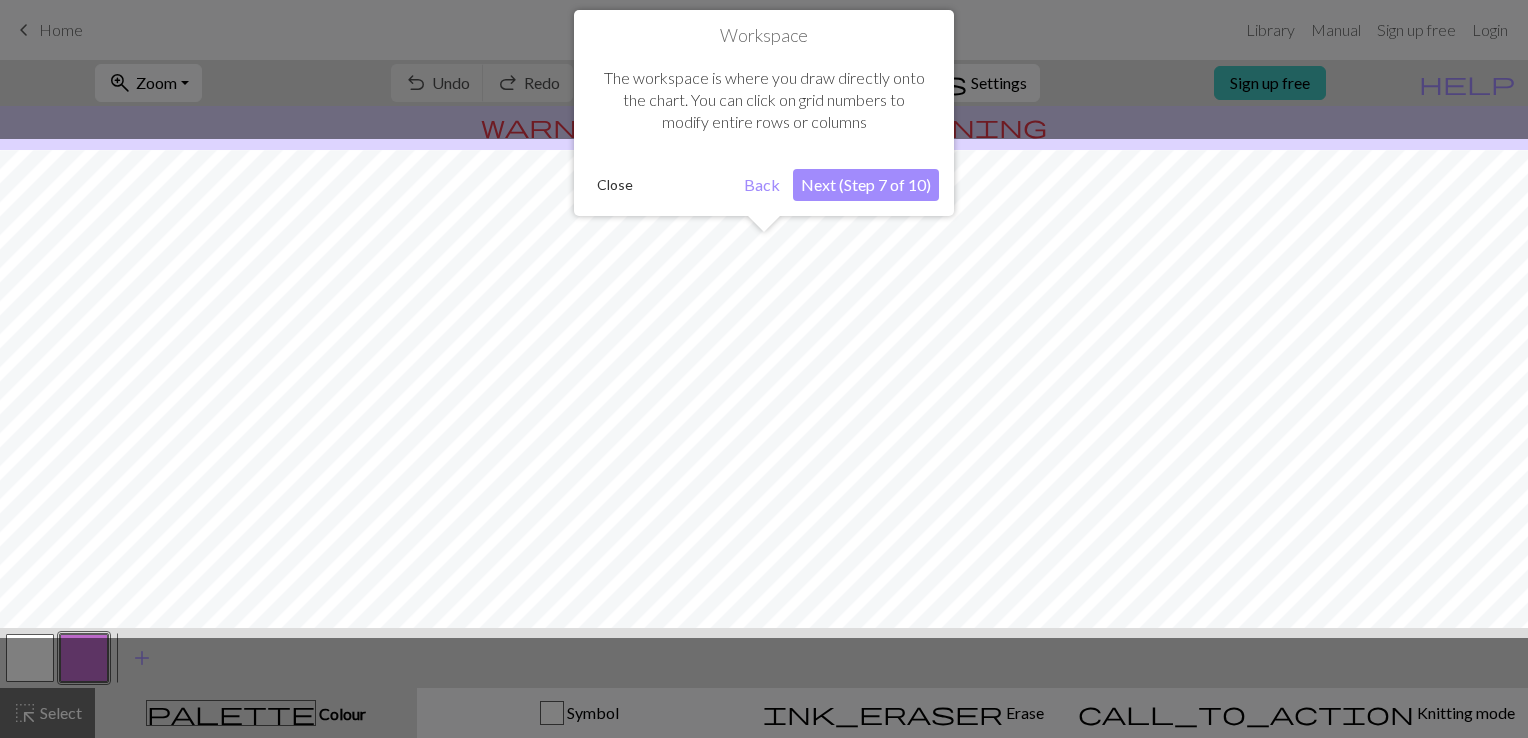 click on "Next (Step 7 of 10)" at bounding box center [866, 185] 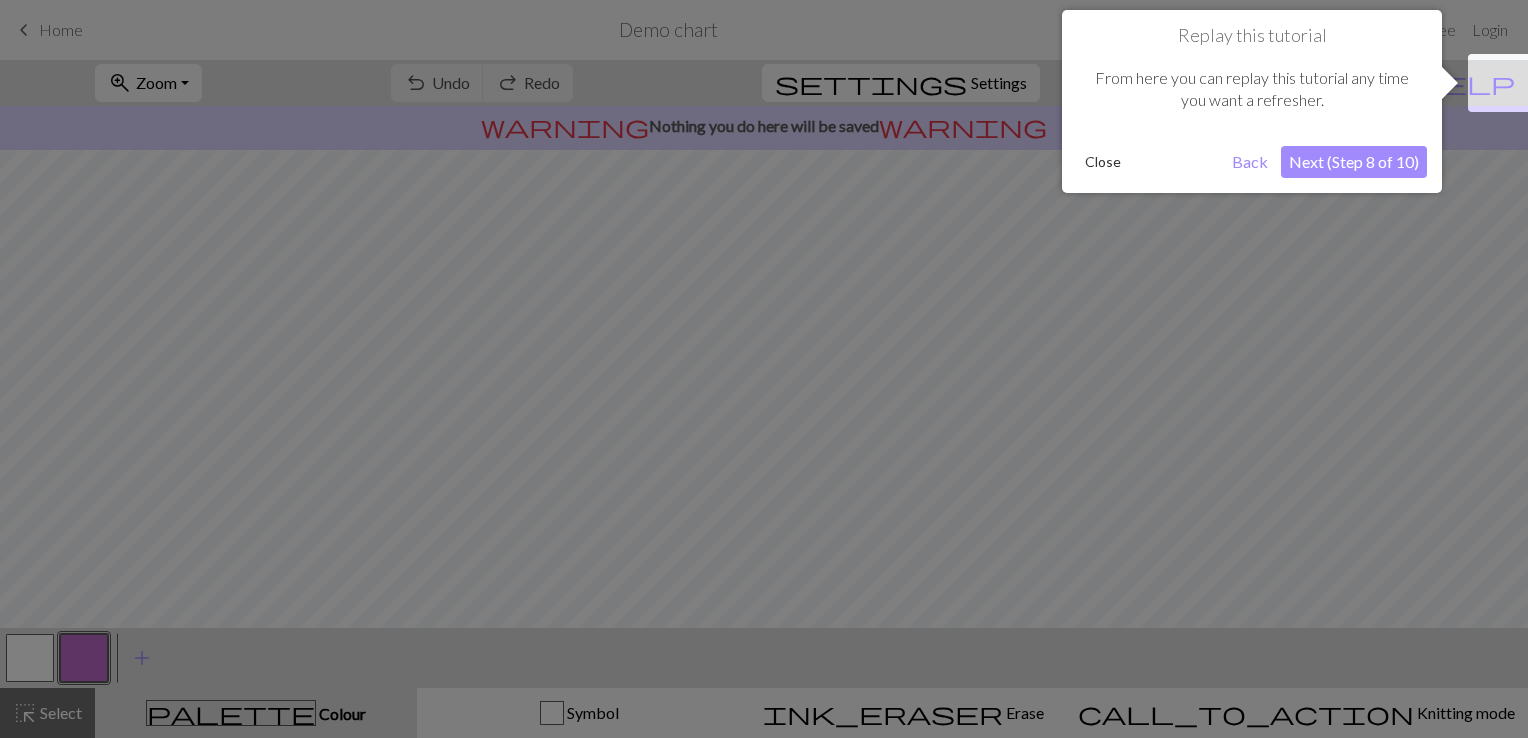 click on "Next (Step 8 of 10)" at bounding box center (1354, 162) 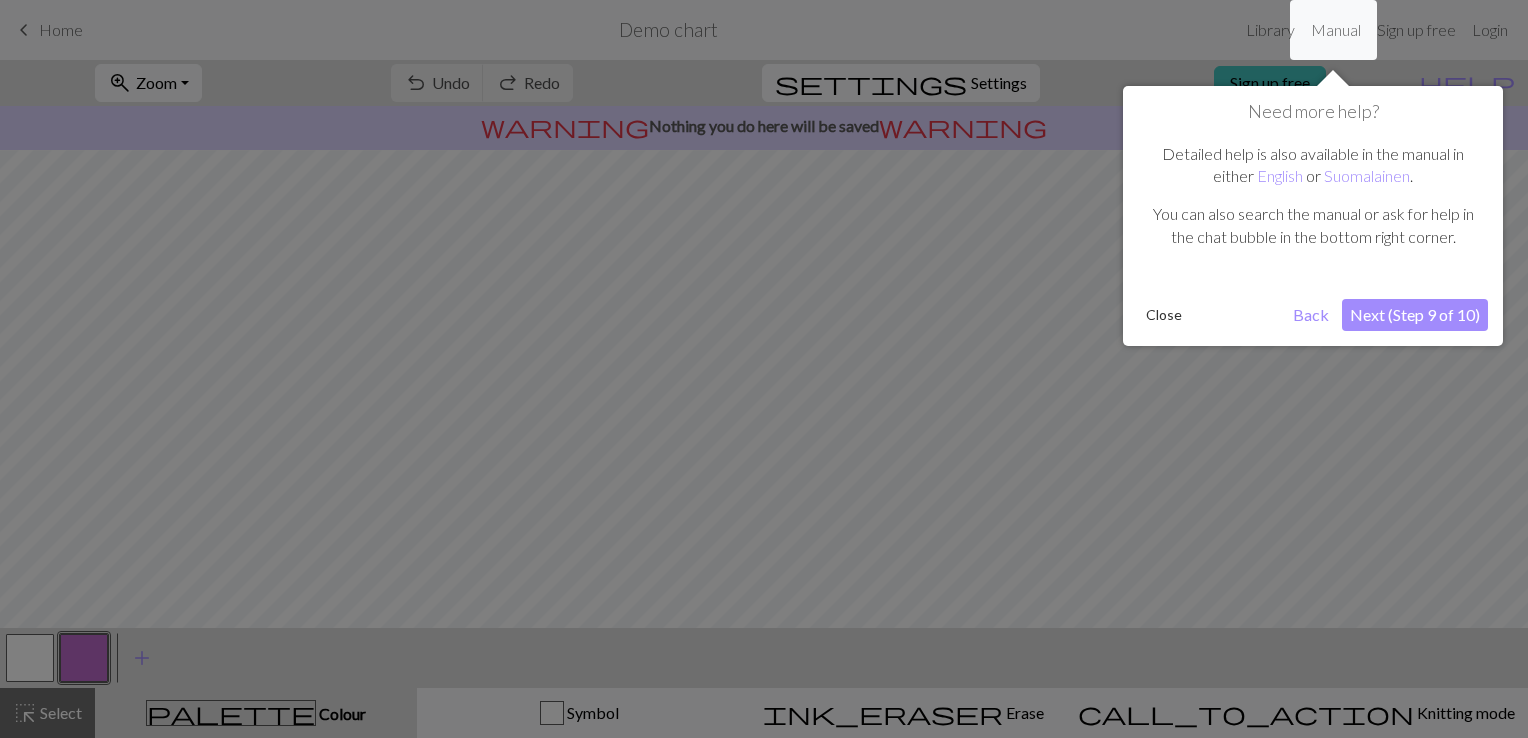 click on "Next (Step 9 of 10)" at bounding box center (1415, 315) 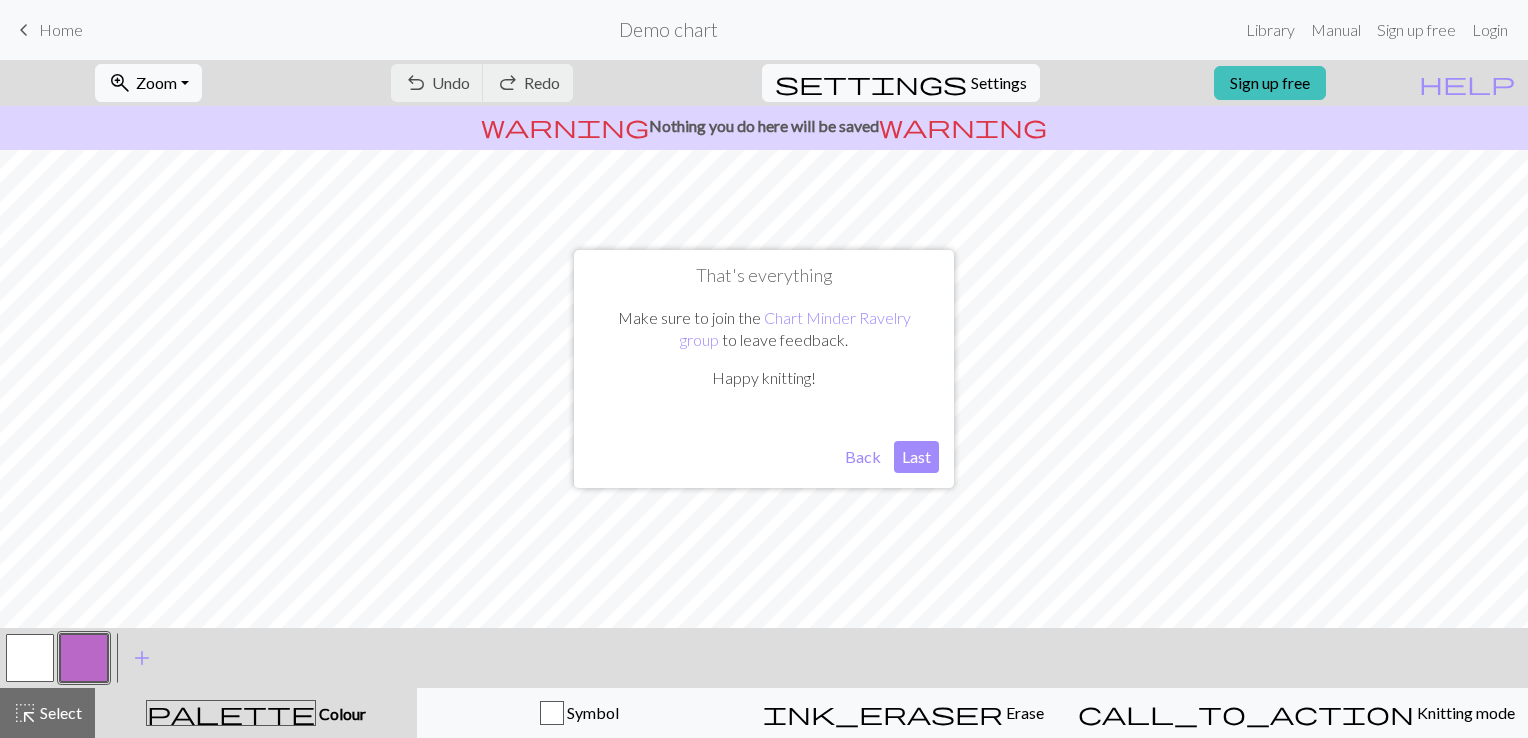 click on "Last" at bounding box center [916, 457] 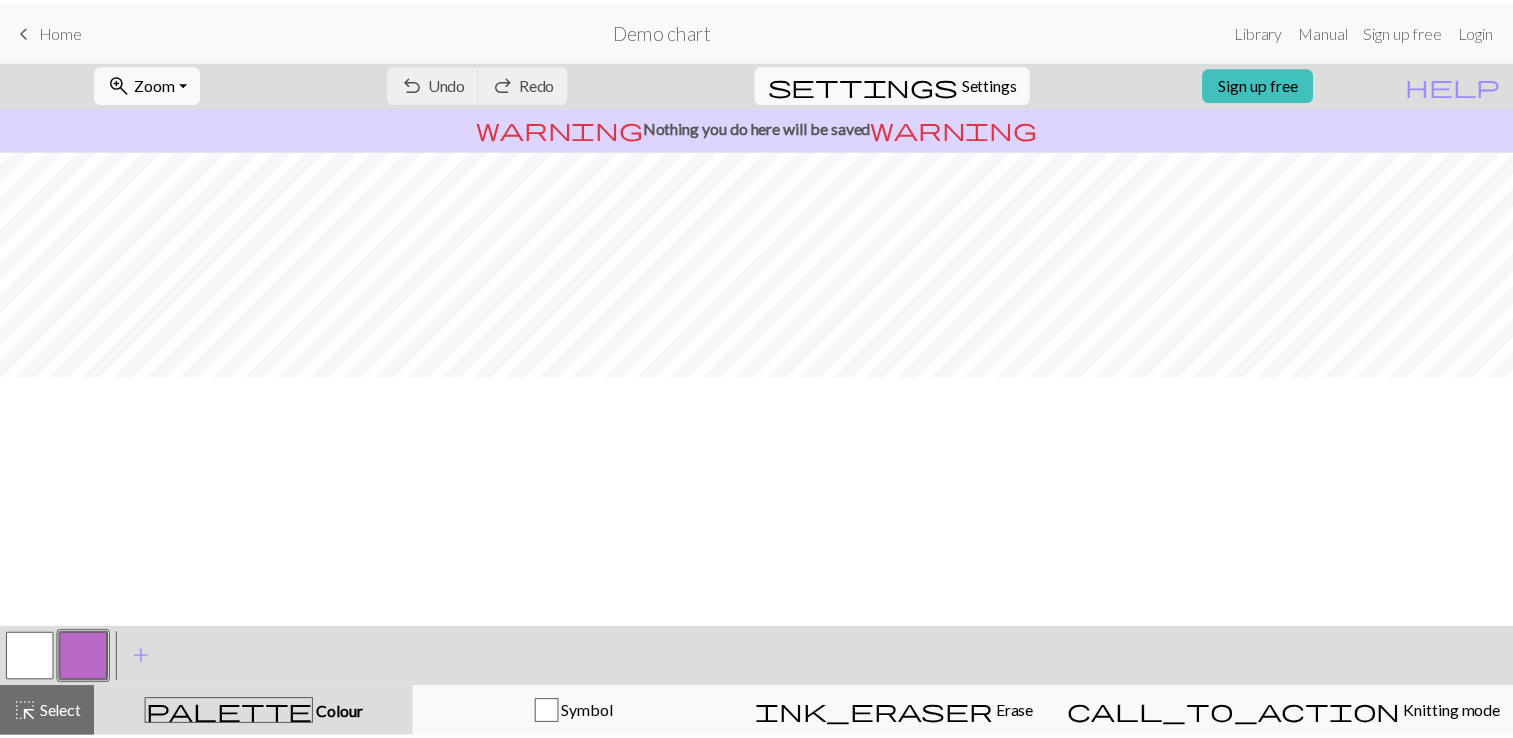 scroll, scrollTop: 0, scrollLeft: 0, axis: both 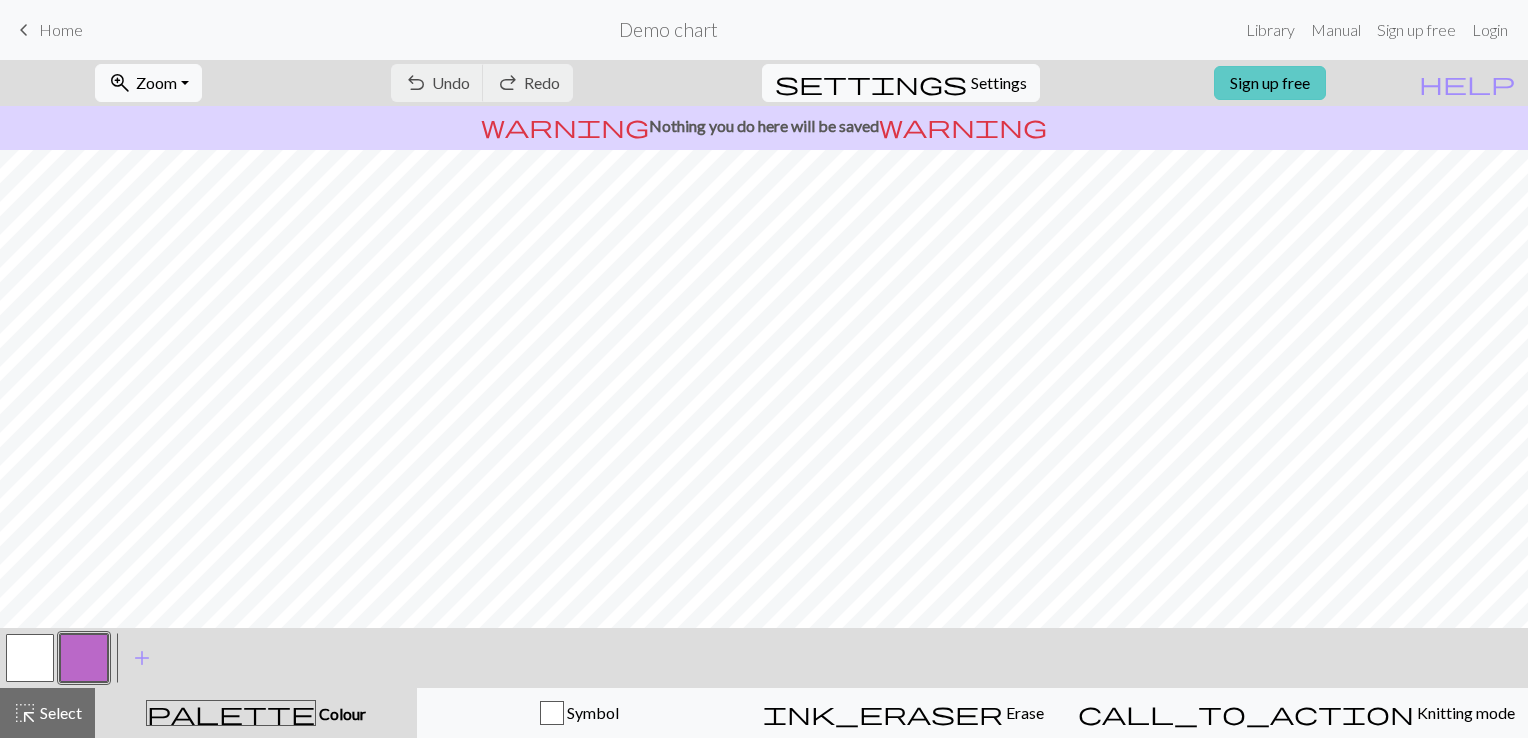 click on "Sign up free" at bounding box center [1270, 83] 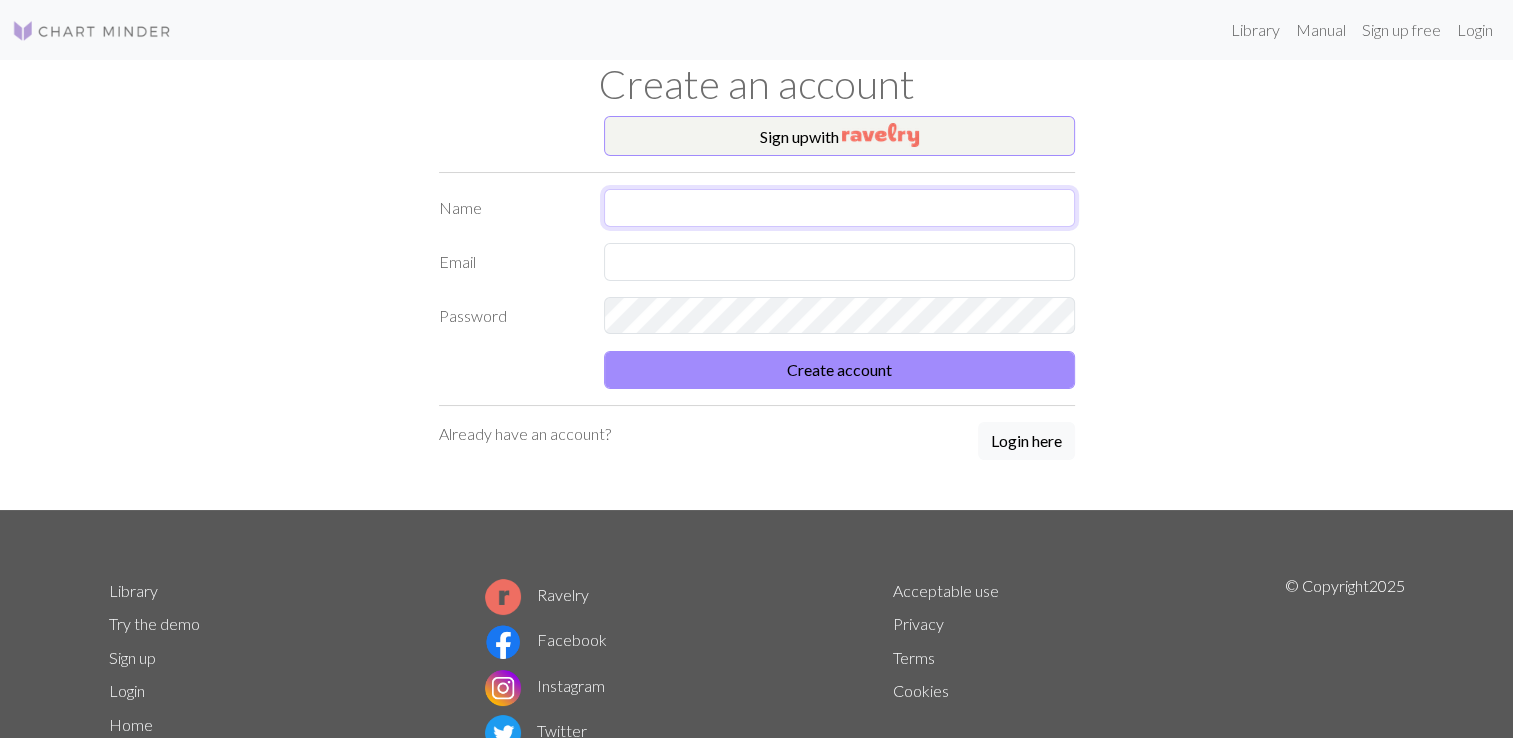 click at bounding box center [839, 208] 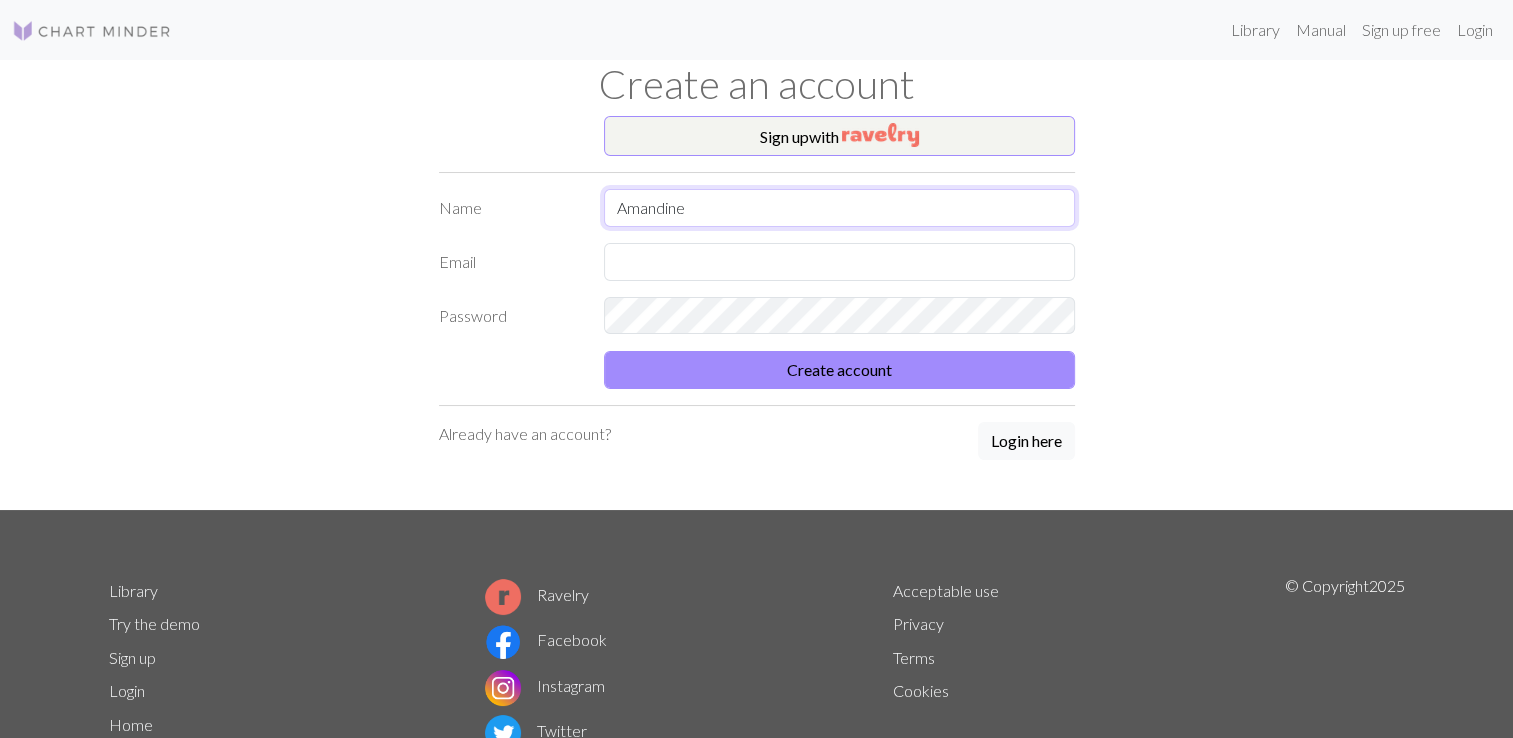 type on "Amandine" 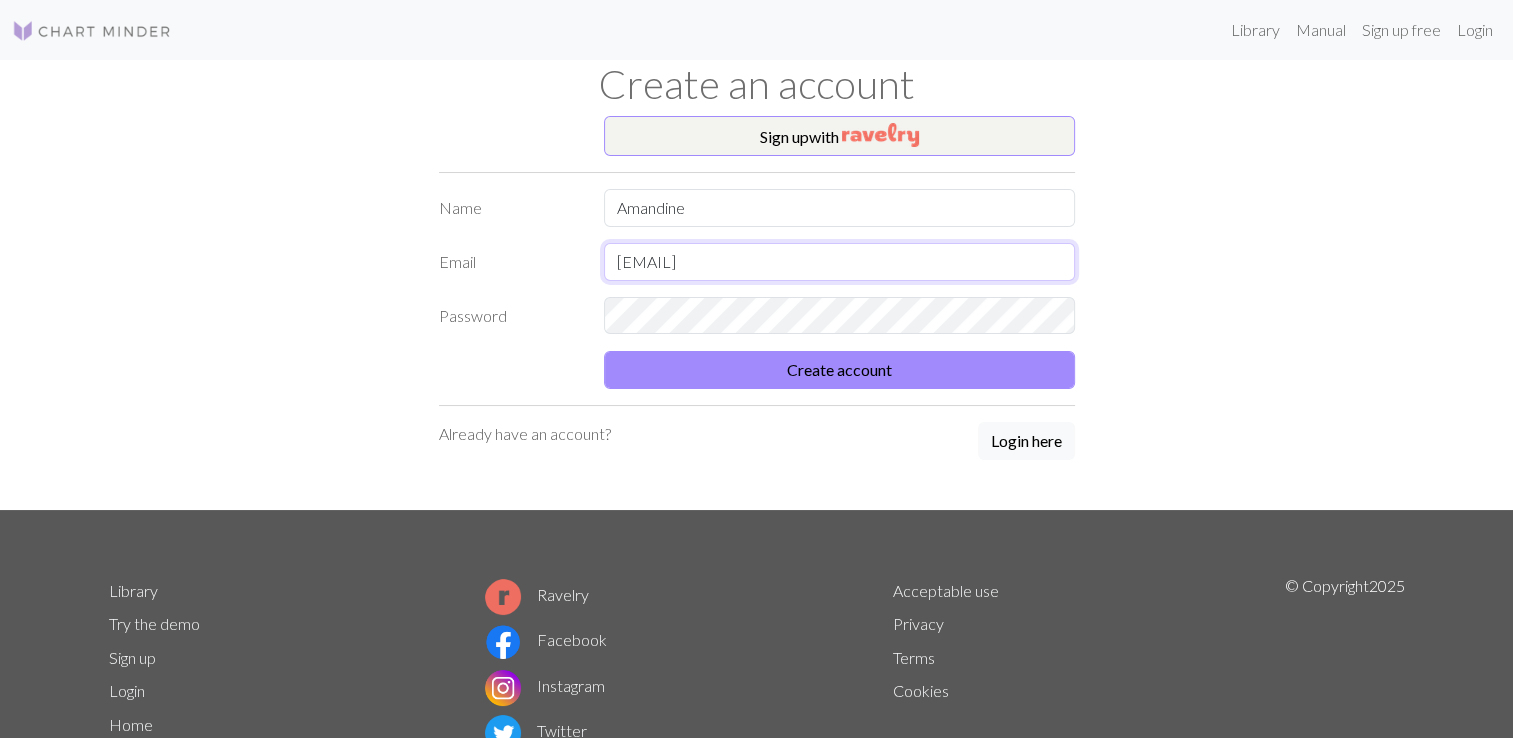 type on "[EMAIL]" 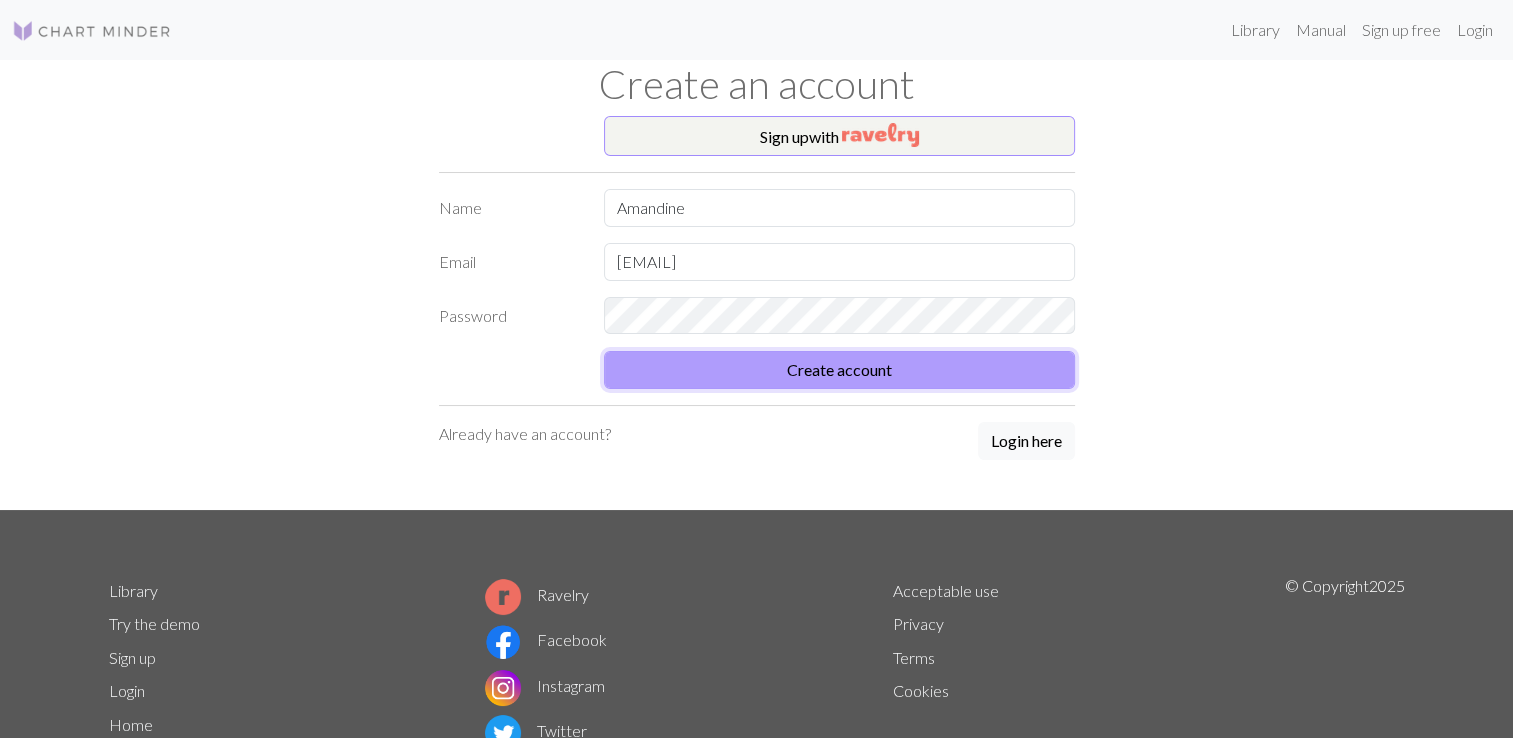 click on "Create account" at bounding box center (839, 370) 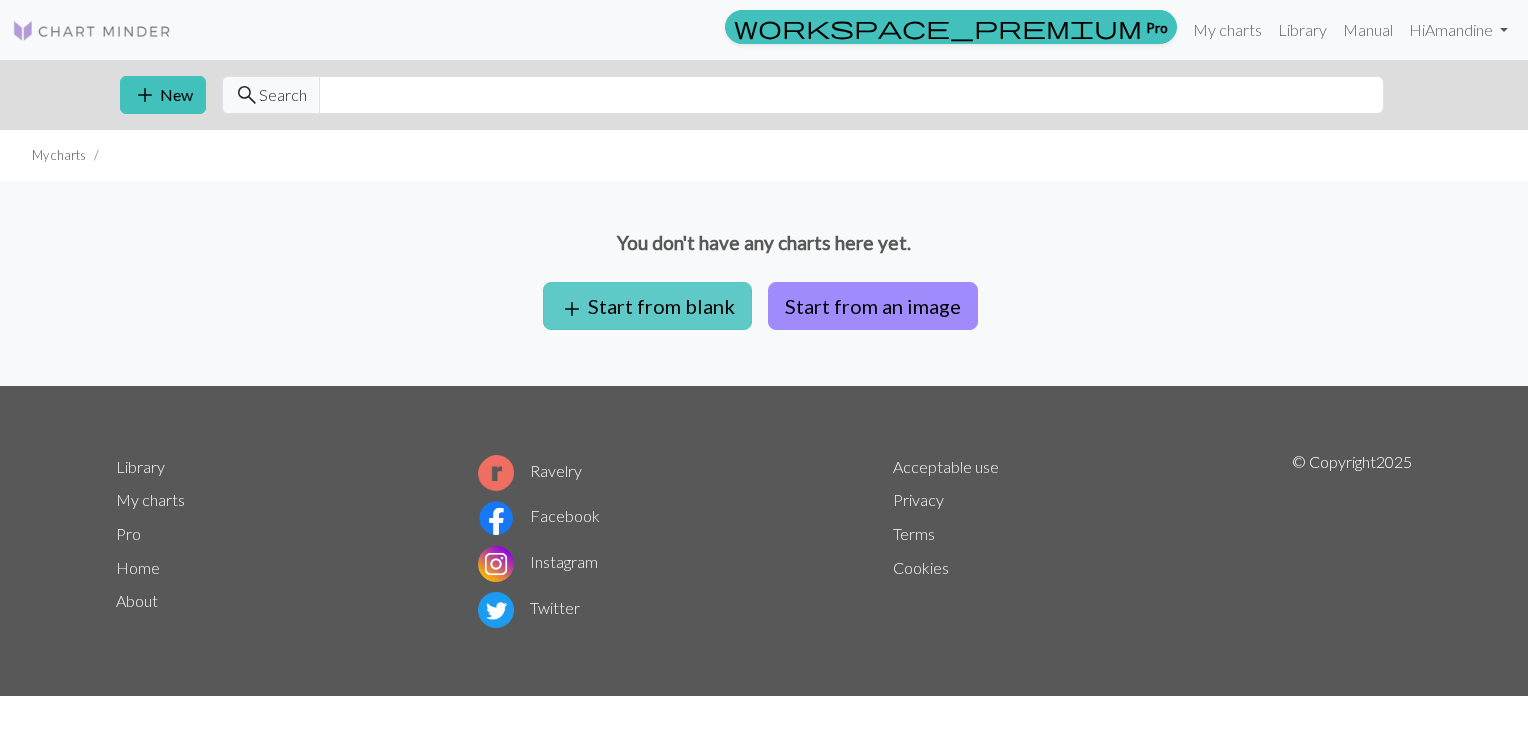click on "add   Start from blank" at bounding box center (647, 306) 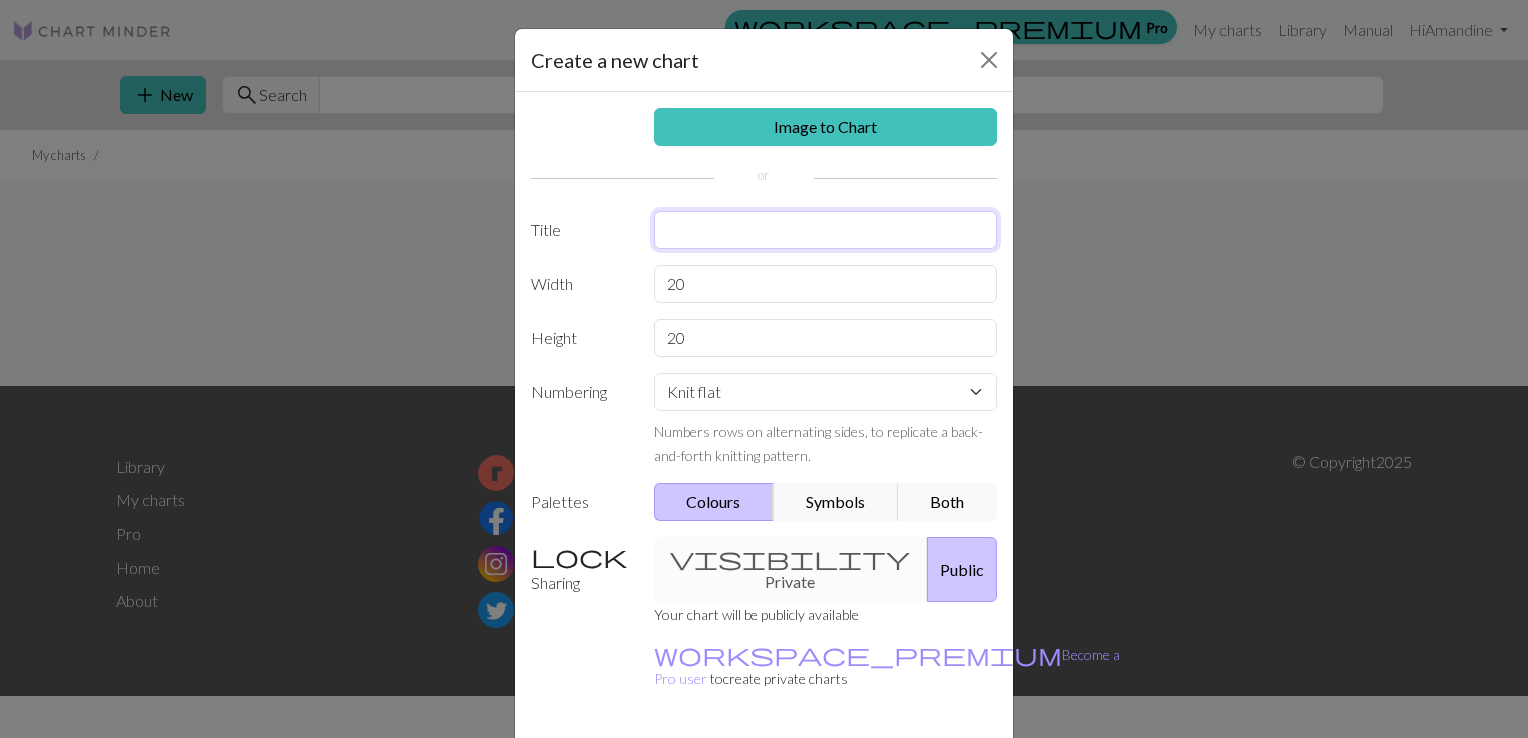 click at bounding box center [826, 230] 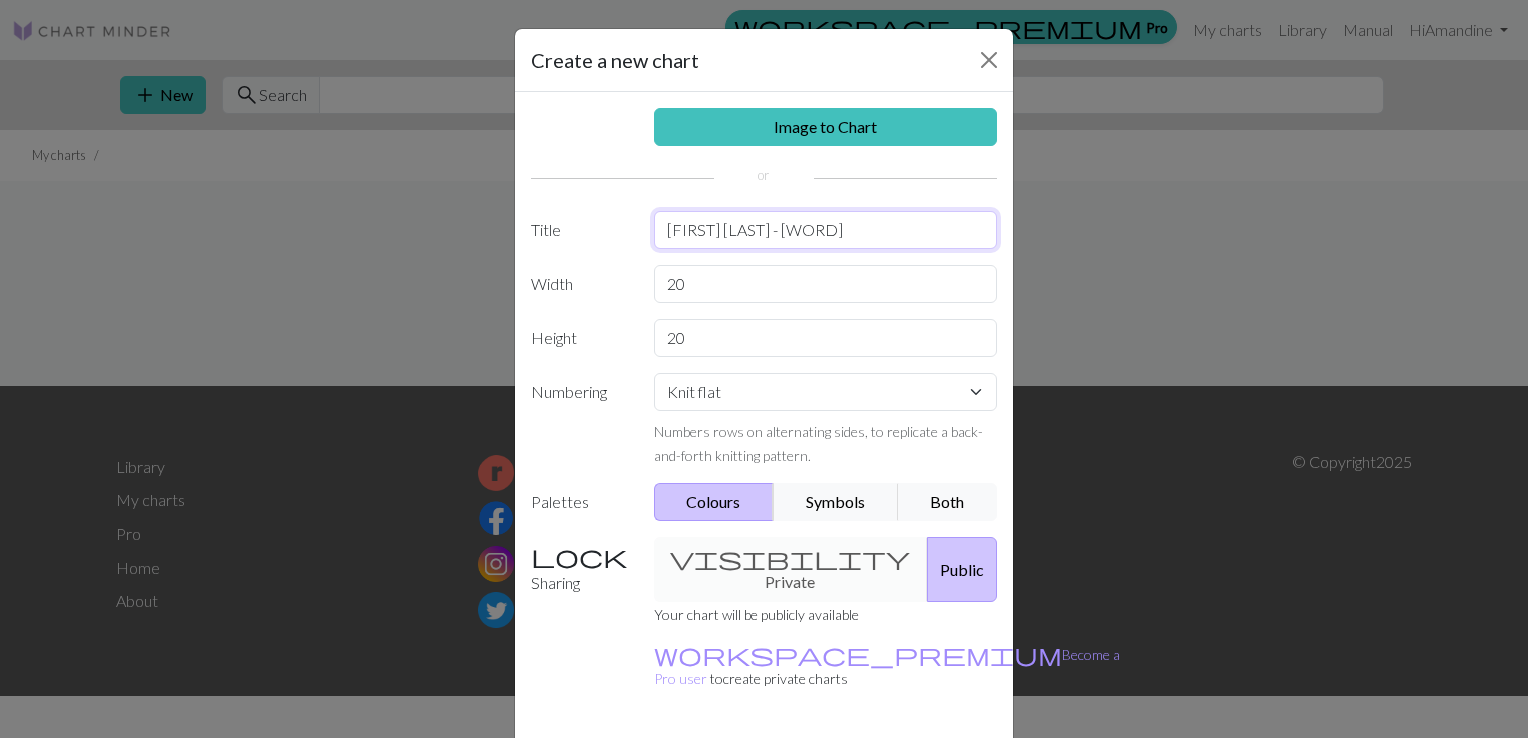 type on "[FIRST] [LAST] - [WORD]" 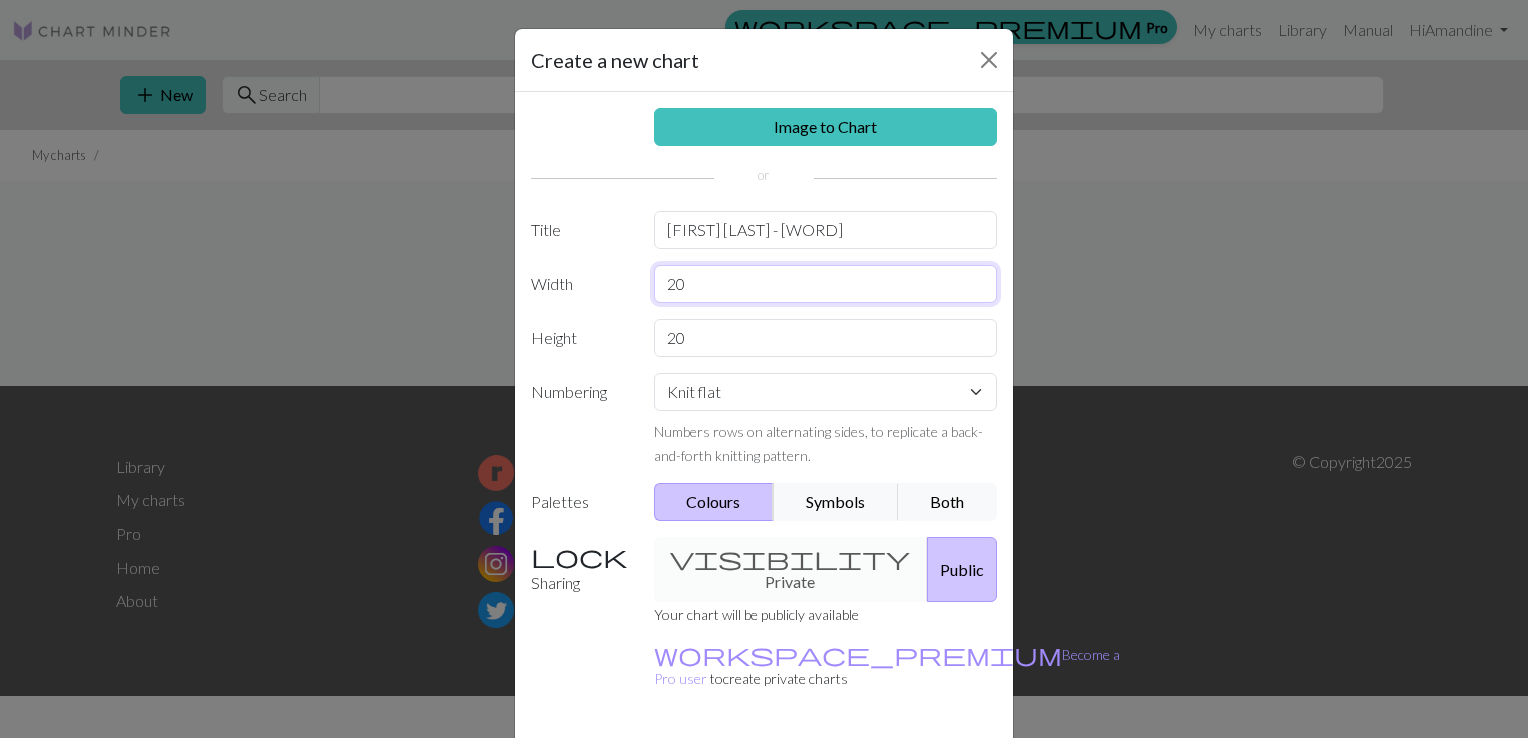 drag, startPoint x: 774, startPoint y: 289, endPoint x: 465, endPoint y: 243, distance: 312.40518 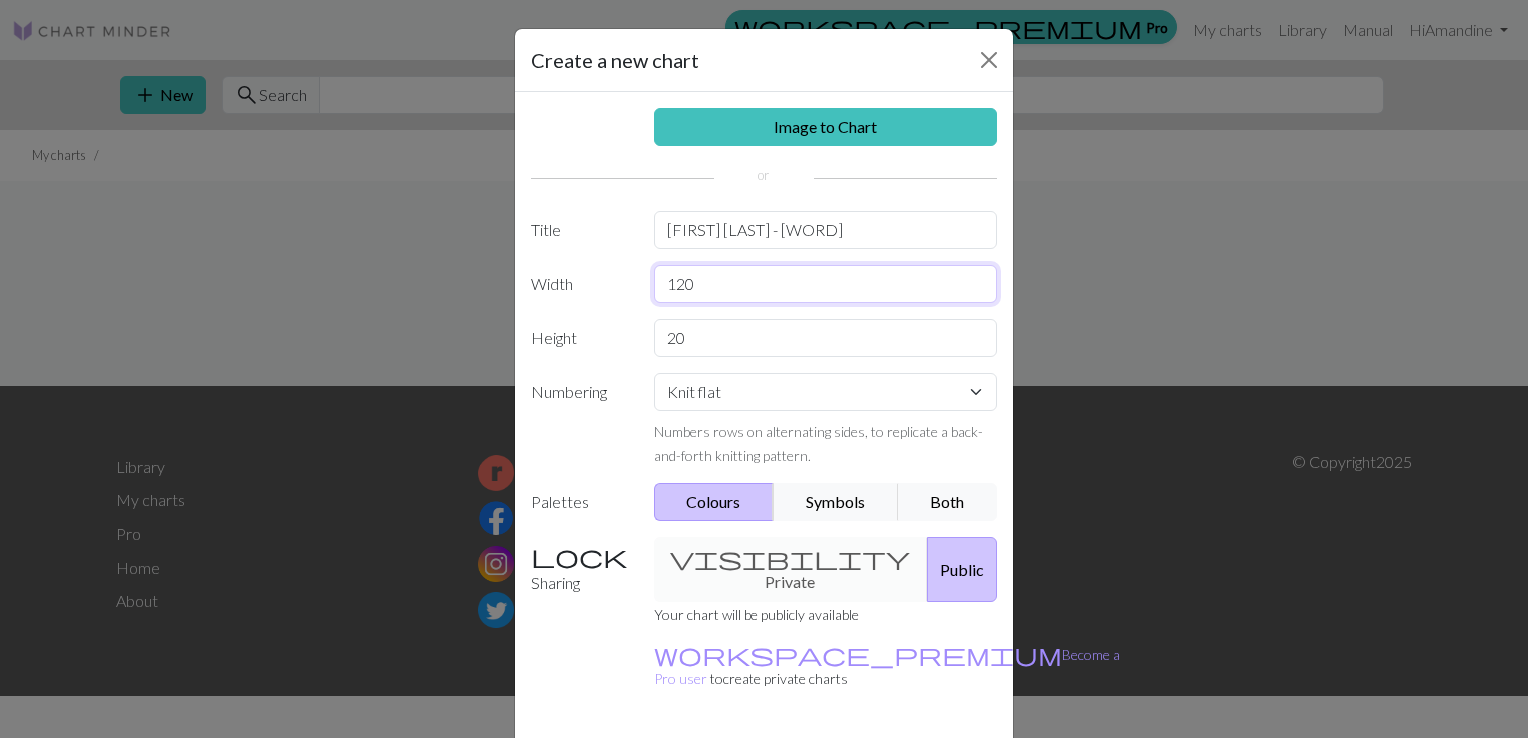 type on "120" 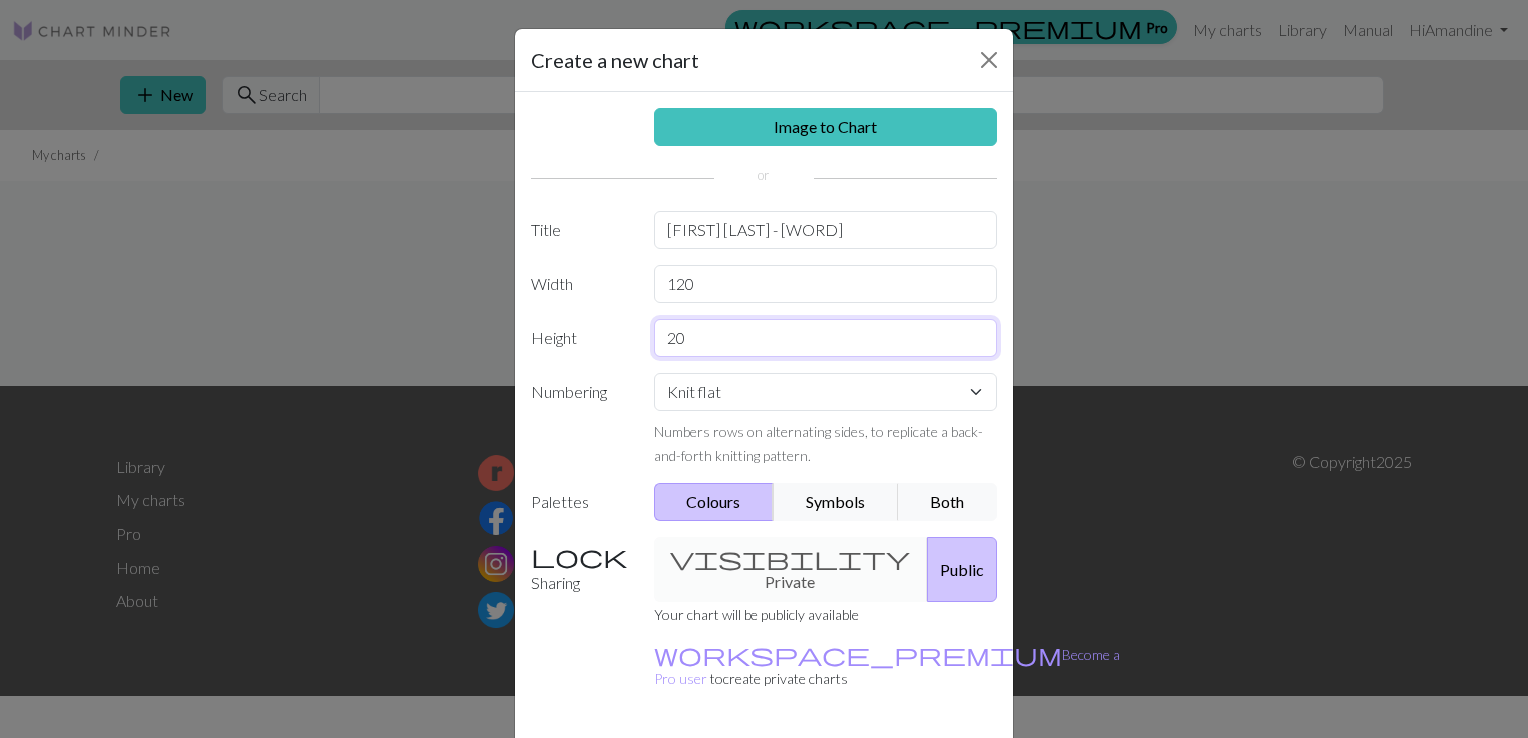drag, startPoint x: 694, startPoint y: 338, endPoint x: 457, endPoint y: 310, distance: 238.64827 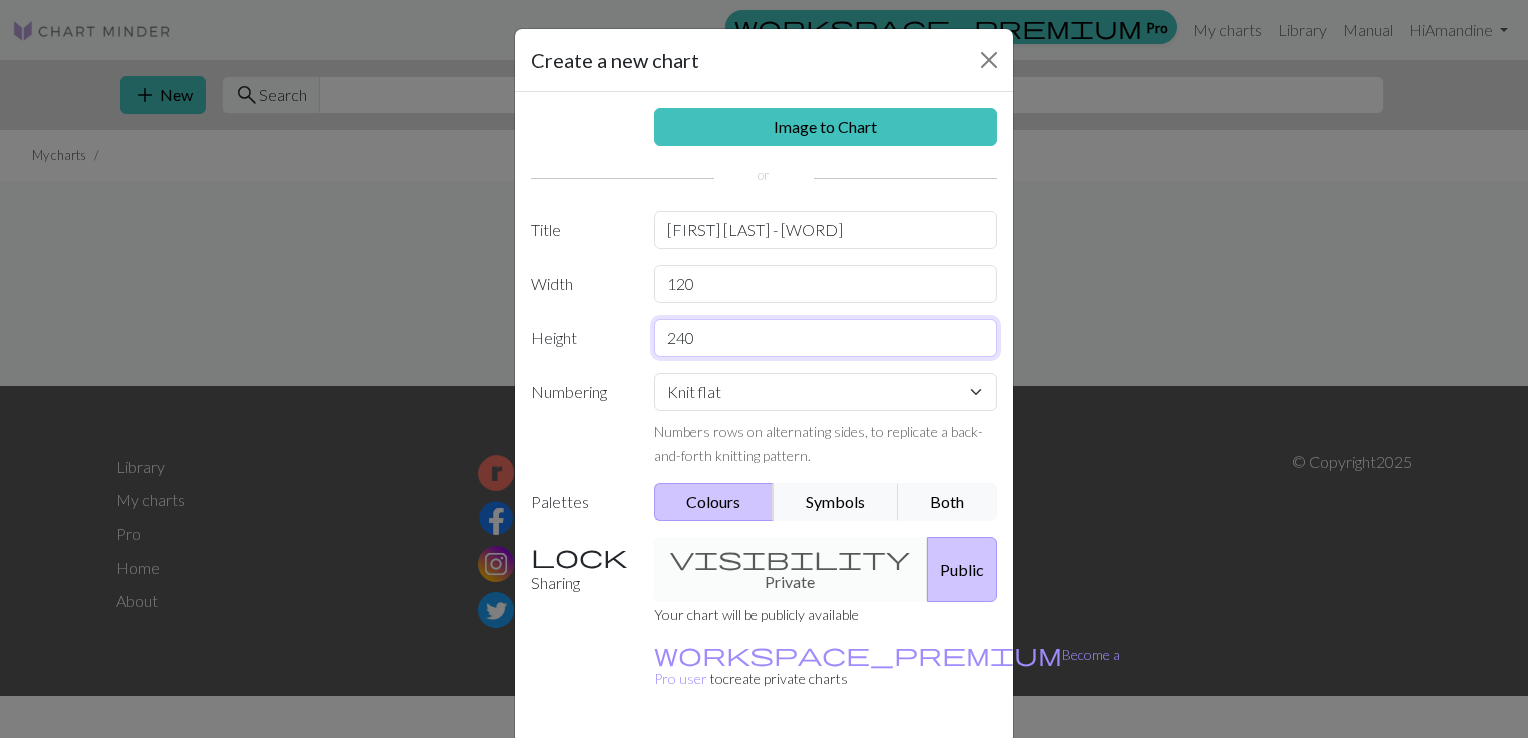 type on "240" 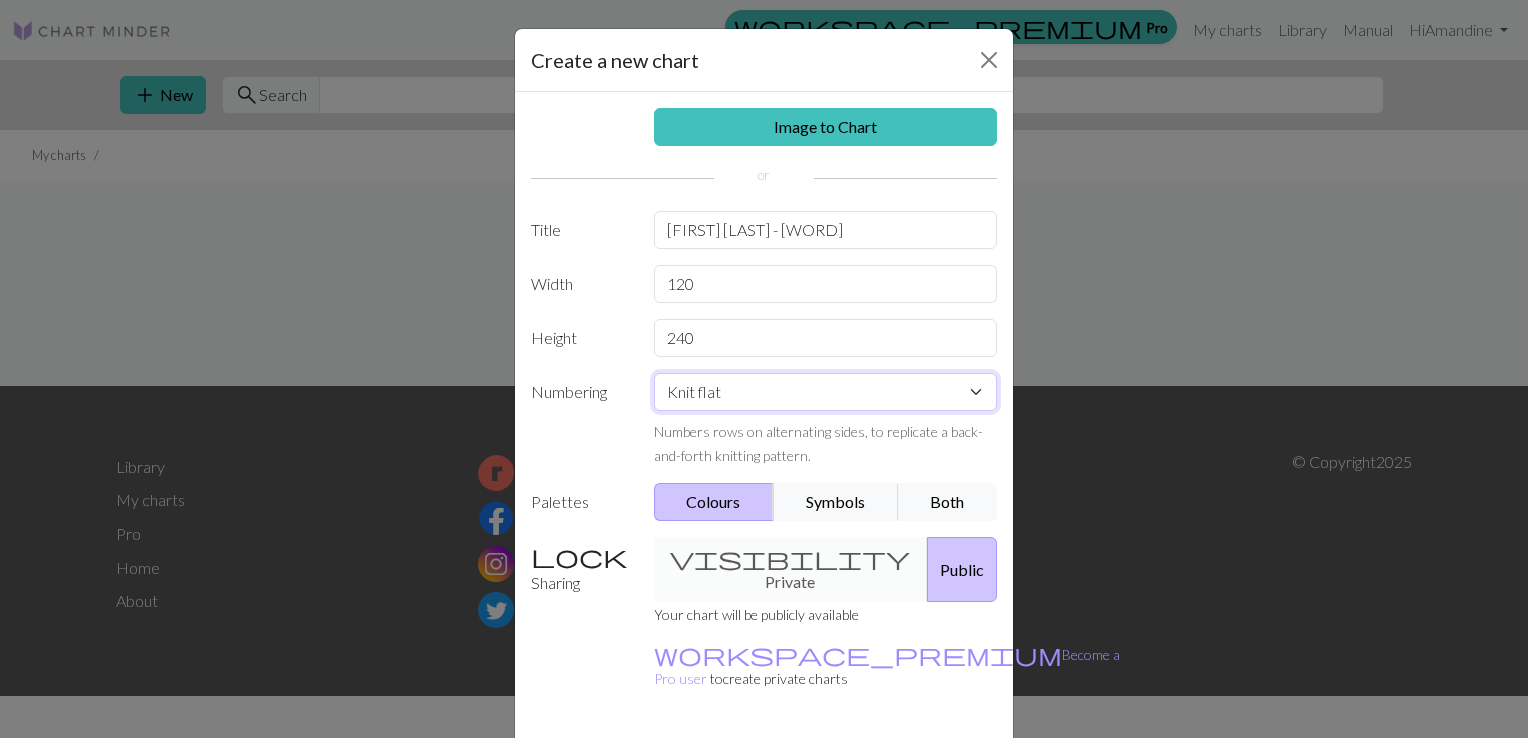 click on "Knit flat Knit in the round Lace knitting Cross stitch" at bounding box center (826, 392) 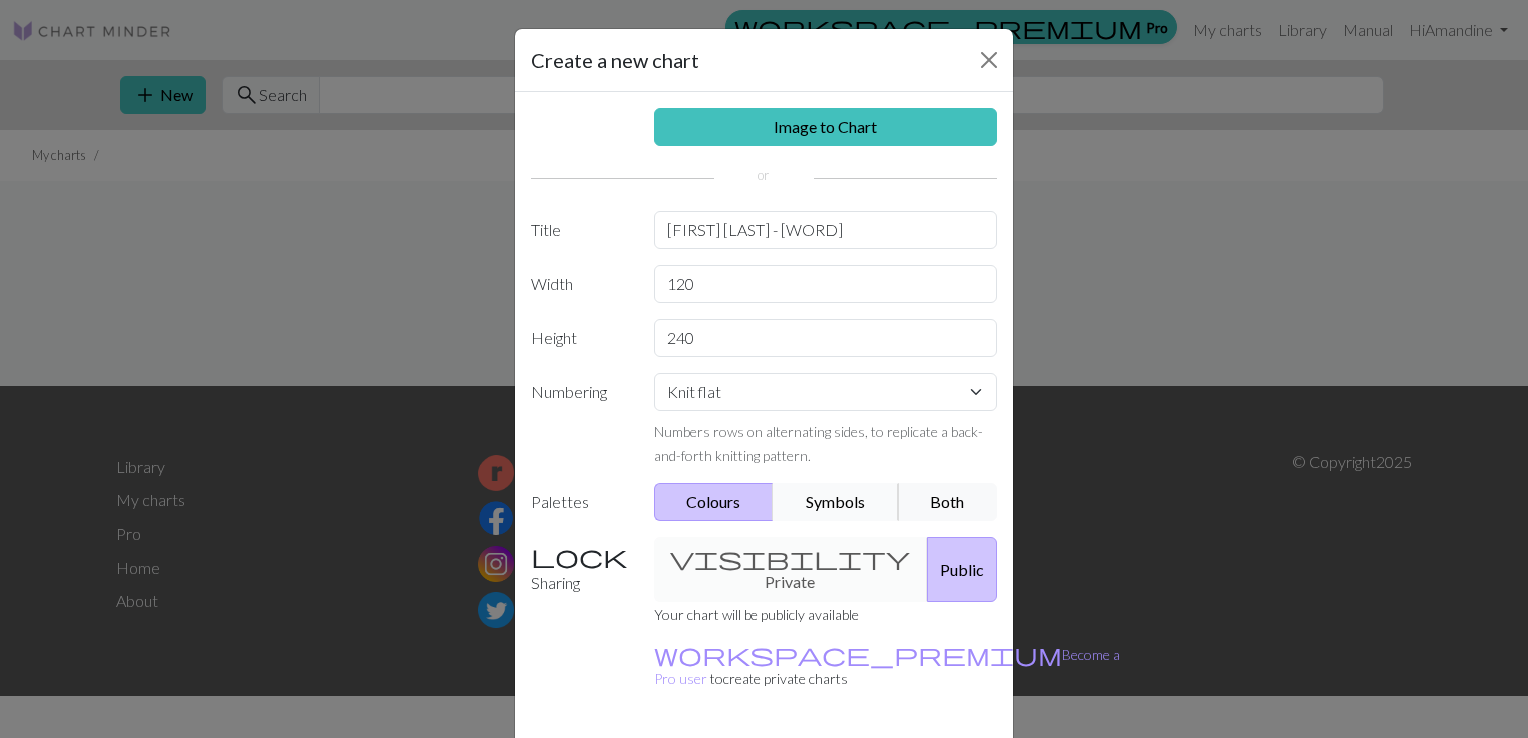 click on "Symbols" at bounding box center (836, 502) 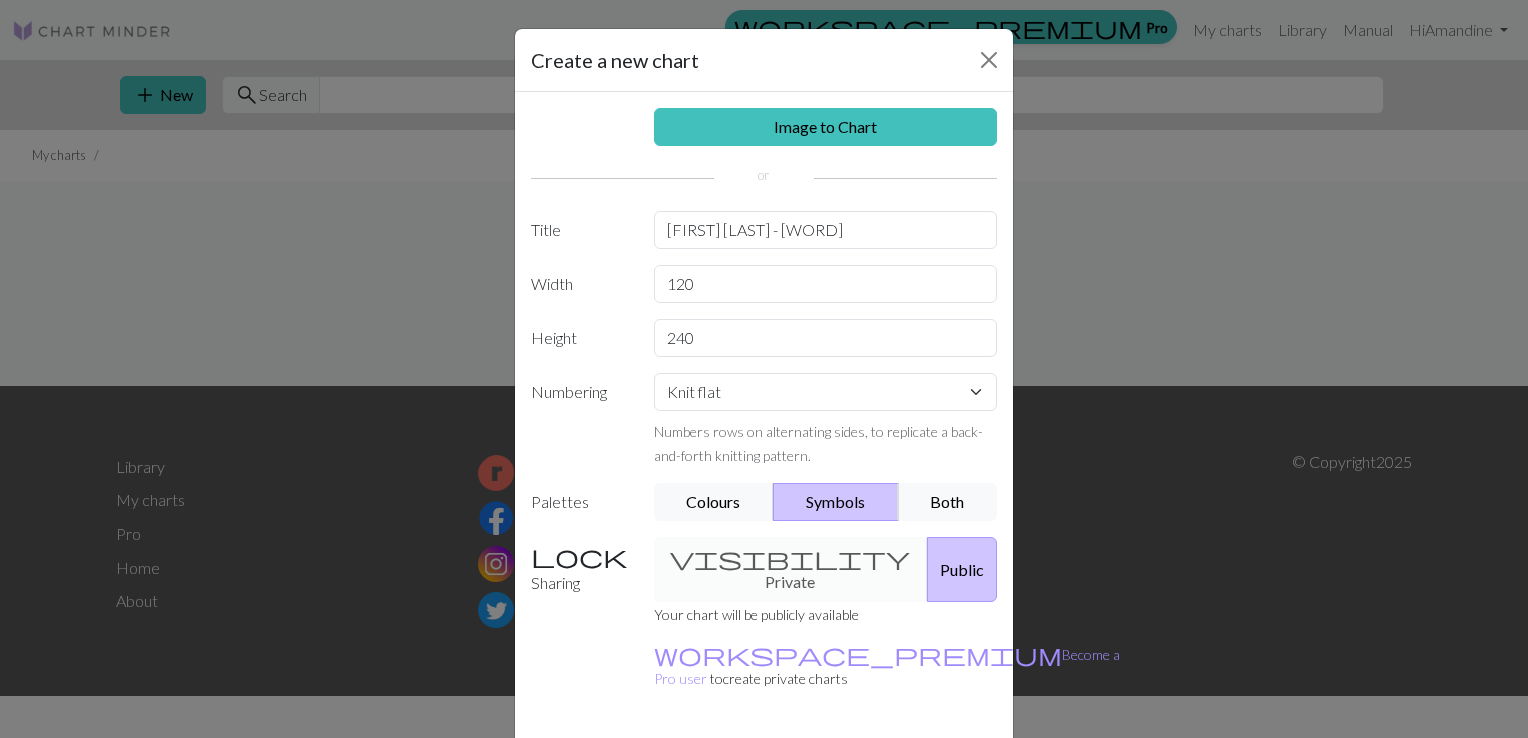 click on "visibility  Private Public" at bounding box center [826, 569] 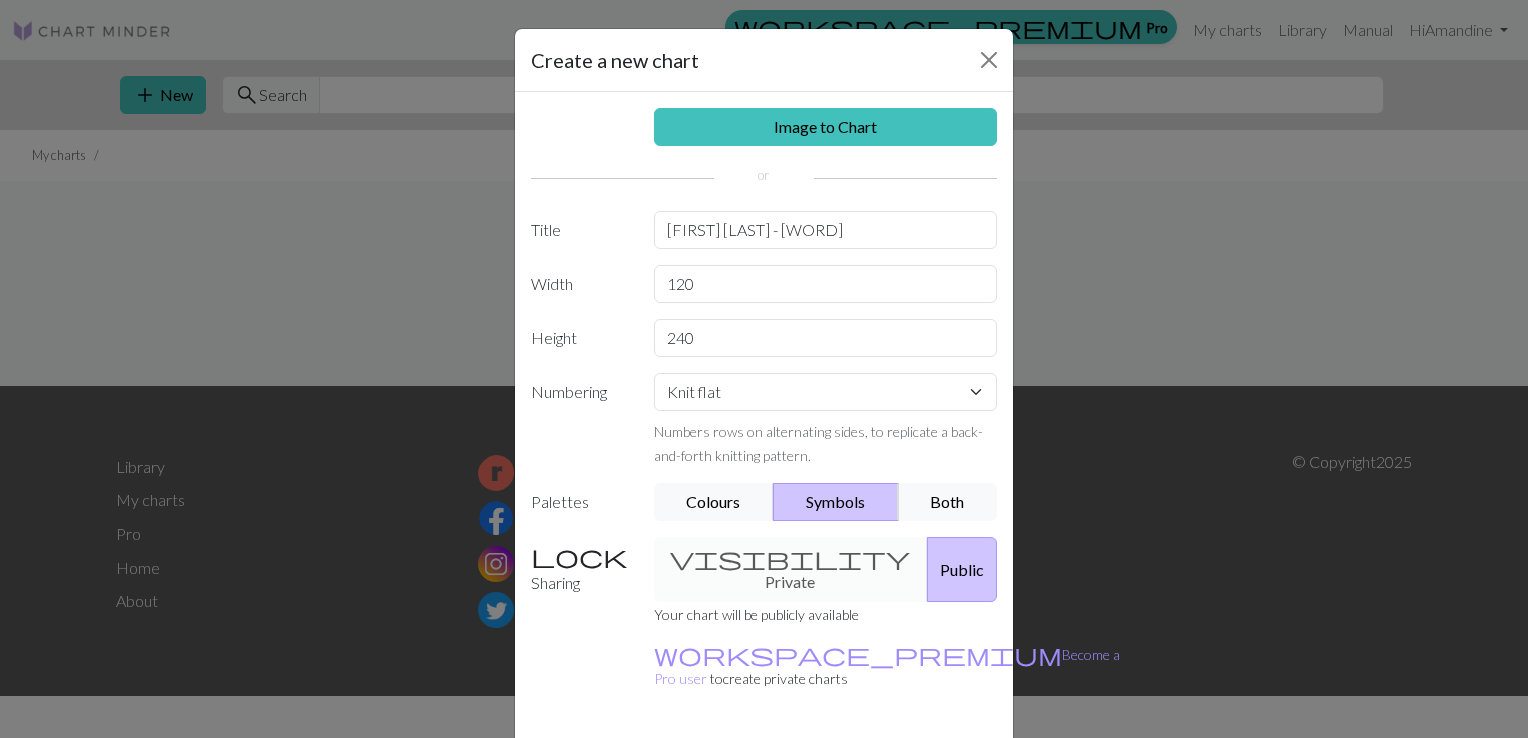 click on "visibility  Private Public" at bounding box center (826, 569) 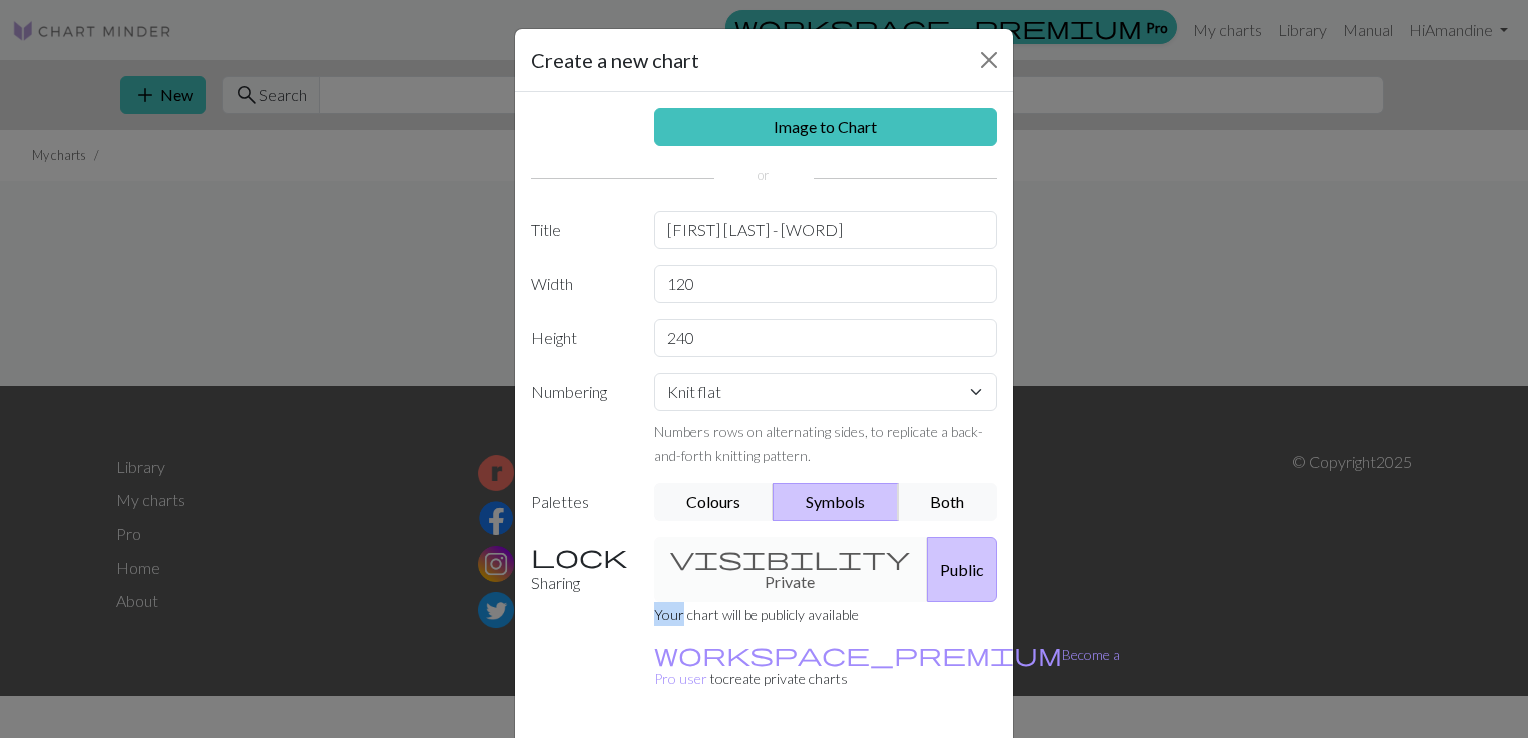 click on "visibility  Private Public" at bounding box center (826, 569) 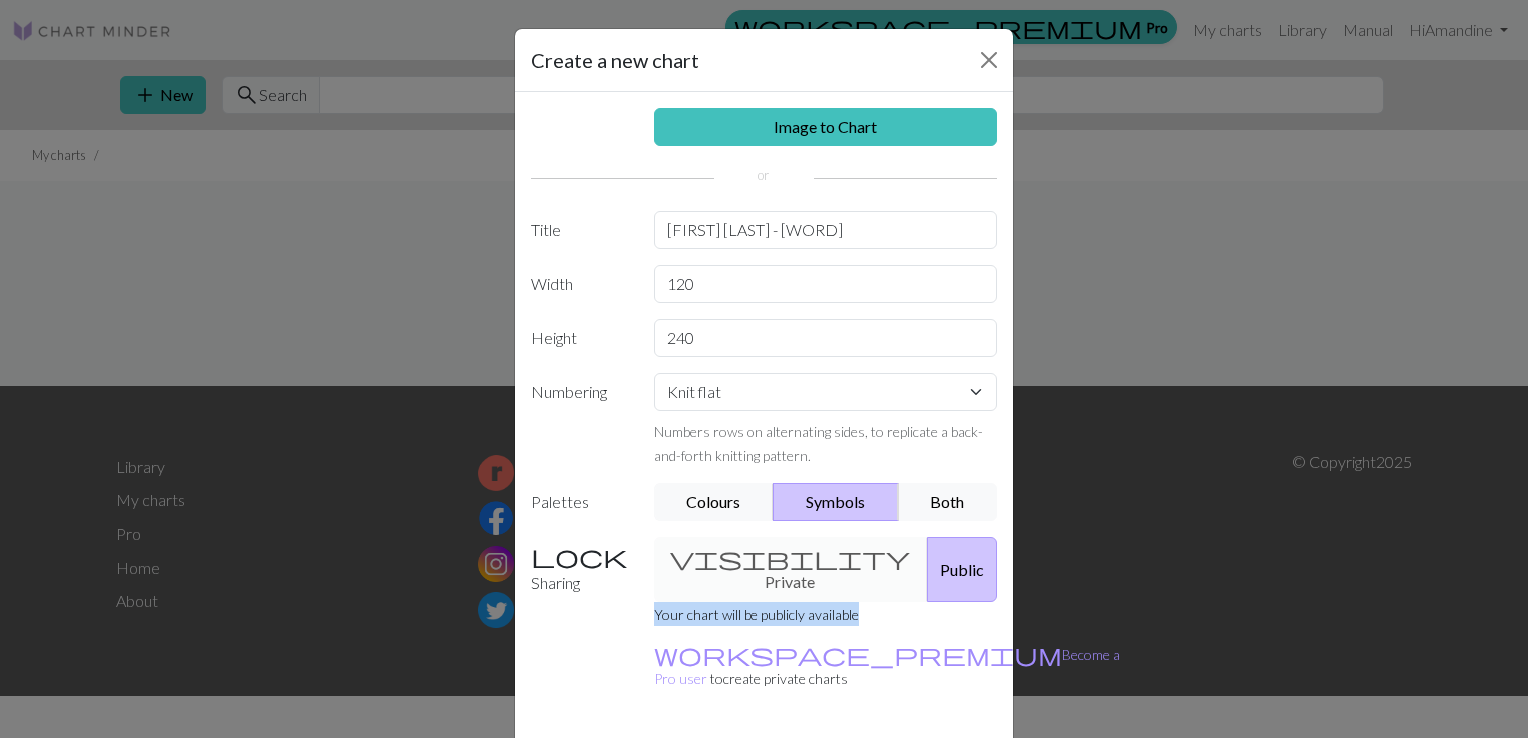 click on "visibility  Private Public" at bounding box center (826, 569) 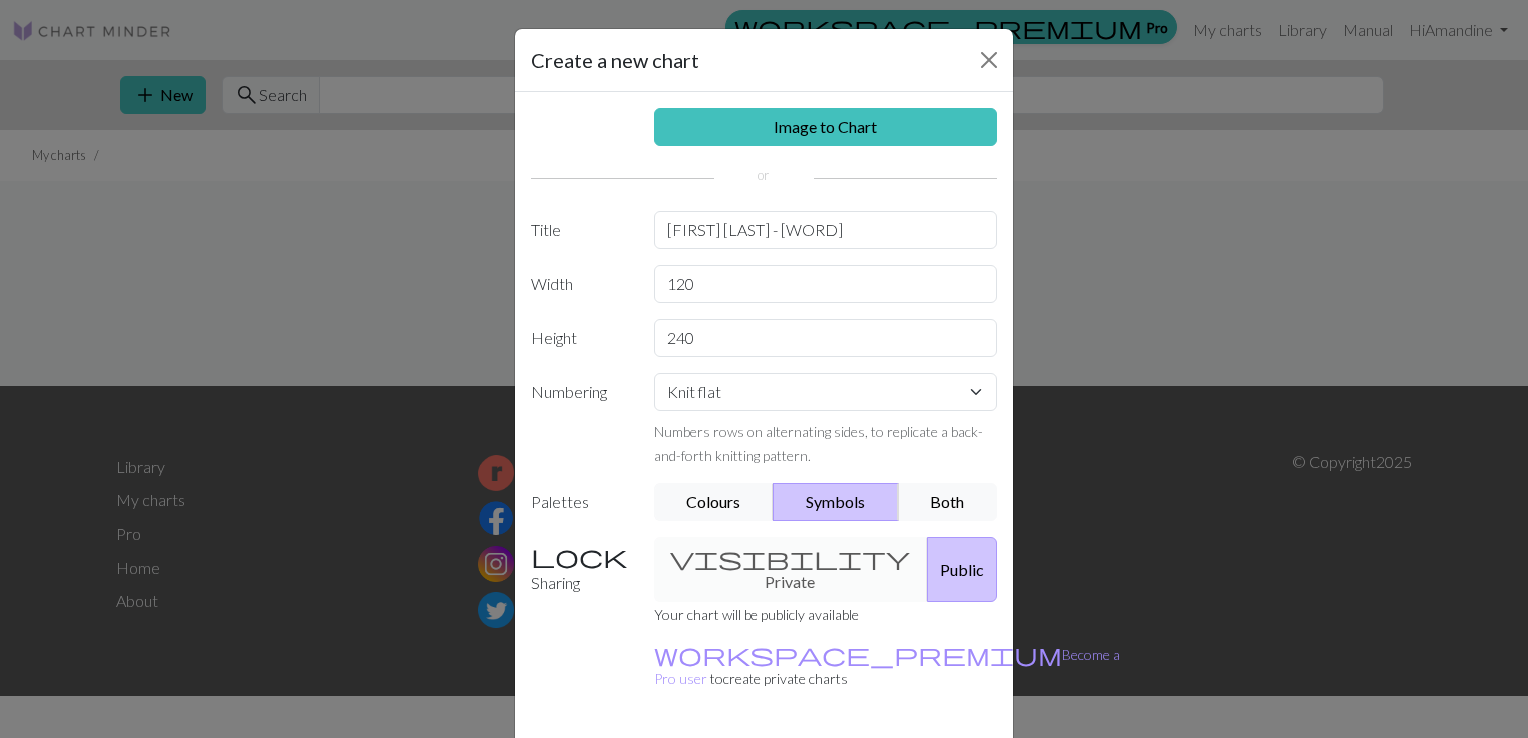 drag, startPoint x: 736, startPoint y: 571, endPoint x: 670, endPoint y: 571, distance: 66 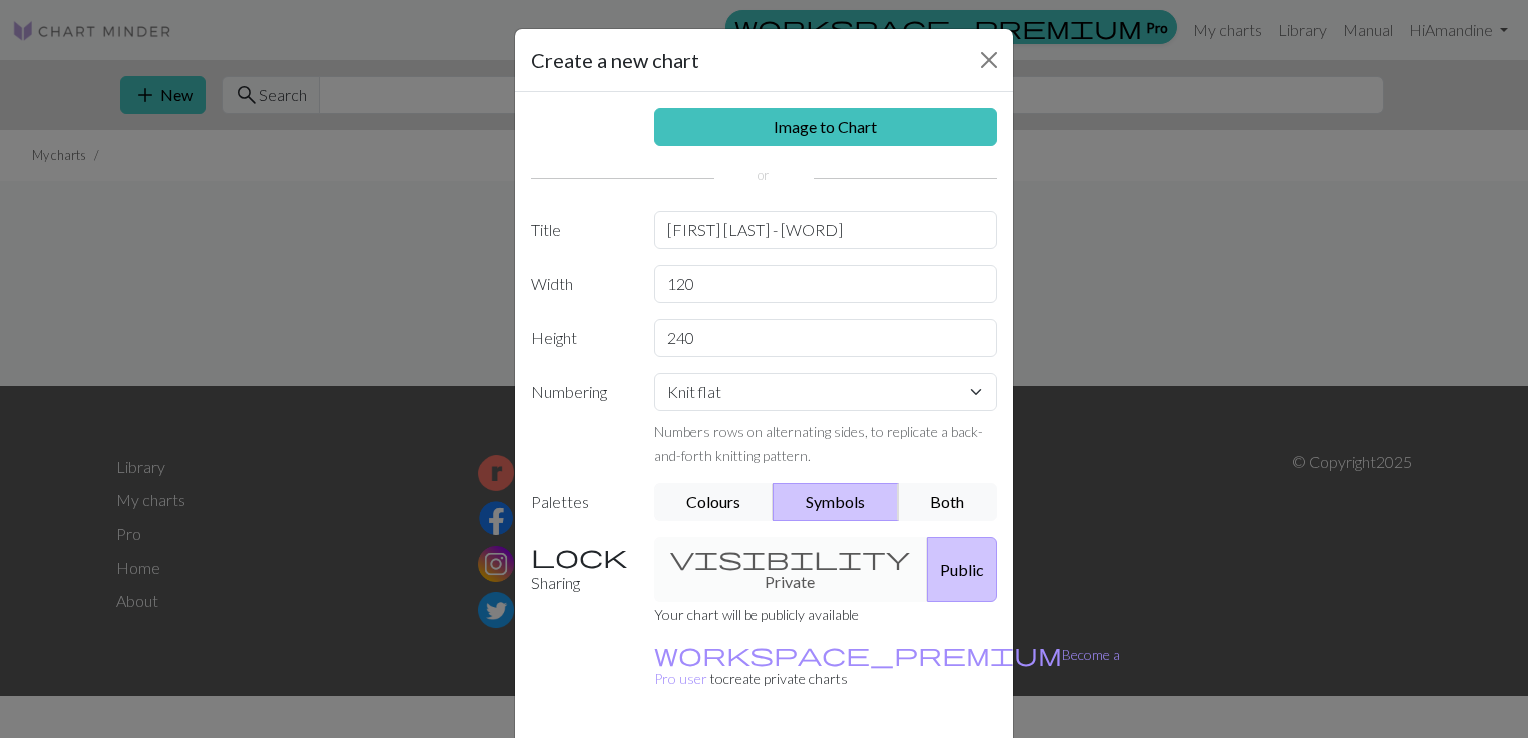 click on "Public" at bounding box center [962, 569] 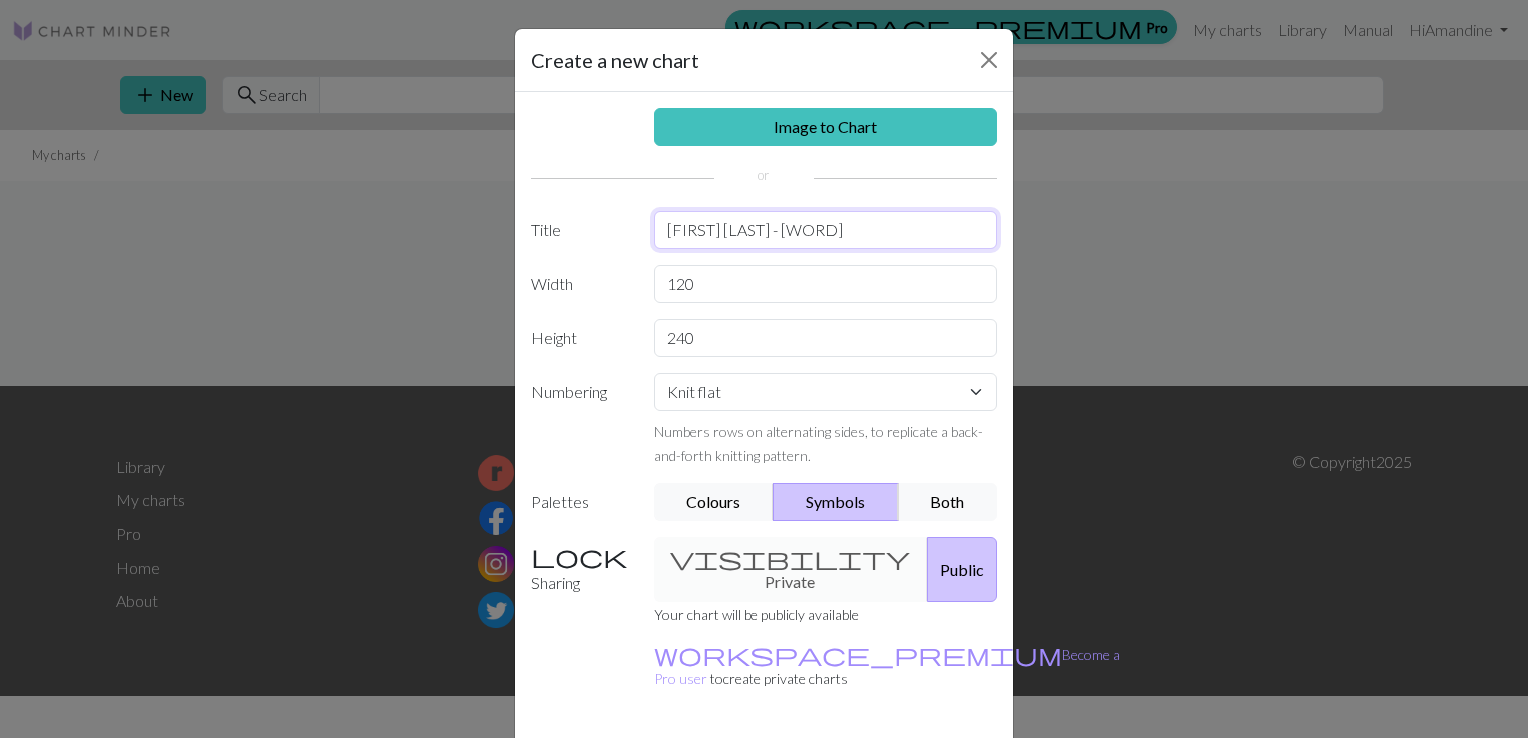 click on "[FIRST] [LAST] - [WORD]" at bounding box center (826, 230) 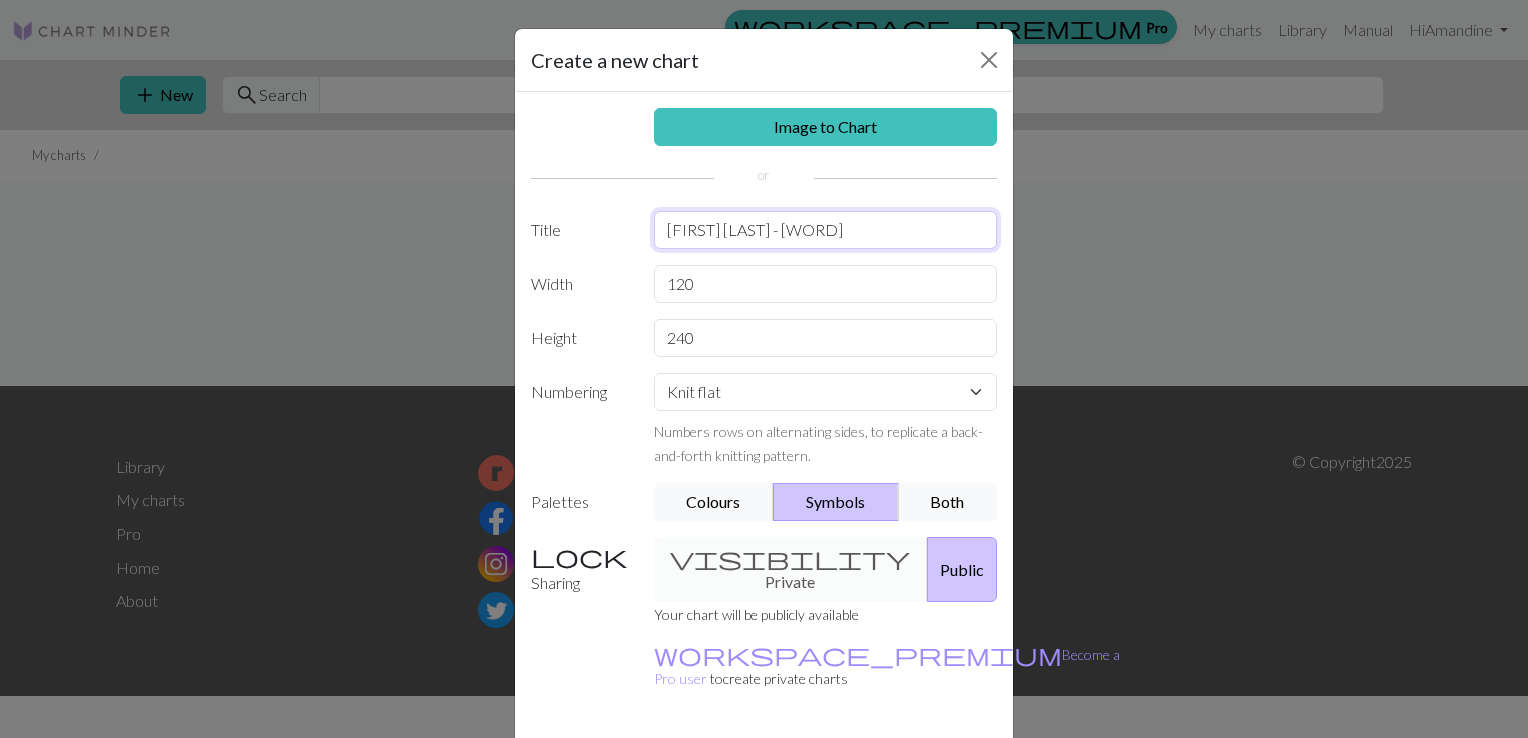 drag, startPoint x: 828, startPoint y: 241, endPoint x: 344, endPoint y: 174, distance: 488.6154 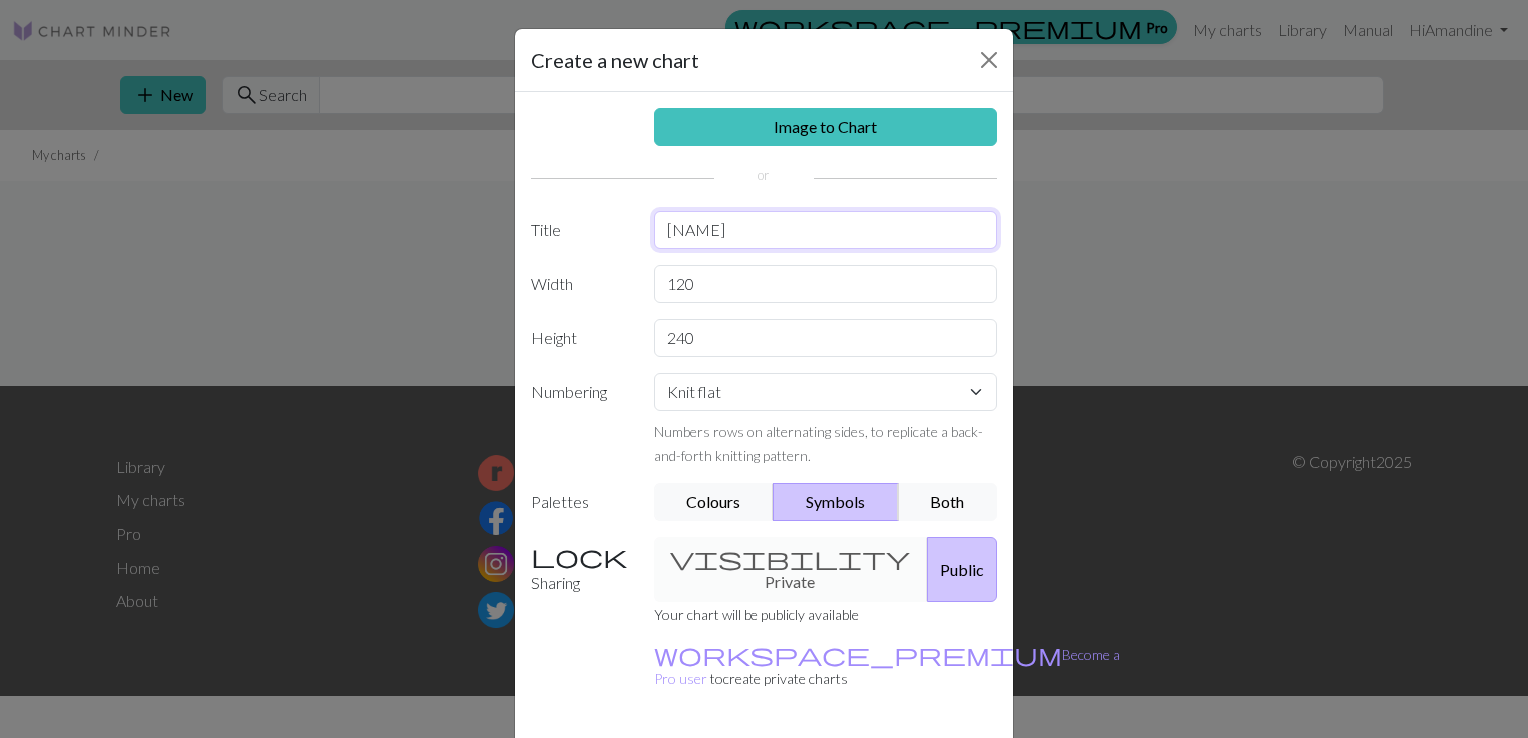 type on "[NAME]" 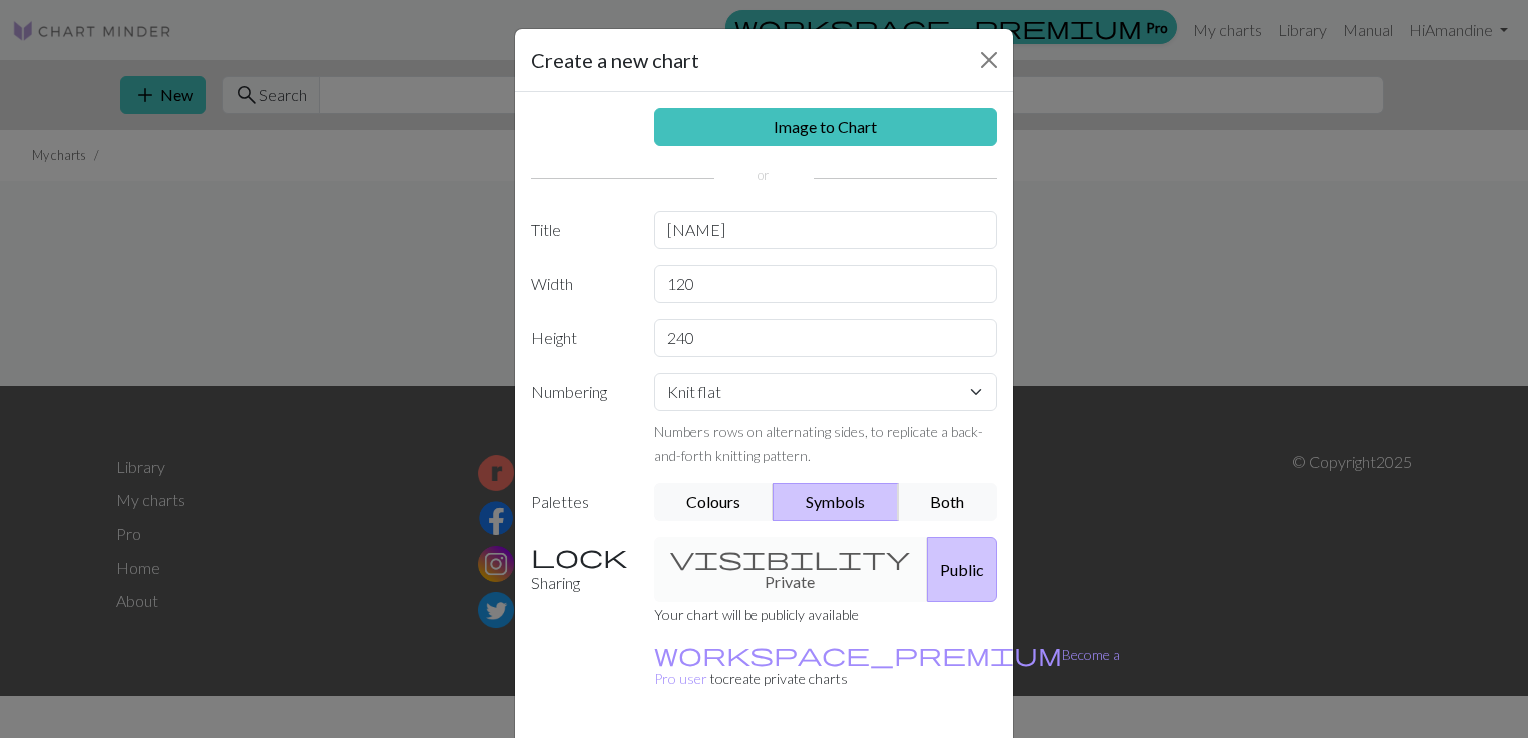 click on "Create" at bounding box center [879, 774] 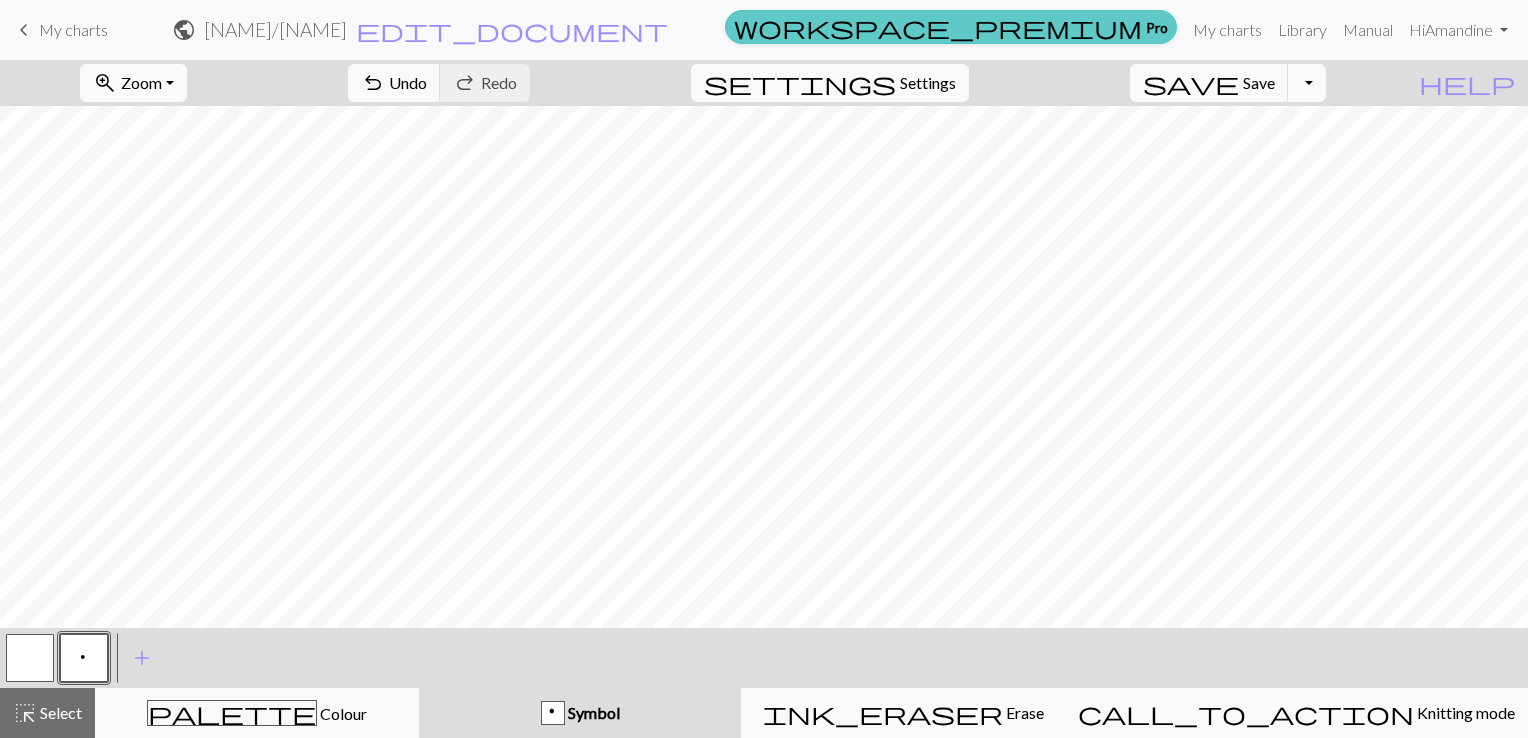 click on "workspace_premium  Pro" at bounding box center (951, 27) 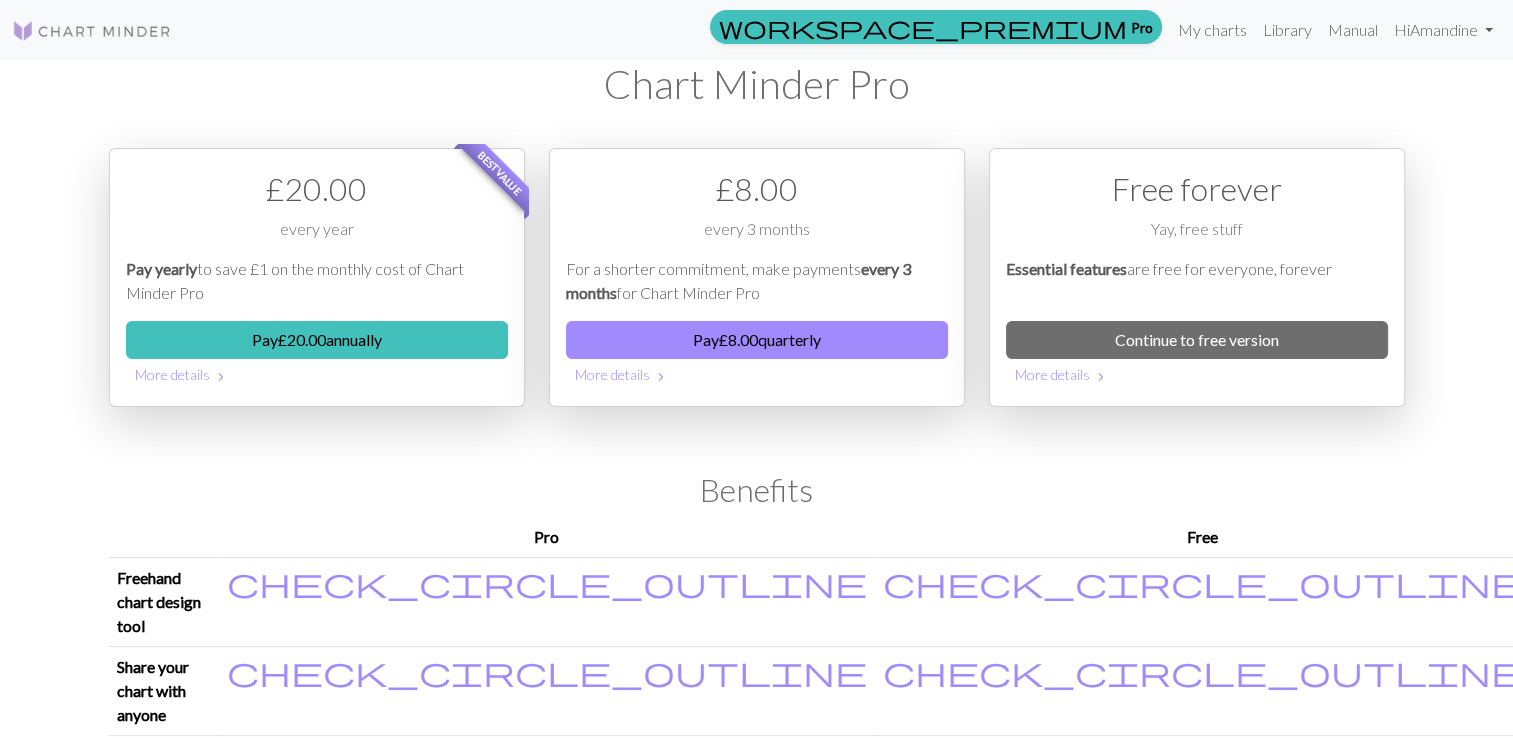 click on "Best value £ 20.00 every year Pay yearly  to save £1 on the monthly cost of Chart Minder Pro Pay  £ 20.00  annually More details   chevron_right £ 8.00 every 3 months For a shorter commitment, make payments  every 3 months  for Chart Minder Pro Pay  £ 8.00  quarterly More details   chevron_right Free forever Yay, free stuff Essential features  are free for everyone, forever Continue to free version More details   chevron_right" at bounding box center (757, 293) 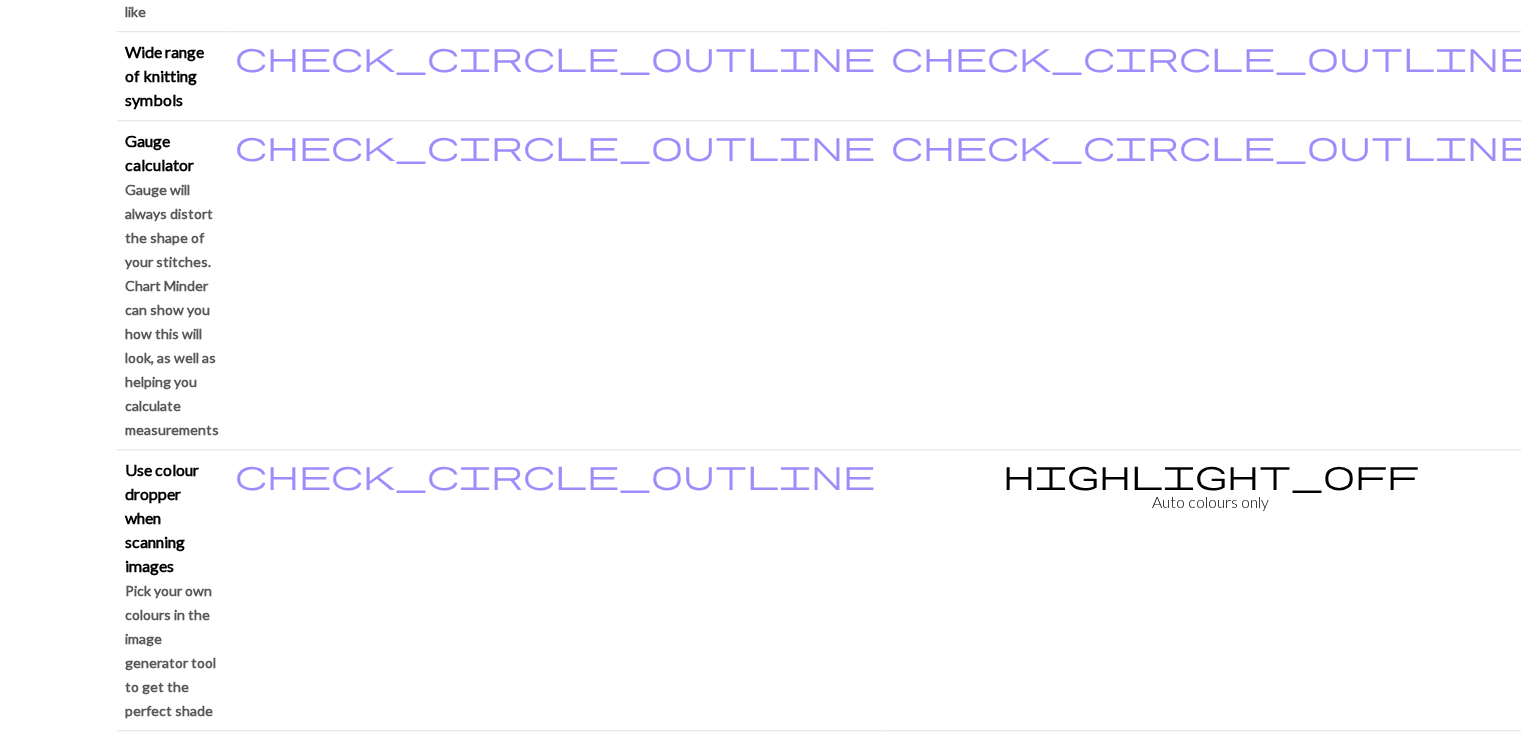 scroll, scrollTop: 0, scrollLeft: 0, axis: both 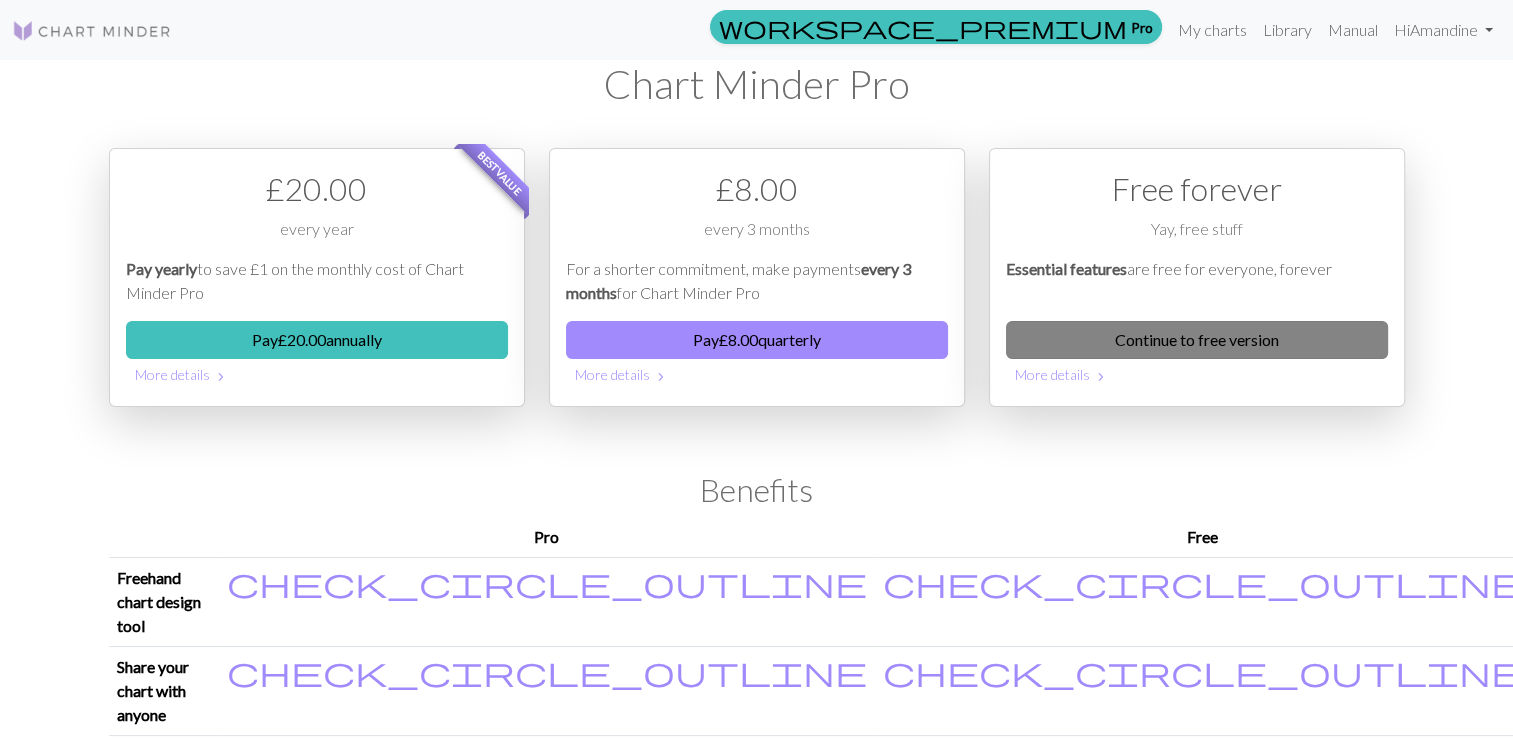 click on "Continue to free version" at bounding box center (1197, 340) 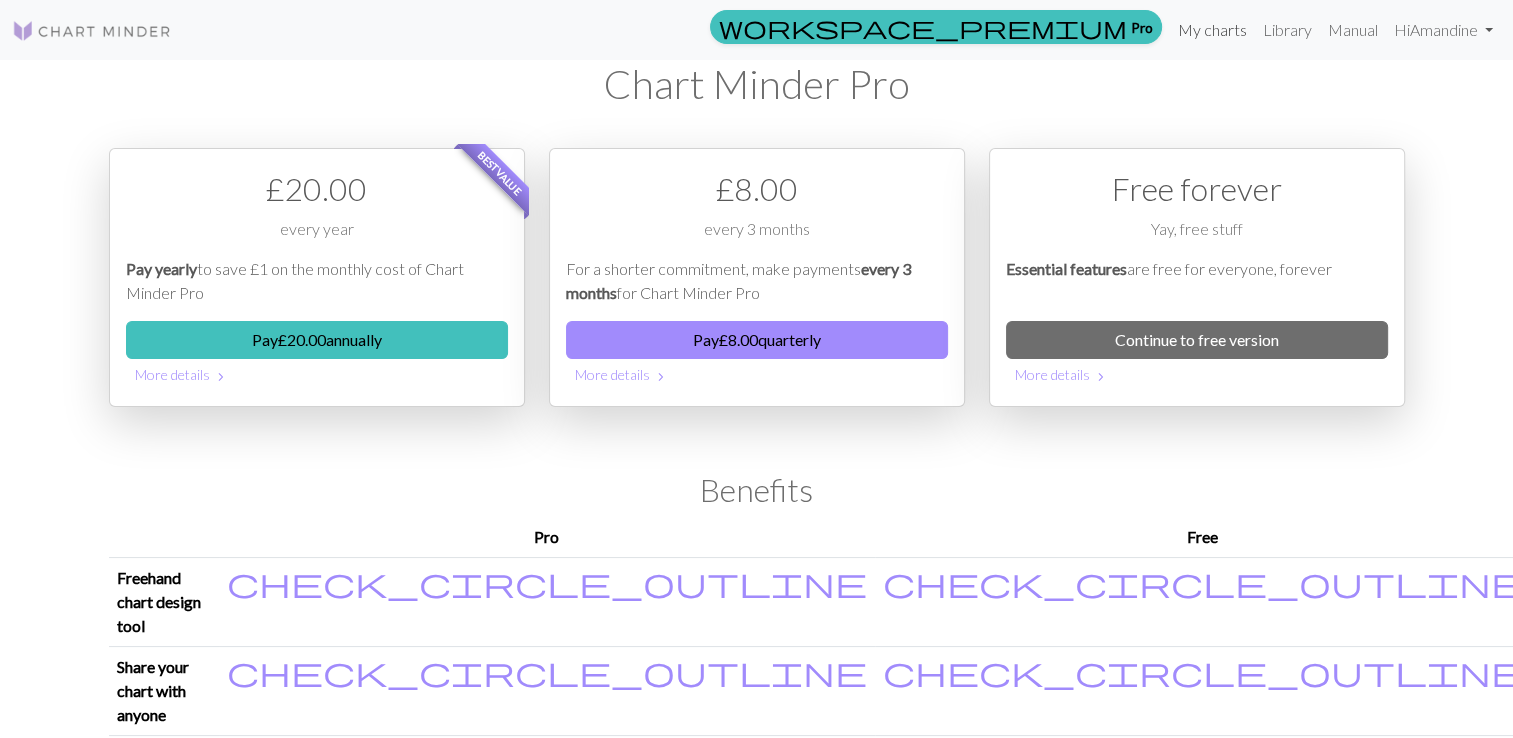 click on "My charts" at bounding box center (1212, 30) 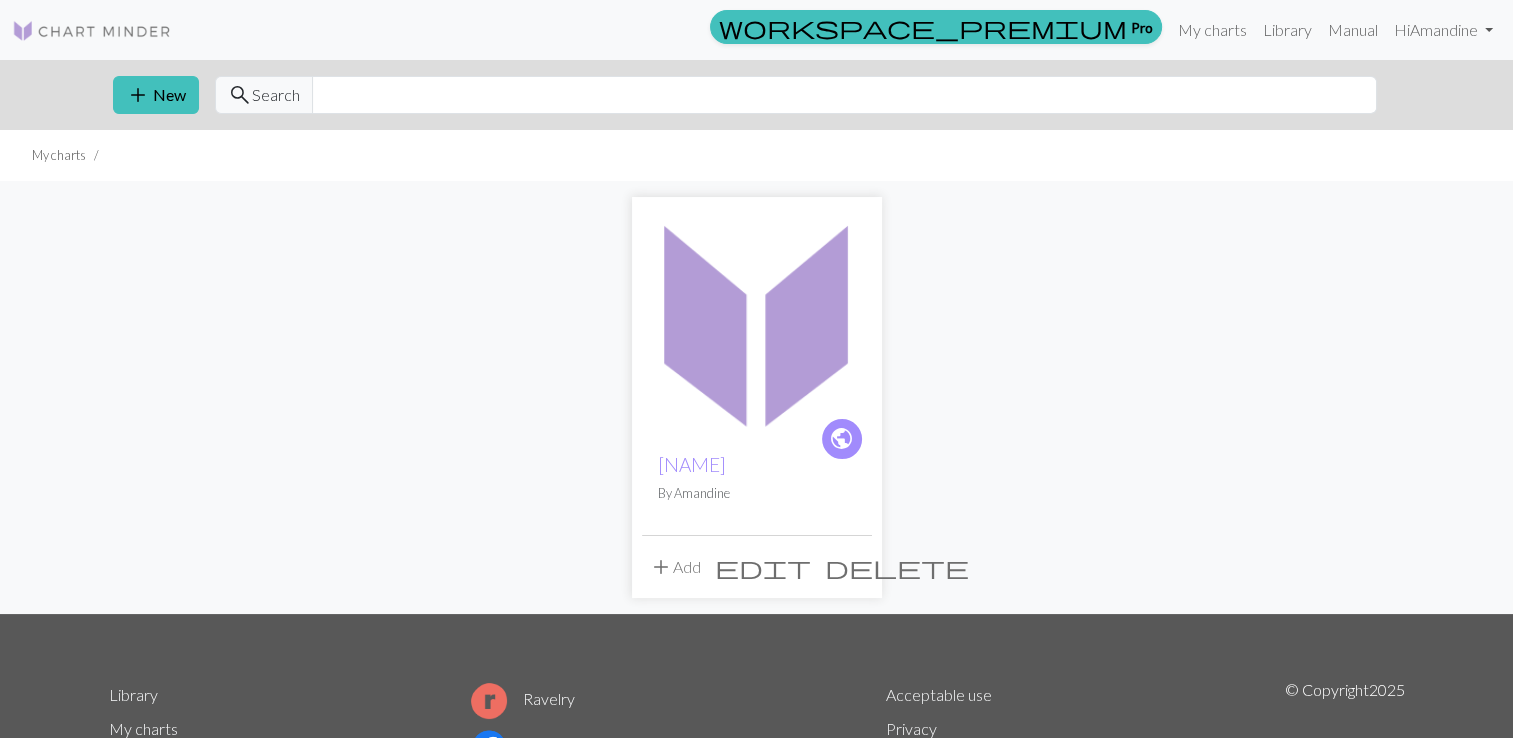 click at bounding box center [757, 322] 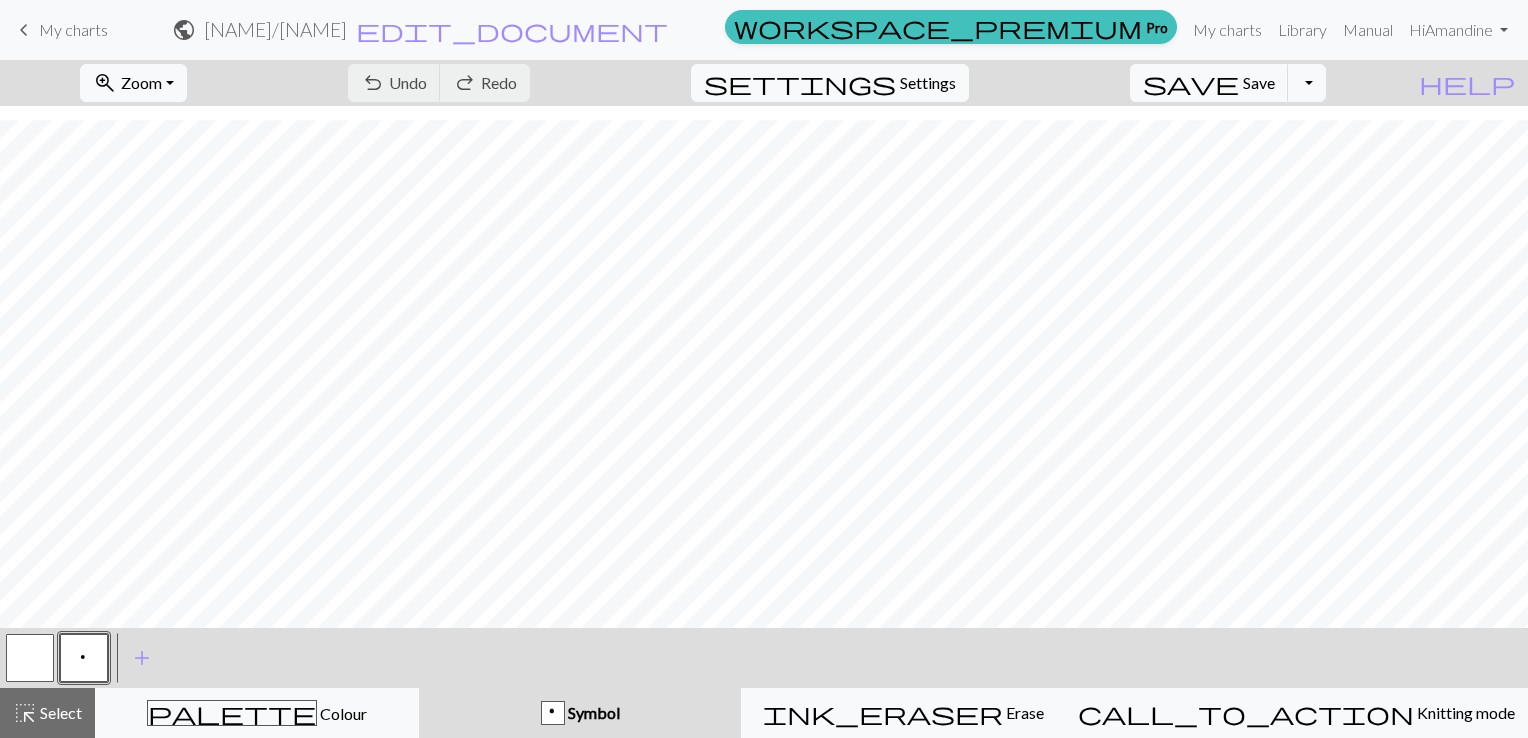 scroll, scrollTop: 4382, scrollLeft: 0, axis: vertical 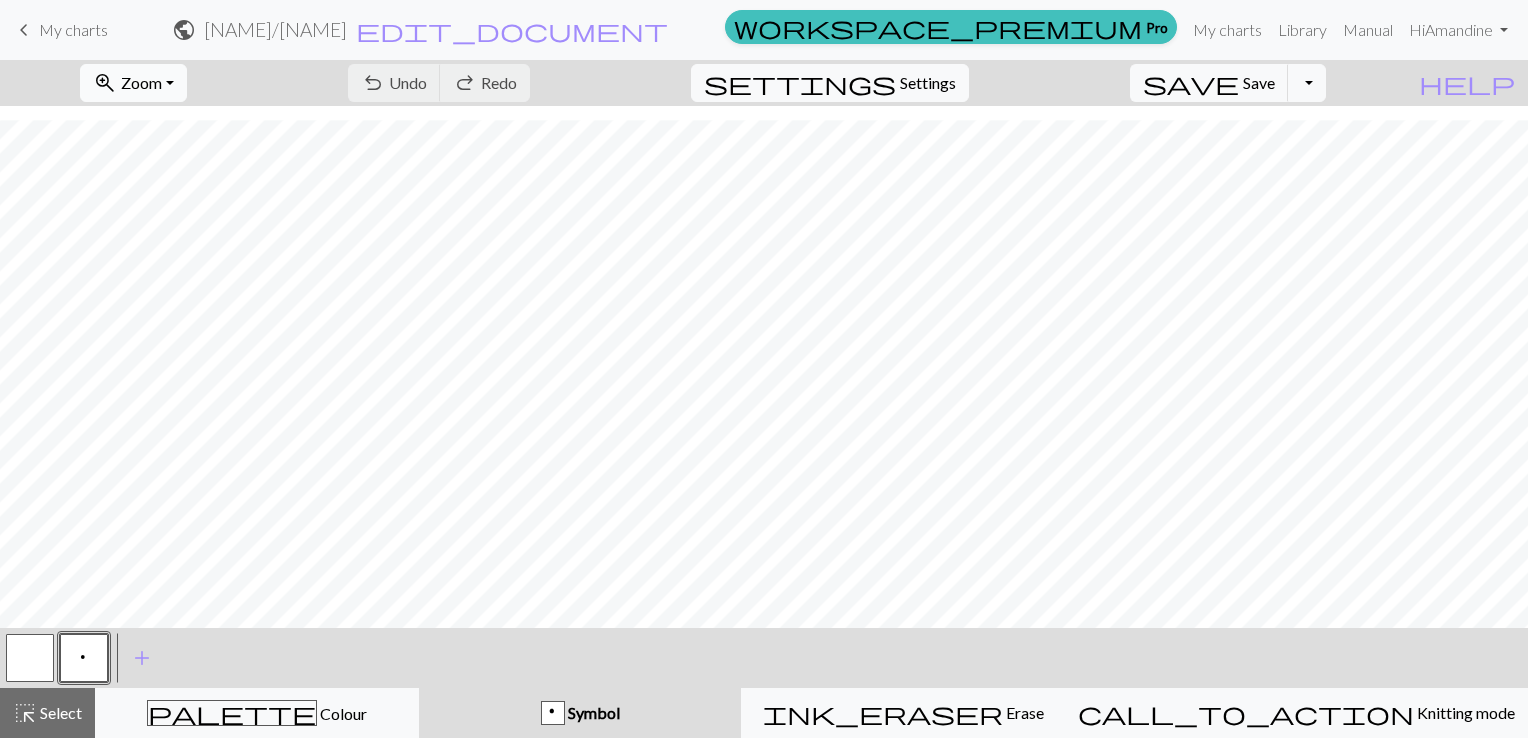 click on "Zoom" at bounding box center (141, 82) 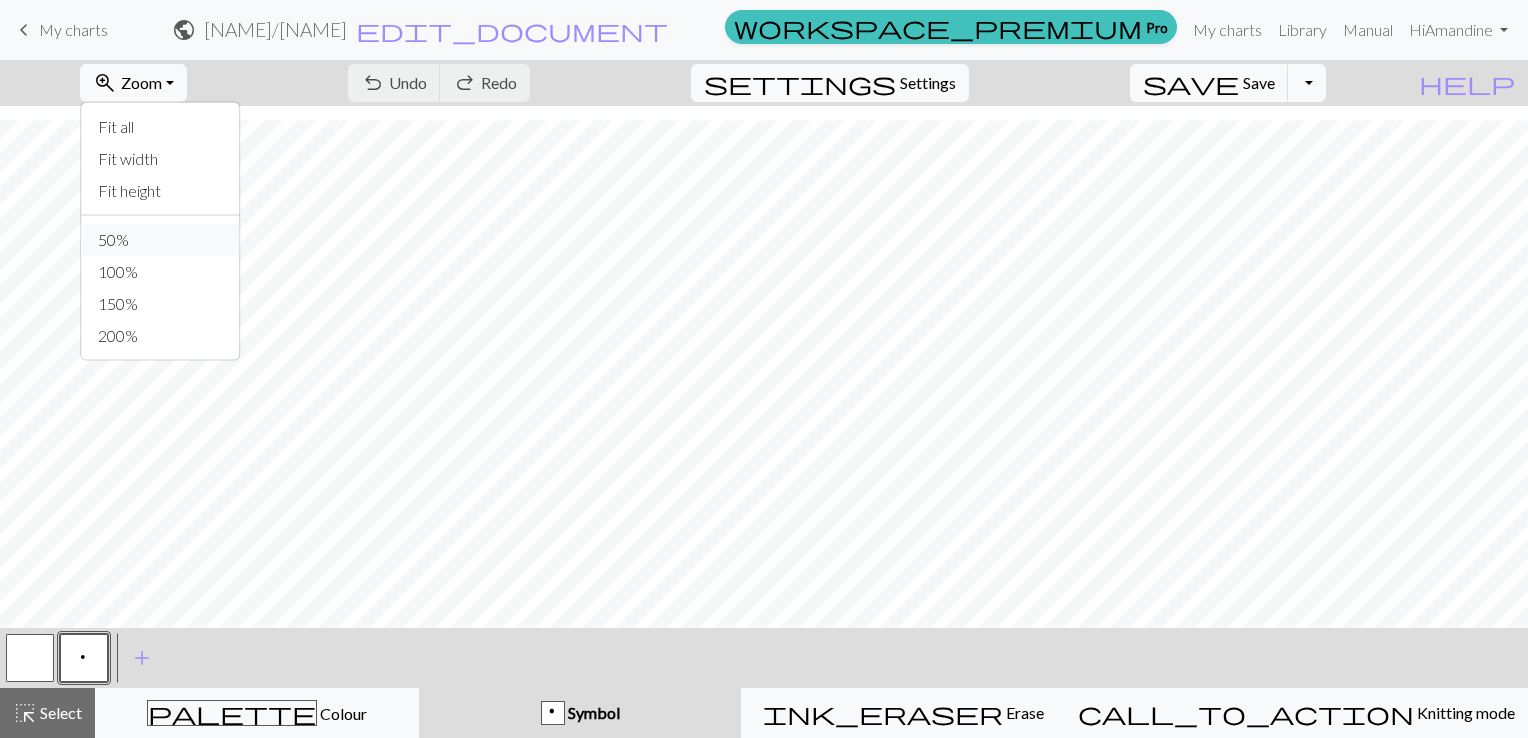 click on "50%" at bounding box center (161, 240) 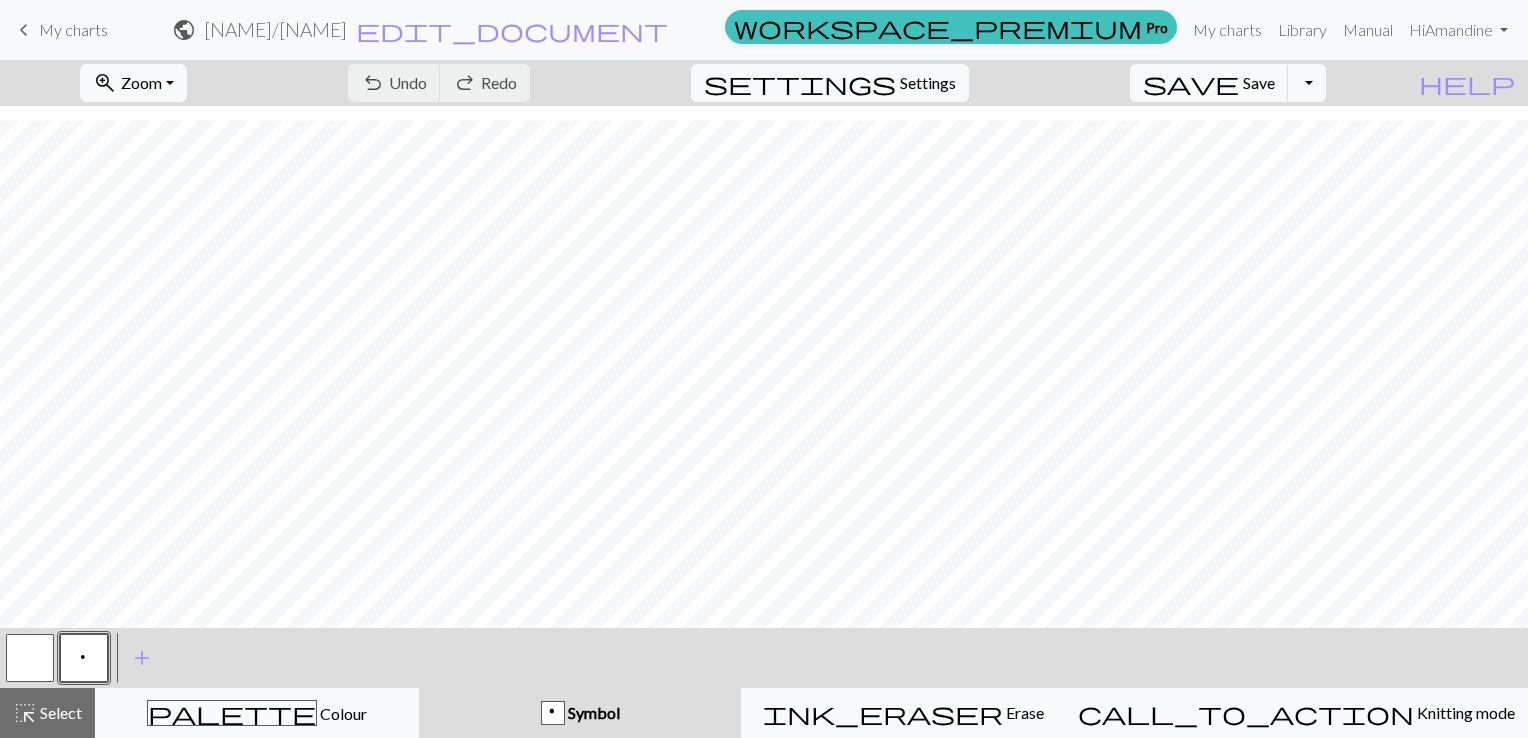 scroll, scrollTop: 1962, scrollLeft: 0, axis: vertical 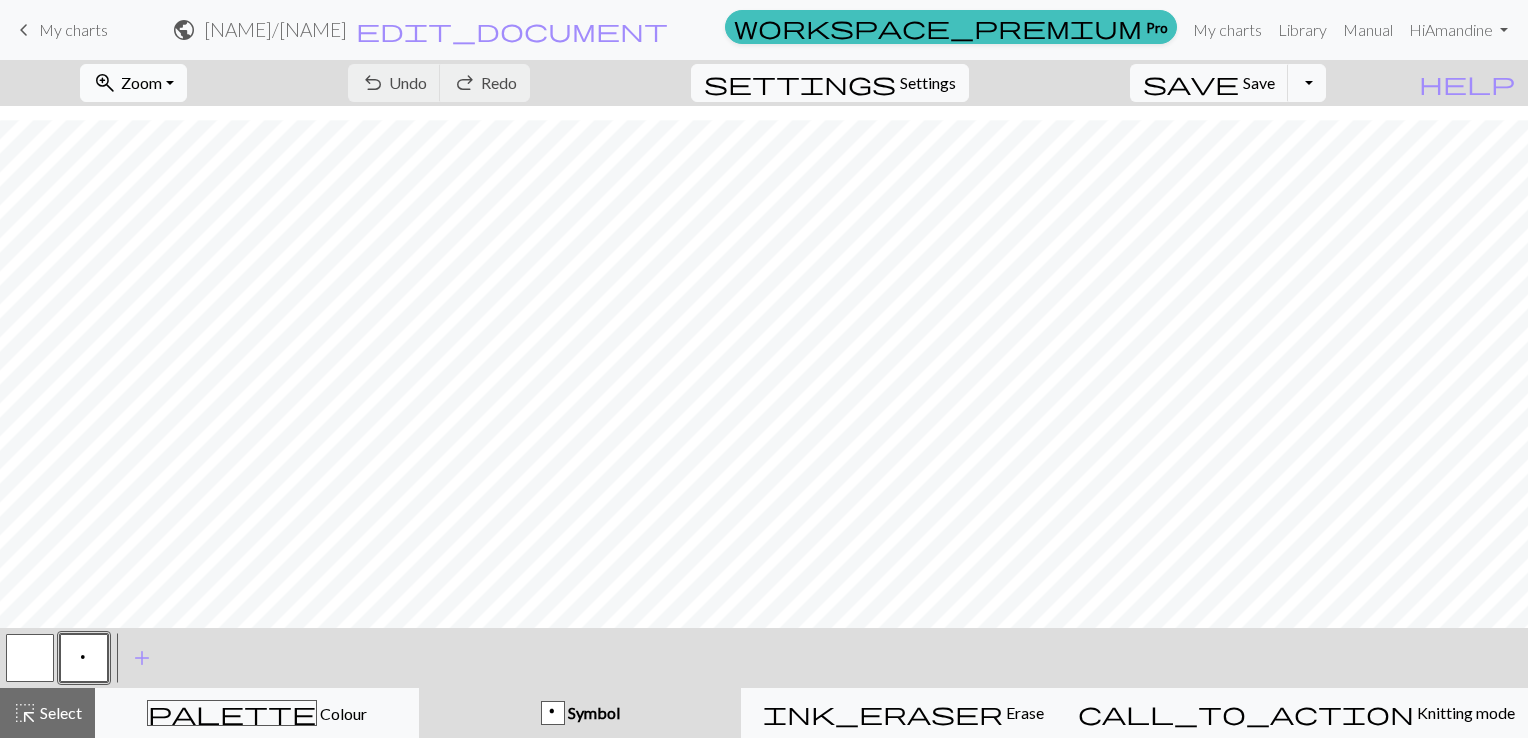 click on "Zoom" at bounding box center [141, 82] 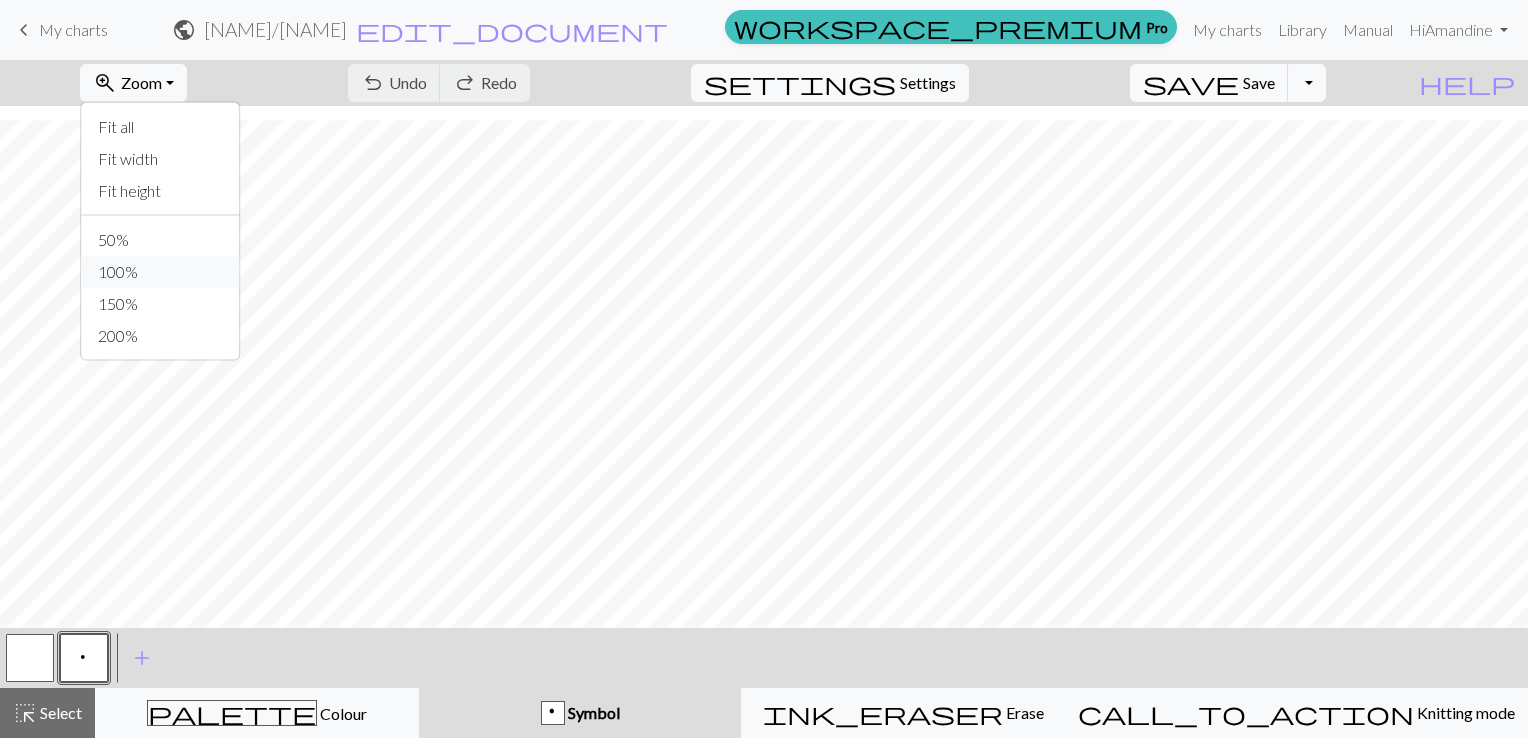 click on "100%" at bounding box center (161, 272) 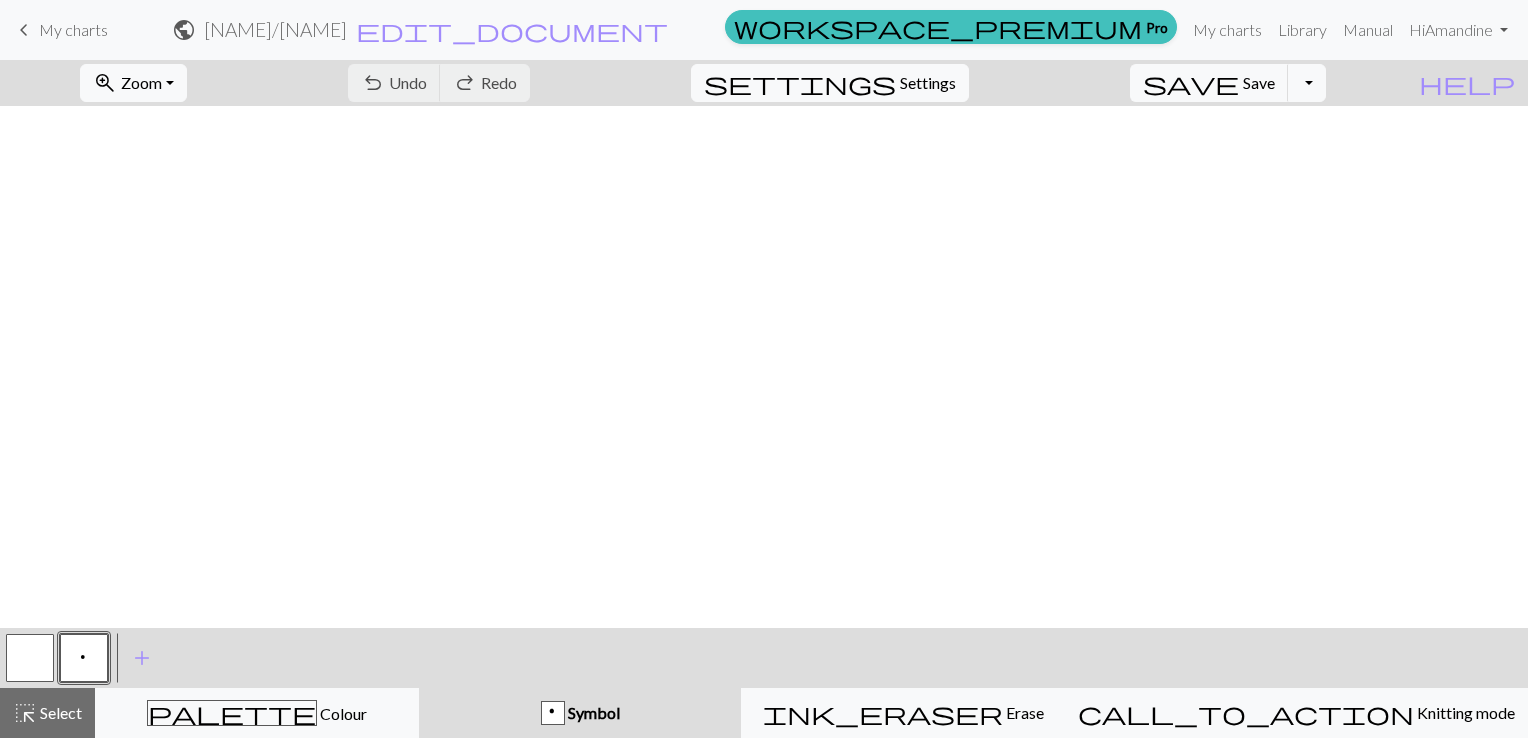 scroll, scrollTop: 4382, scrollLeft: 0, axis: vertical 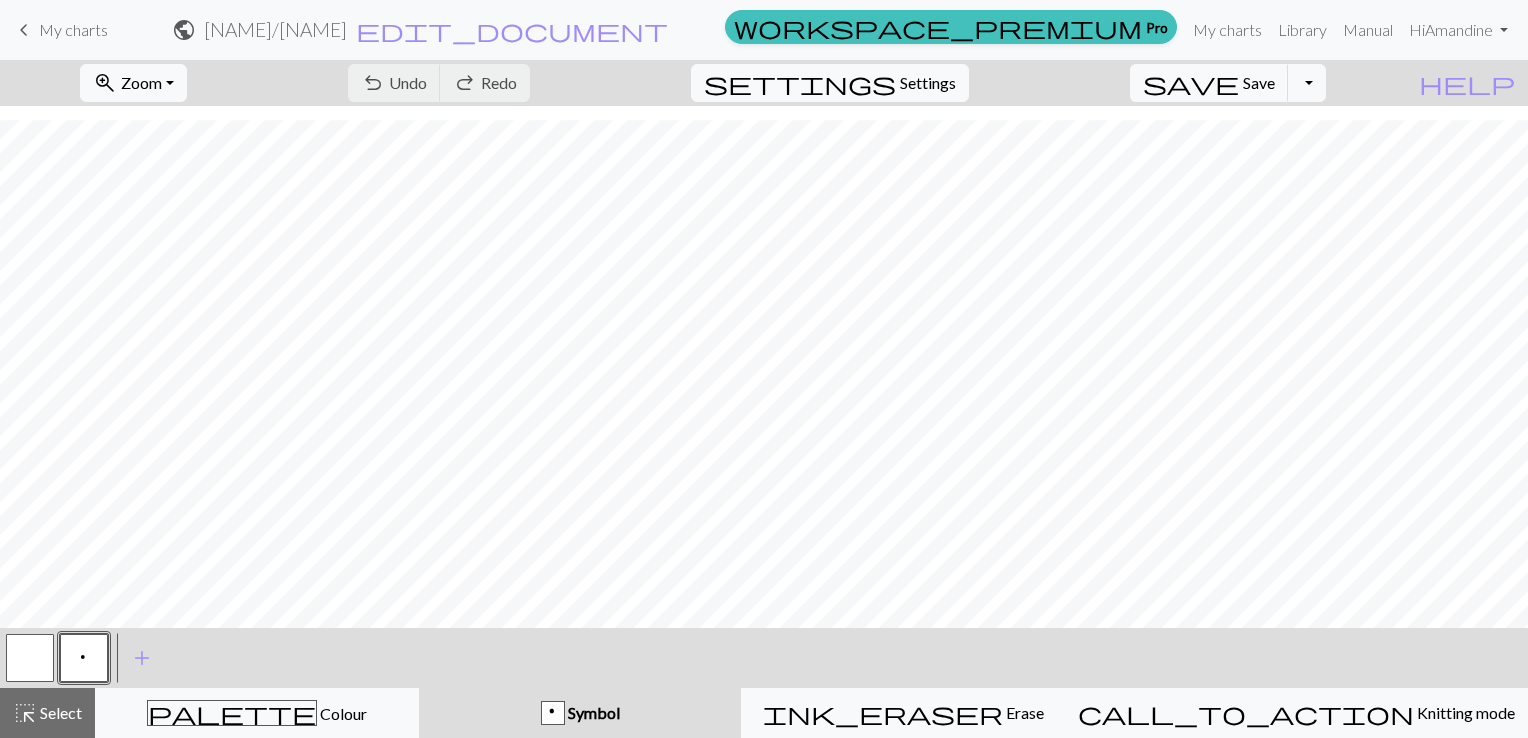 click on "p" at bounding box center (553, 714) 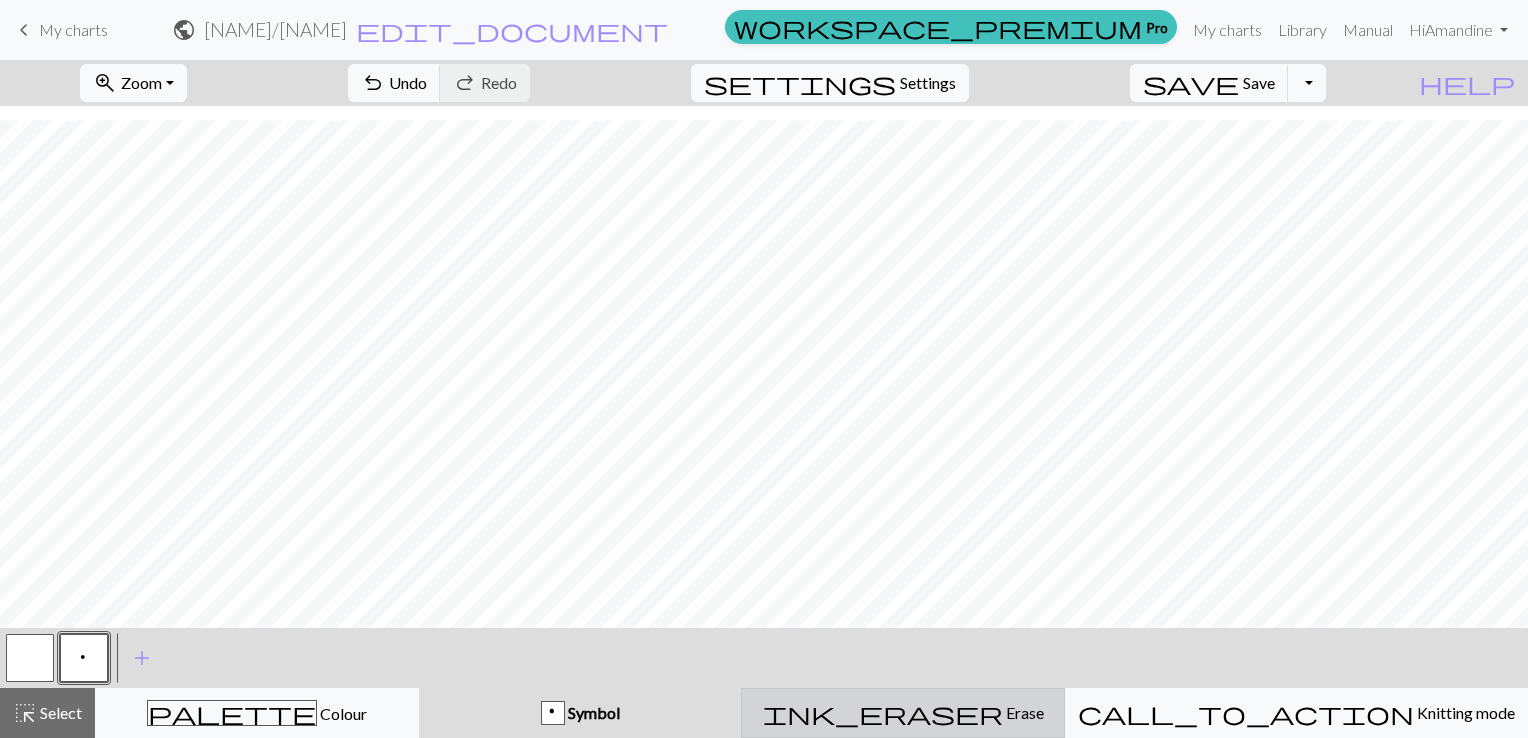 click on "Erase" at bounding box center (1023, 712) 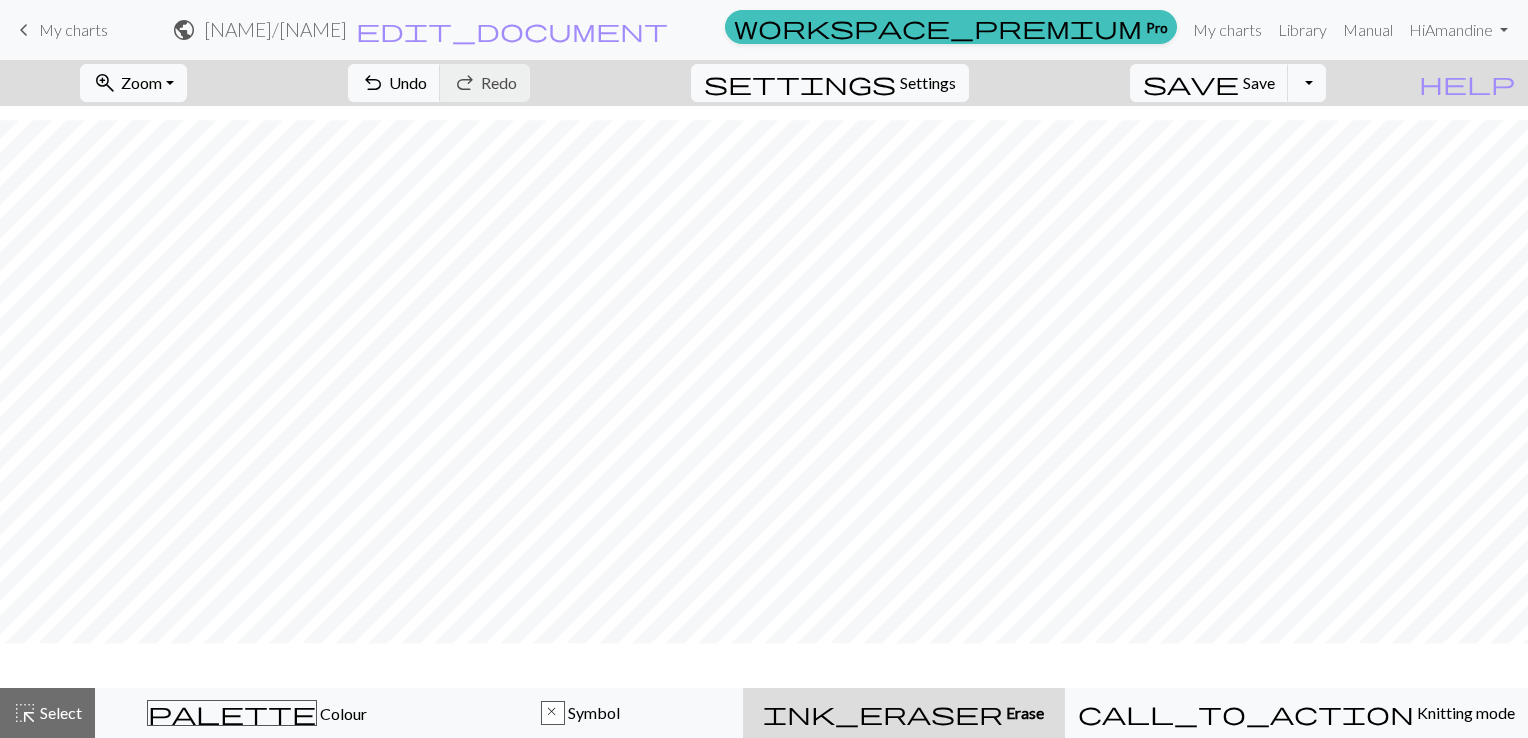 scroll, scrollTop: 4322, scrollLeft: 0, axis: vertical 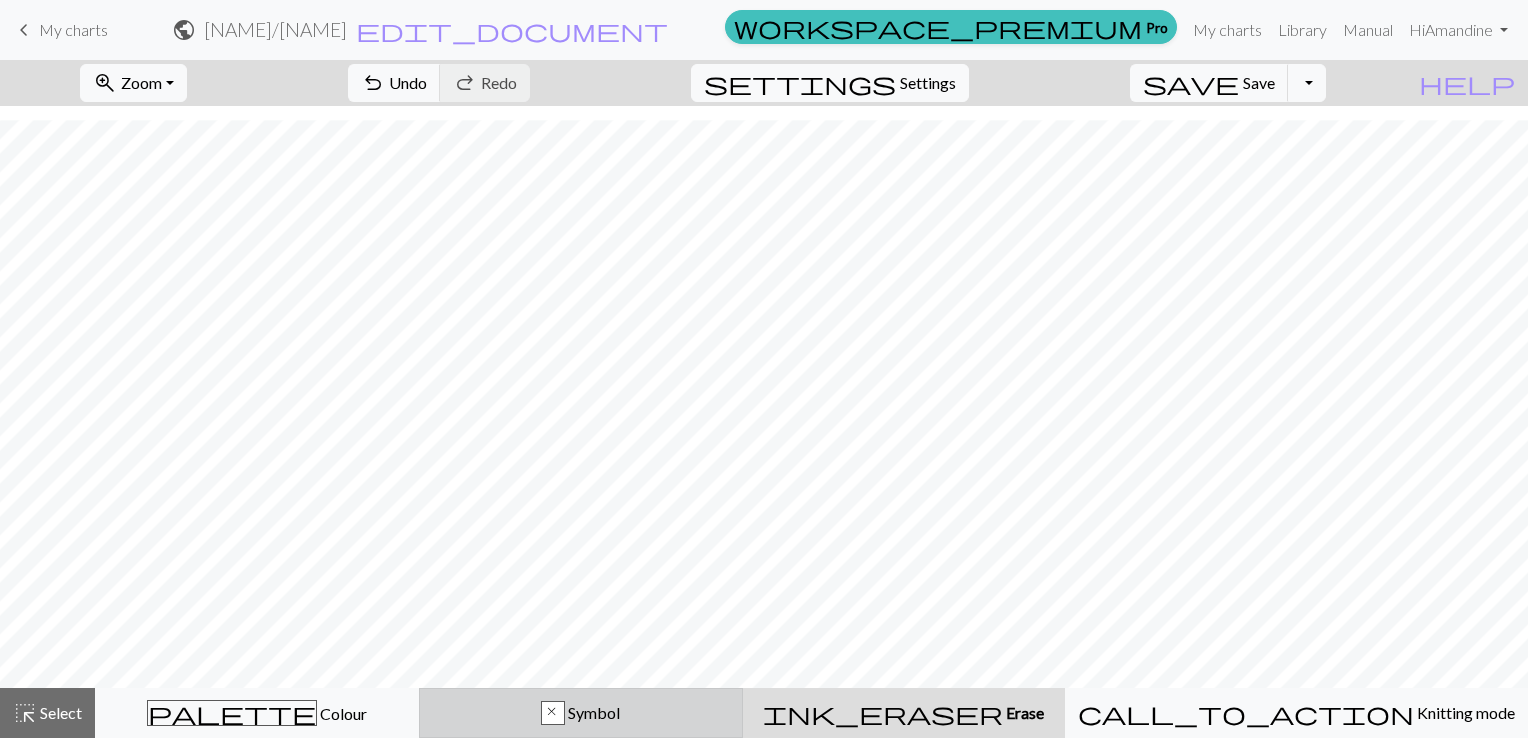 click on "x   Symbol" at bounding box center [581, 713] 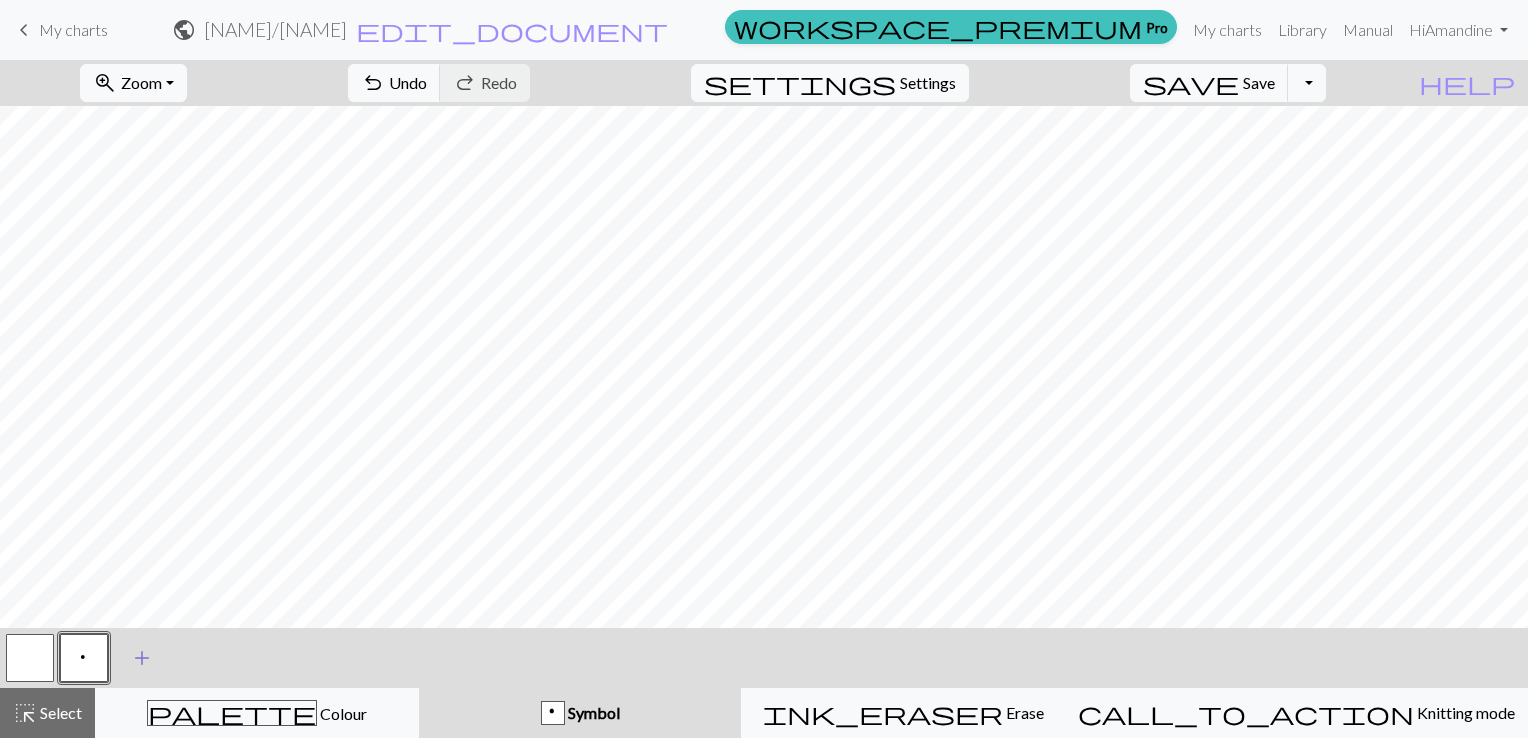click on "add Add a  symbol" at bounding box center [142, 658] 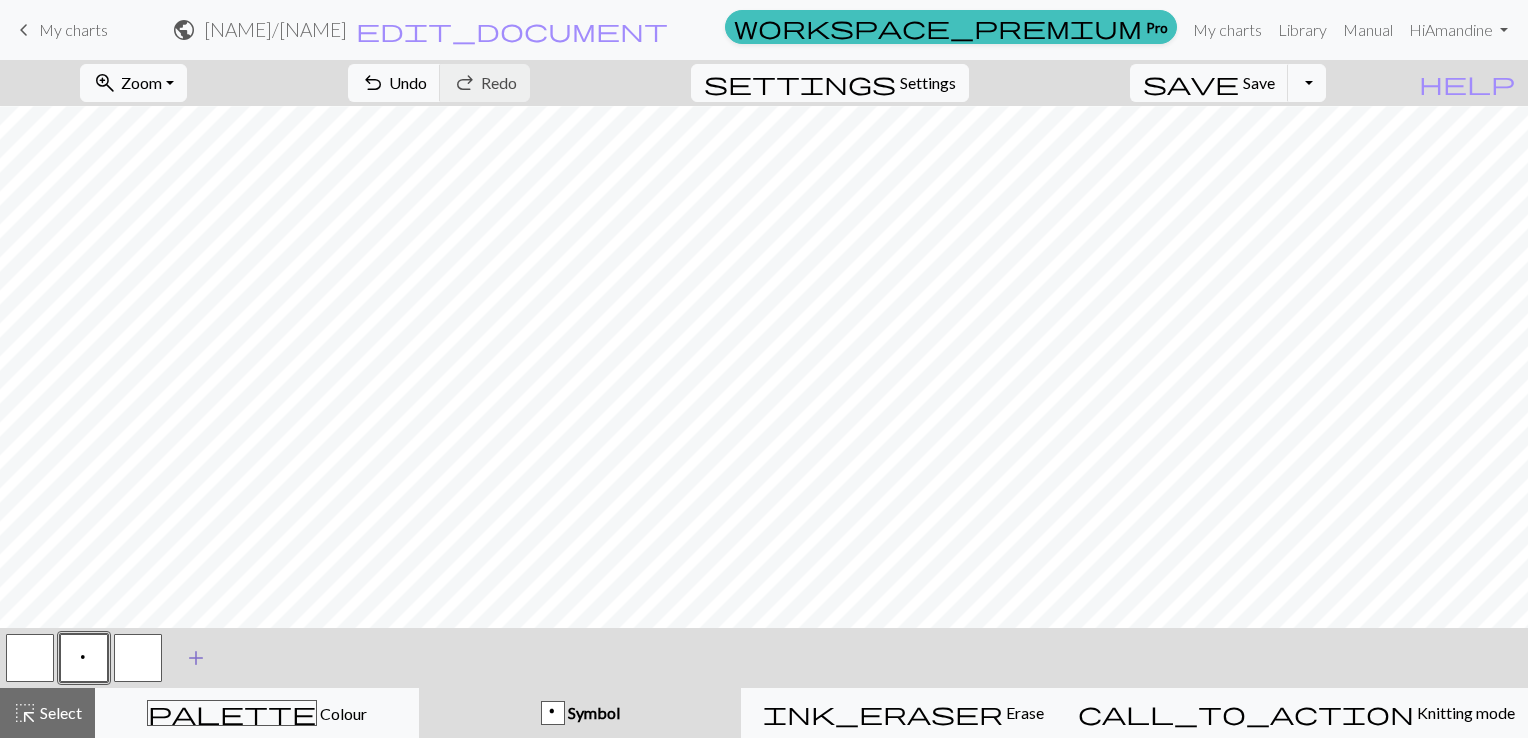 click at bounding box center [138, 658] 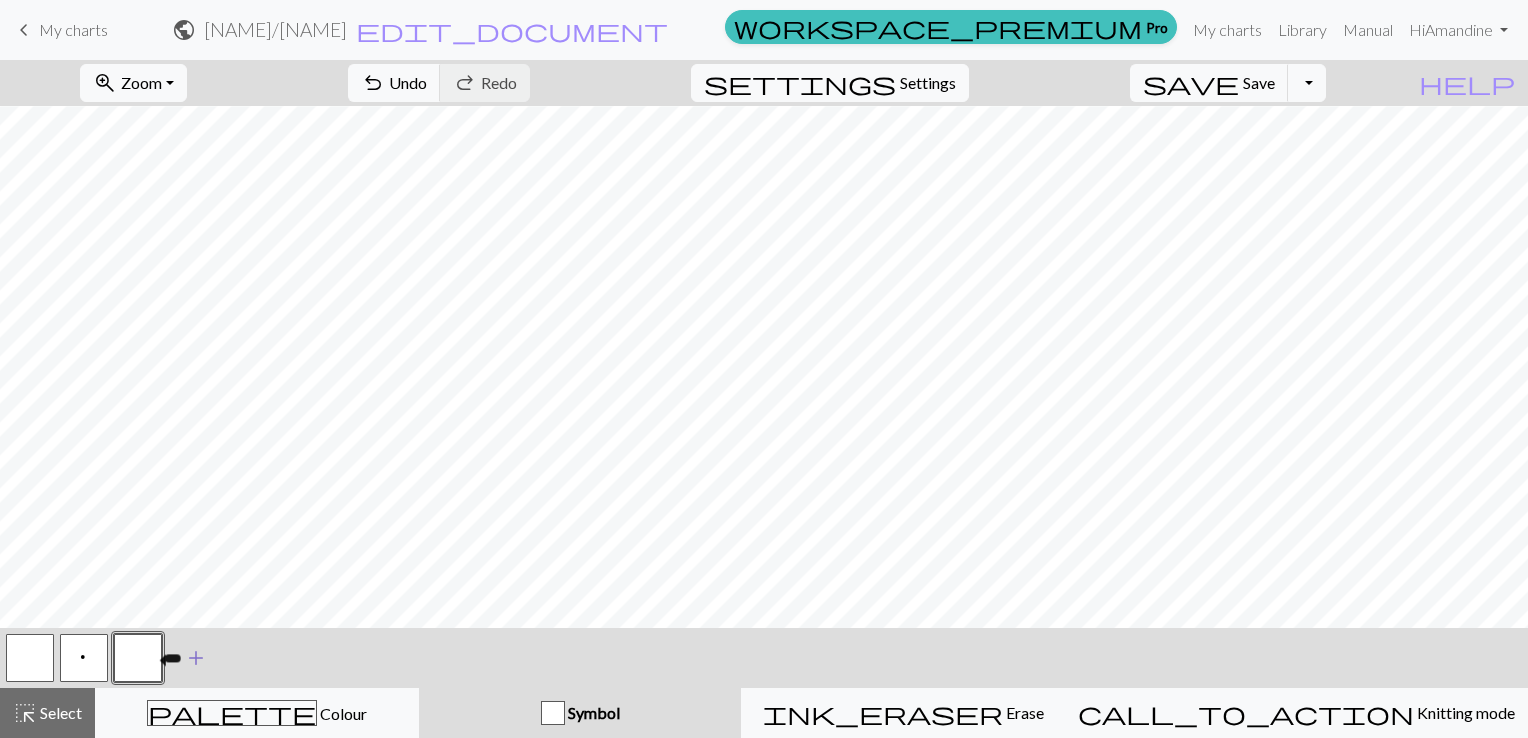 click at bounding box center (138, 658) 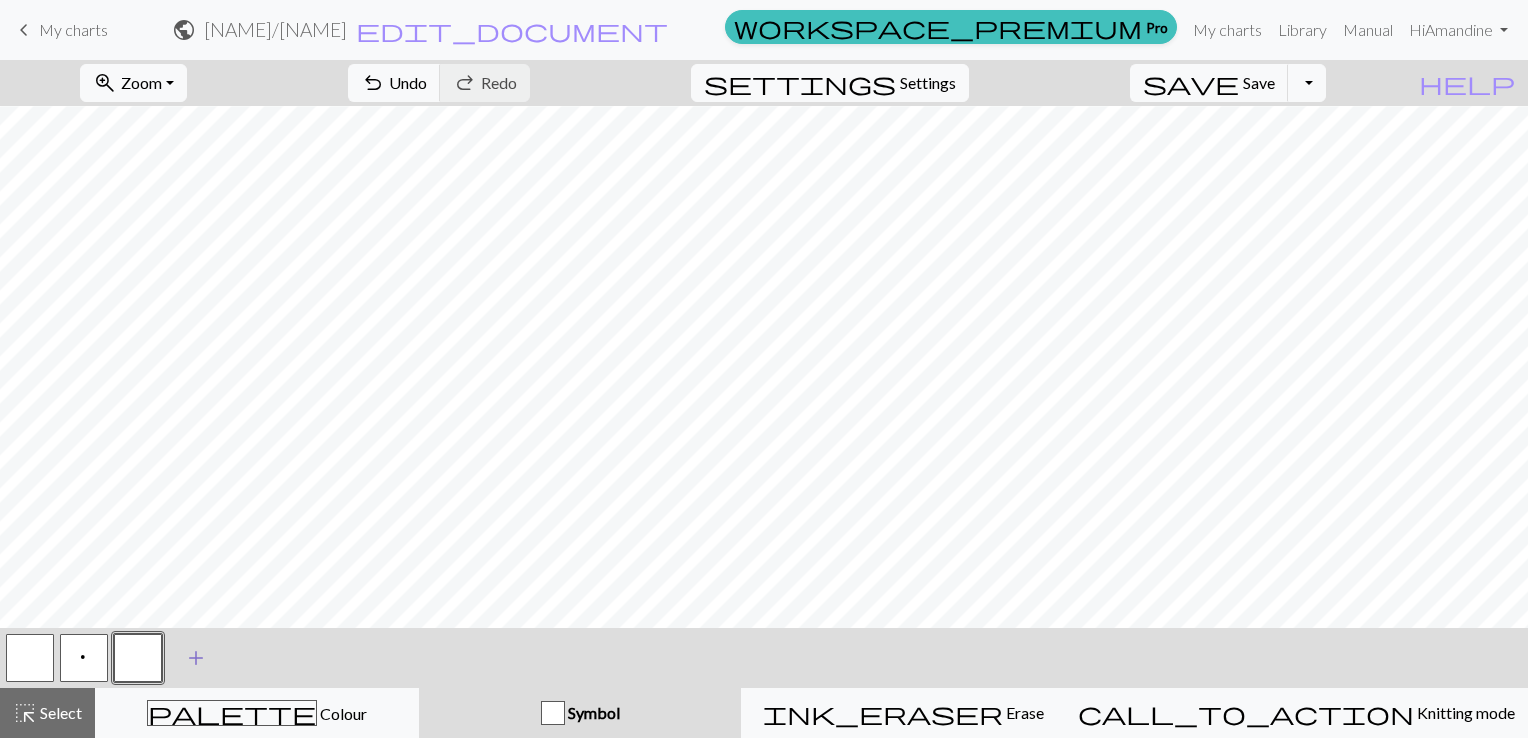 click on "Edit symbol Name d f g h j k p s t F H J O P T / | 0 1 2 3 4 5 6 7 8 9 e m n G I ' ~ . ` , " : ; + ( ) & * ^ % _ - a b c i l o r u v w x y z A B C D E K L M N R S U V W X Y < > Reorder arrow_back Move left arrow_forward Move right workspace_premium Become a Pro user   to  reorder symbols Delete Done Cancel" at bounding box center [764, 369] 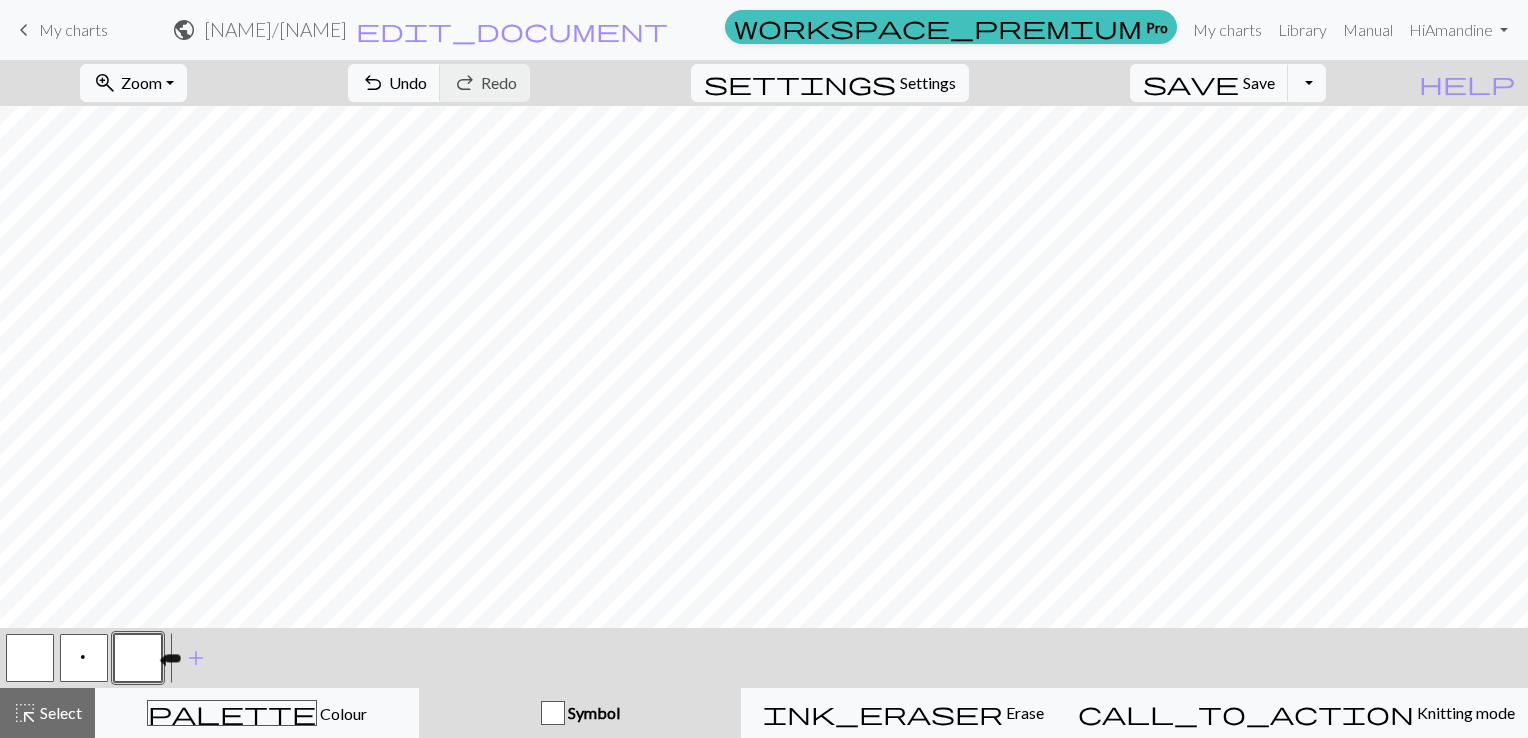 drag, startPoint x: 151, startPoint y: 655, endPoint x: 132, endPoint y: 664, distance: 21.023796 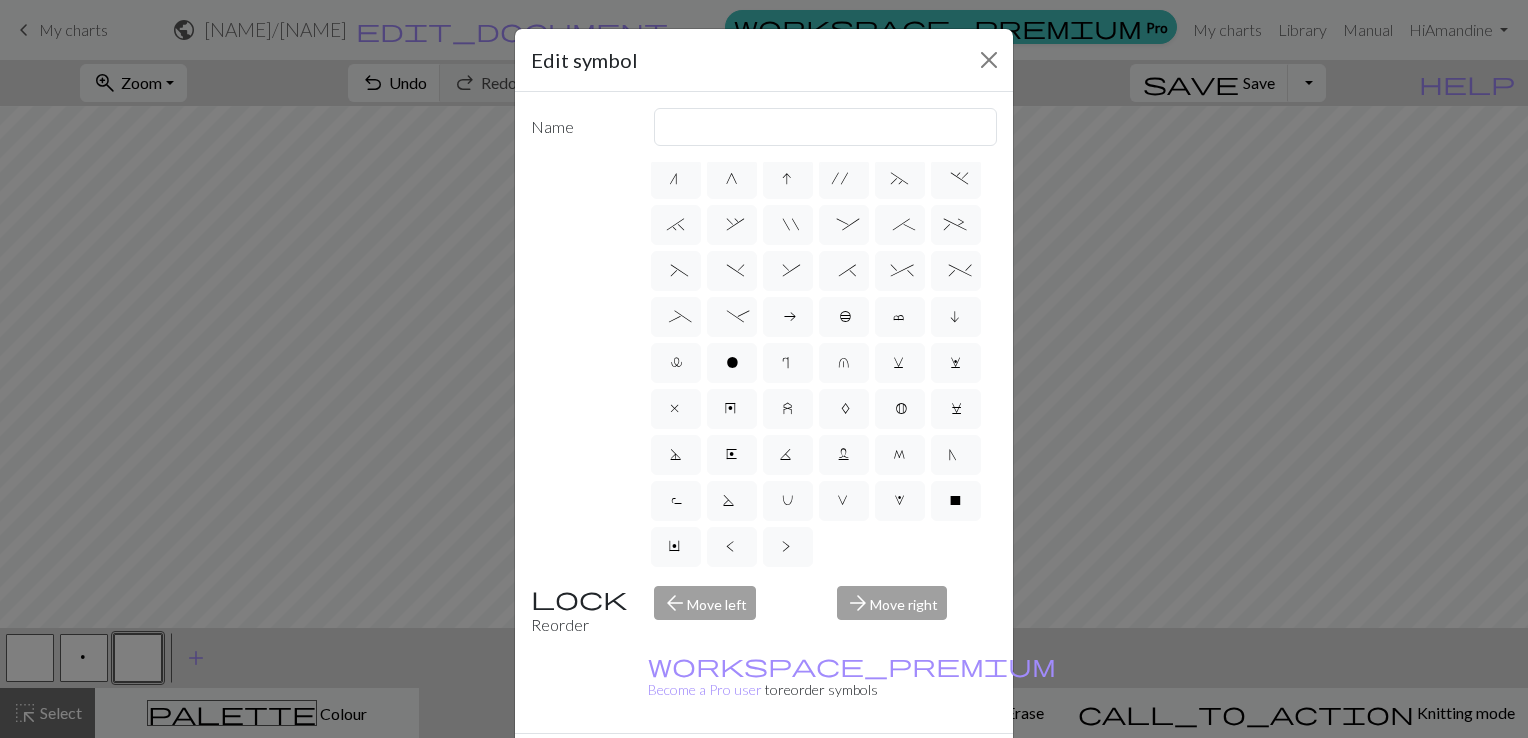 scroll, scrollTop: 373, scrollLeft: 0, axis: vertical 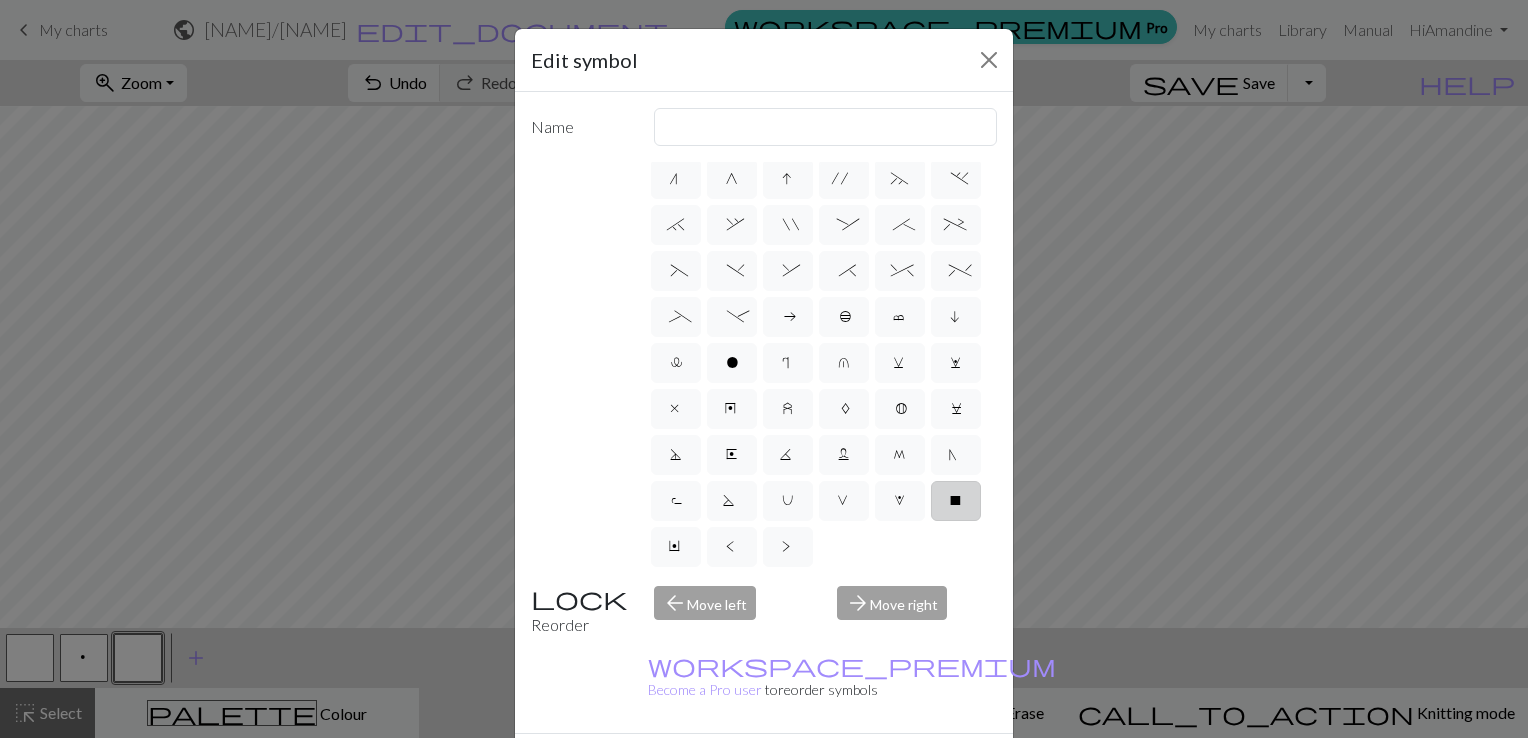 click on "X" at bounding box center (956, 503) 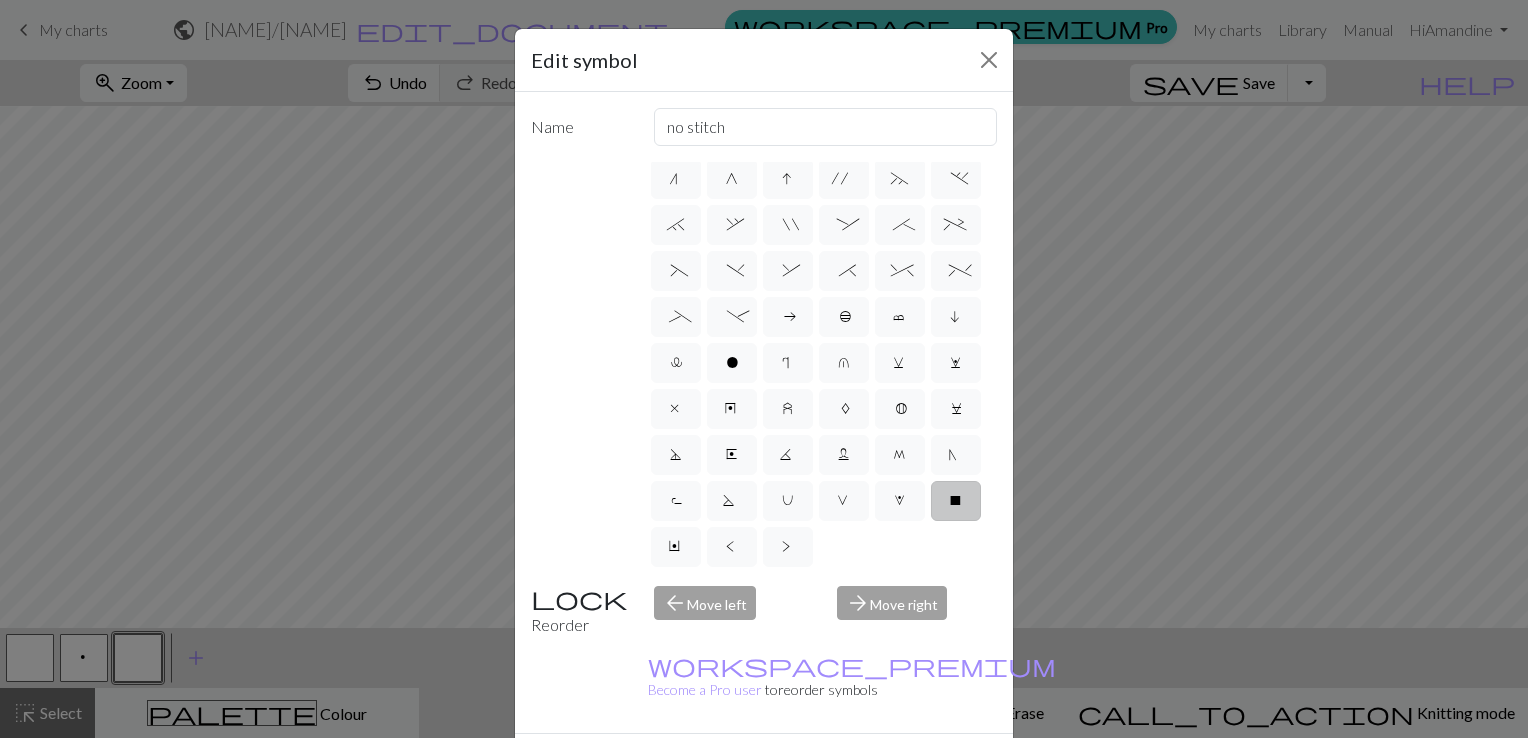 scroll, scrollTop: 182, scrollLeft: 0, axis: vertical 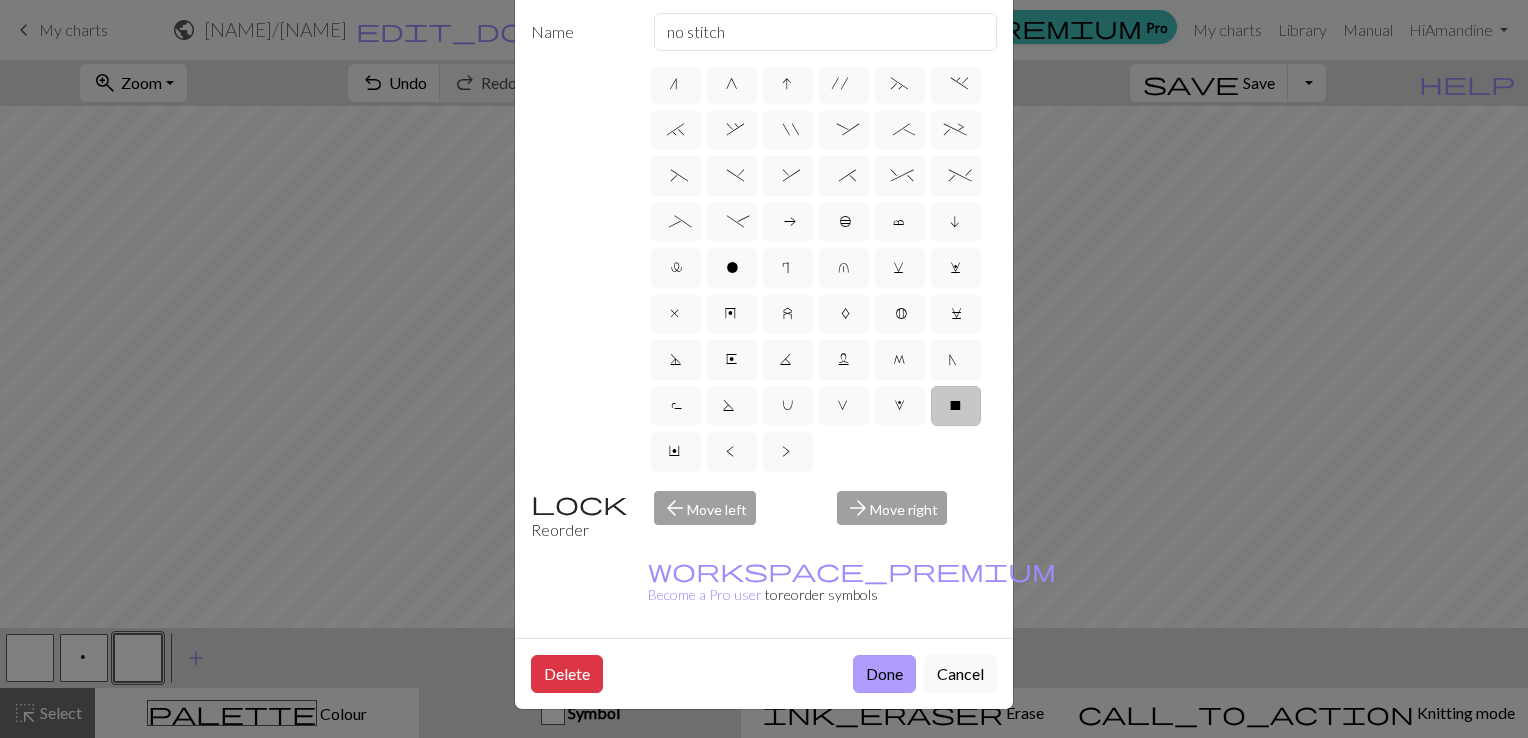 click on "Done" at bounding box center (884, 674) 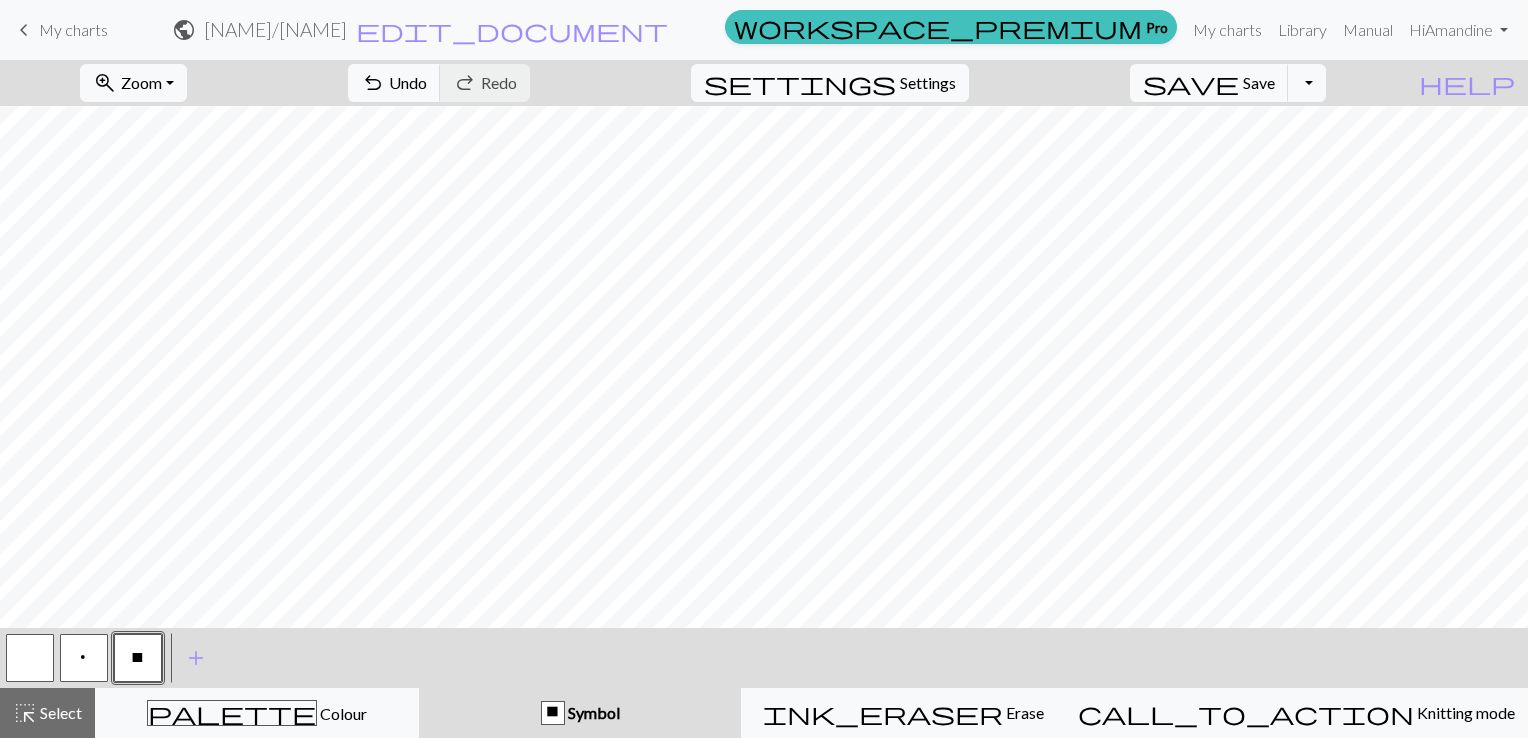 click on "X" at bounding box center [138, 660] 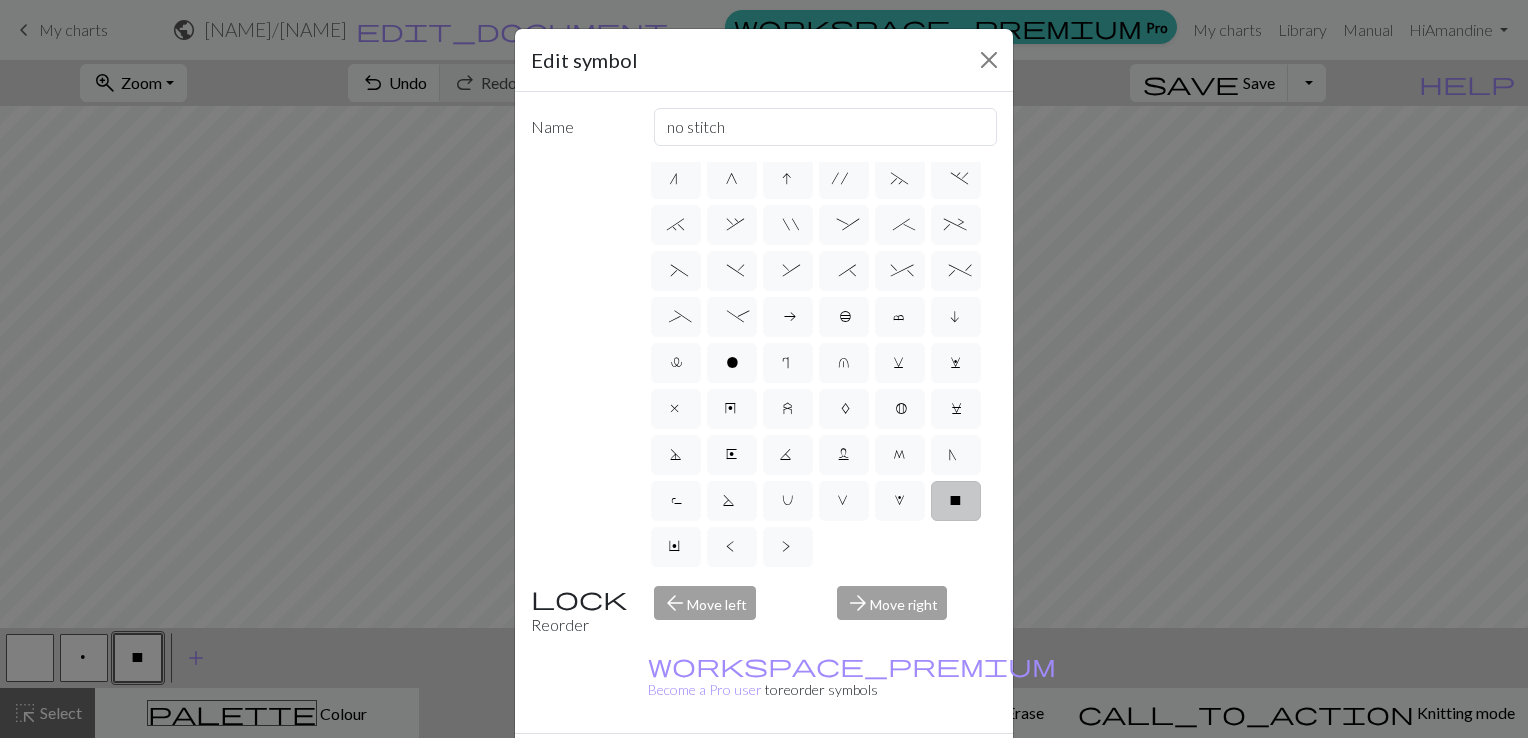 scroll, scrollTop: 373, scrollLeft: 0, axis: vertical 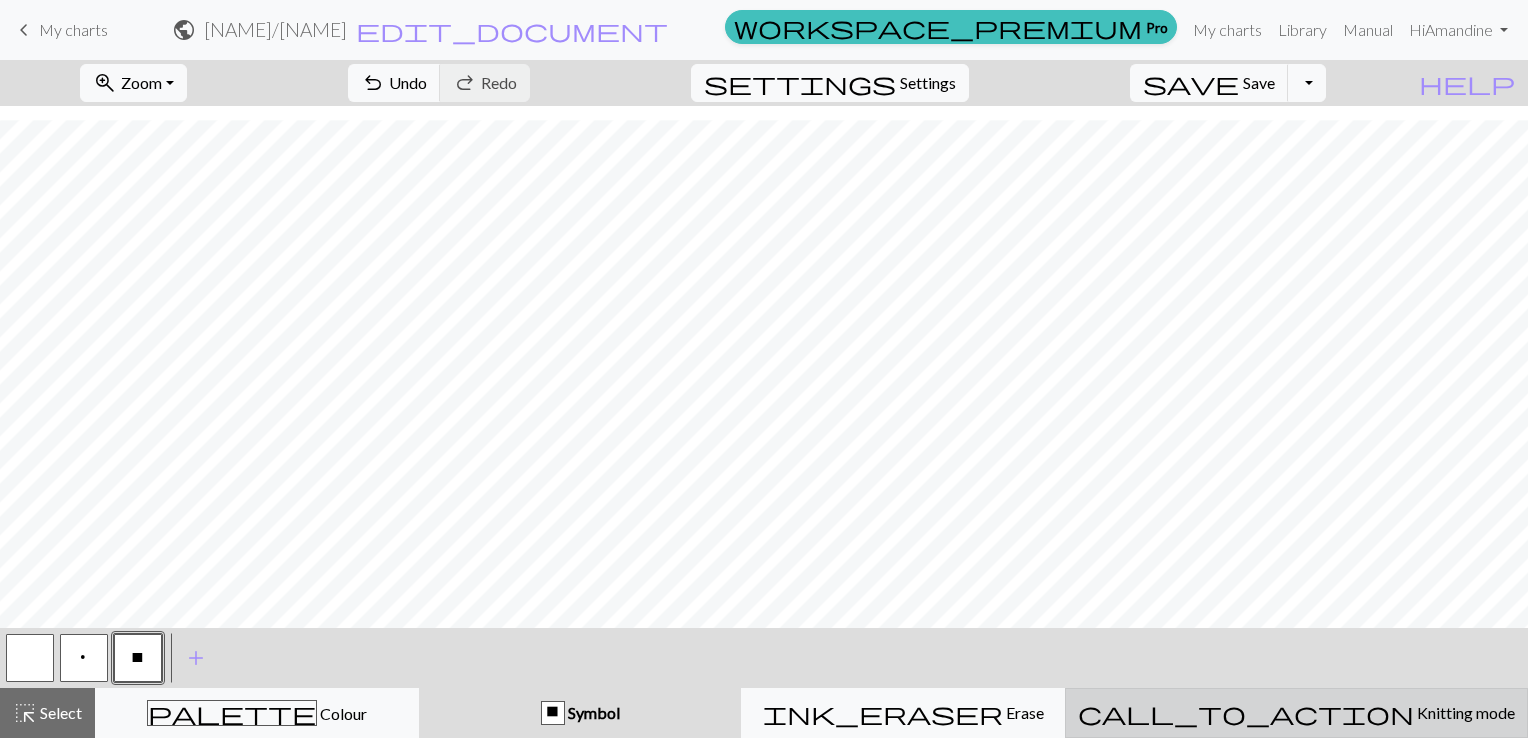 click on "call_to_action   Knitting mode   Knitting mode" at bounding box center (1296, 713) 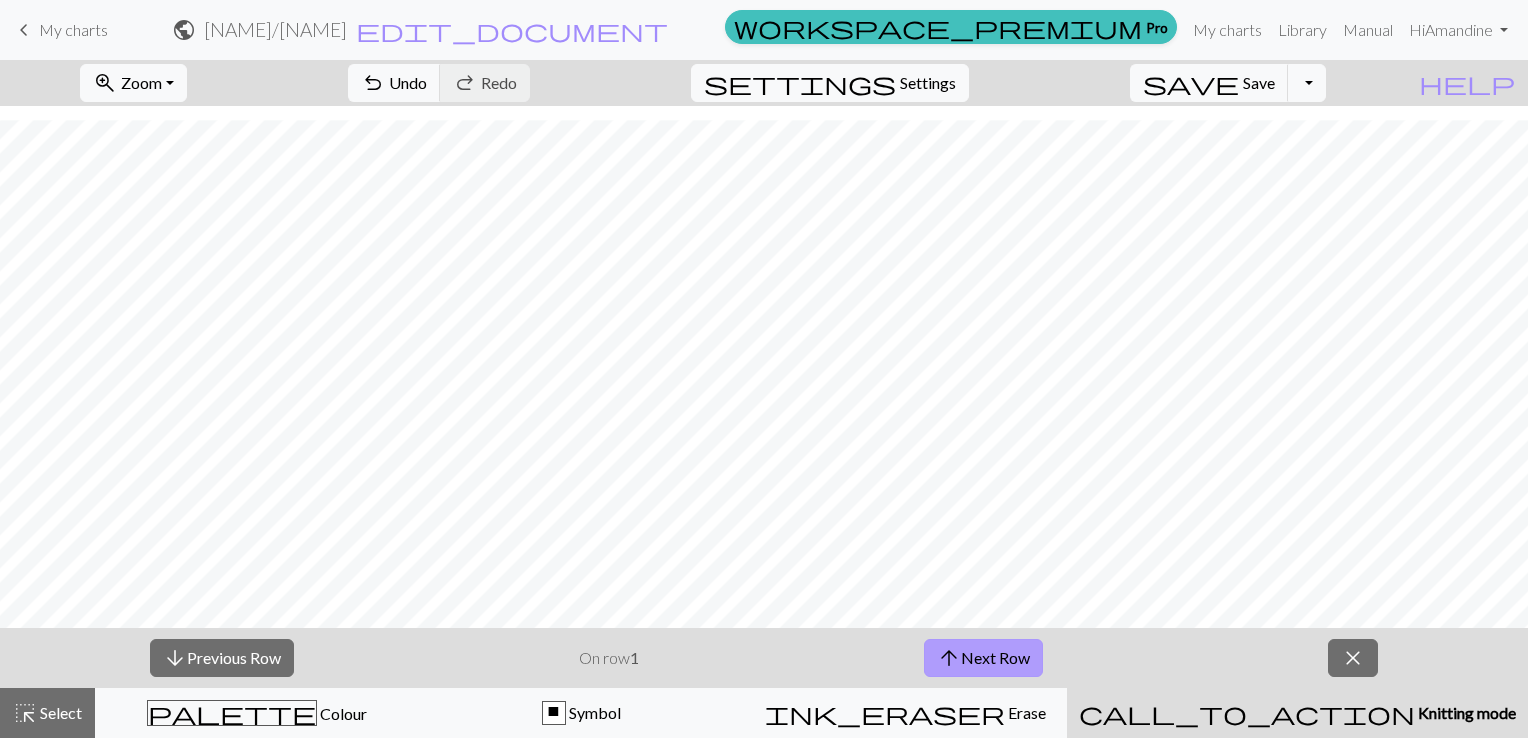 click on "arrow_upward  Next Row" at bounding box center [983, 658] 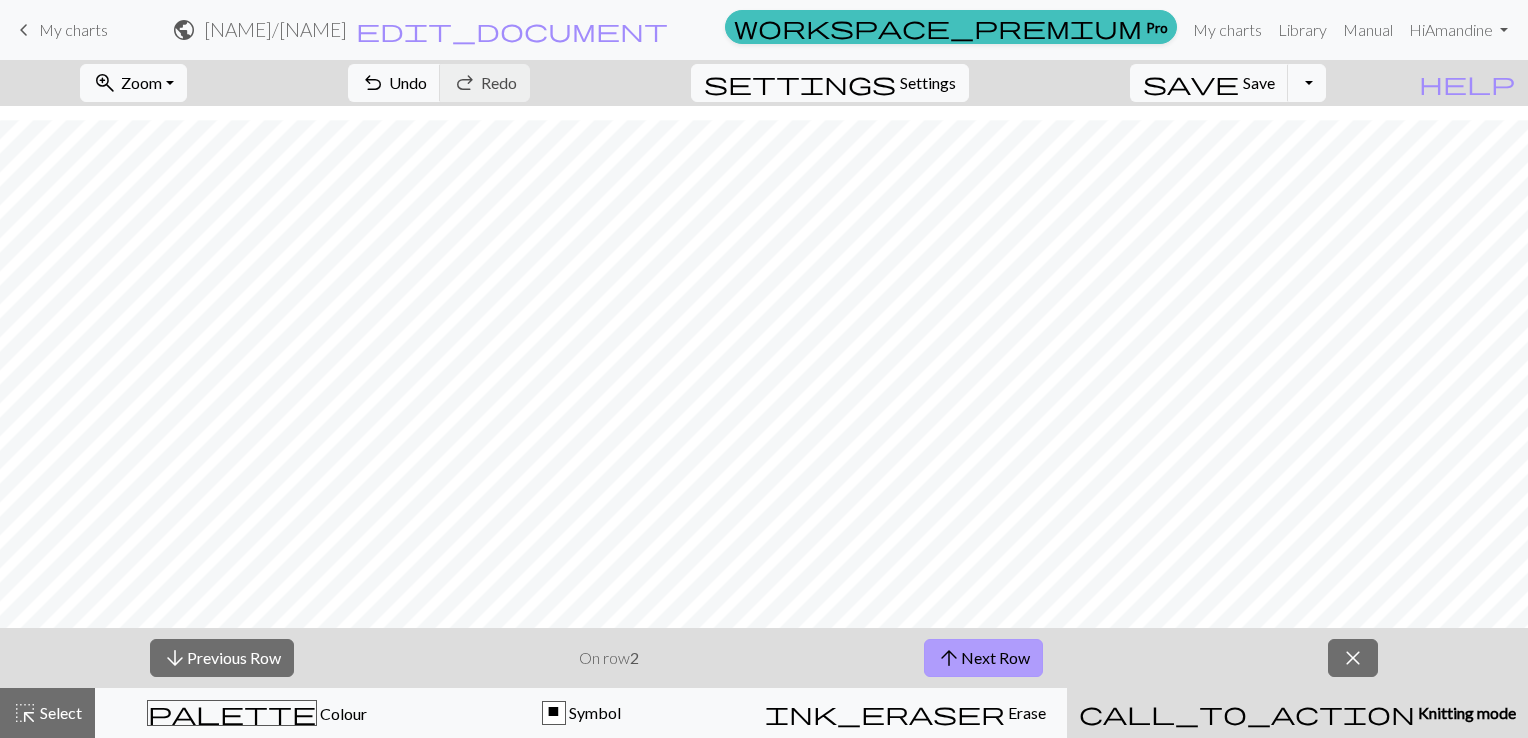 click on "arrow_upward  Next Row" at bounding box center [983, 658] 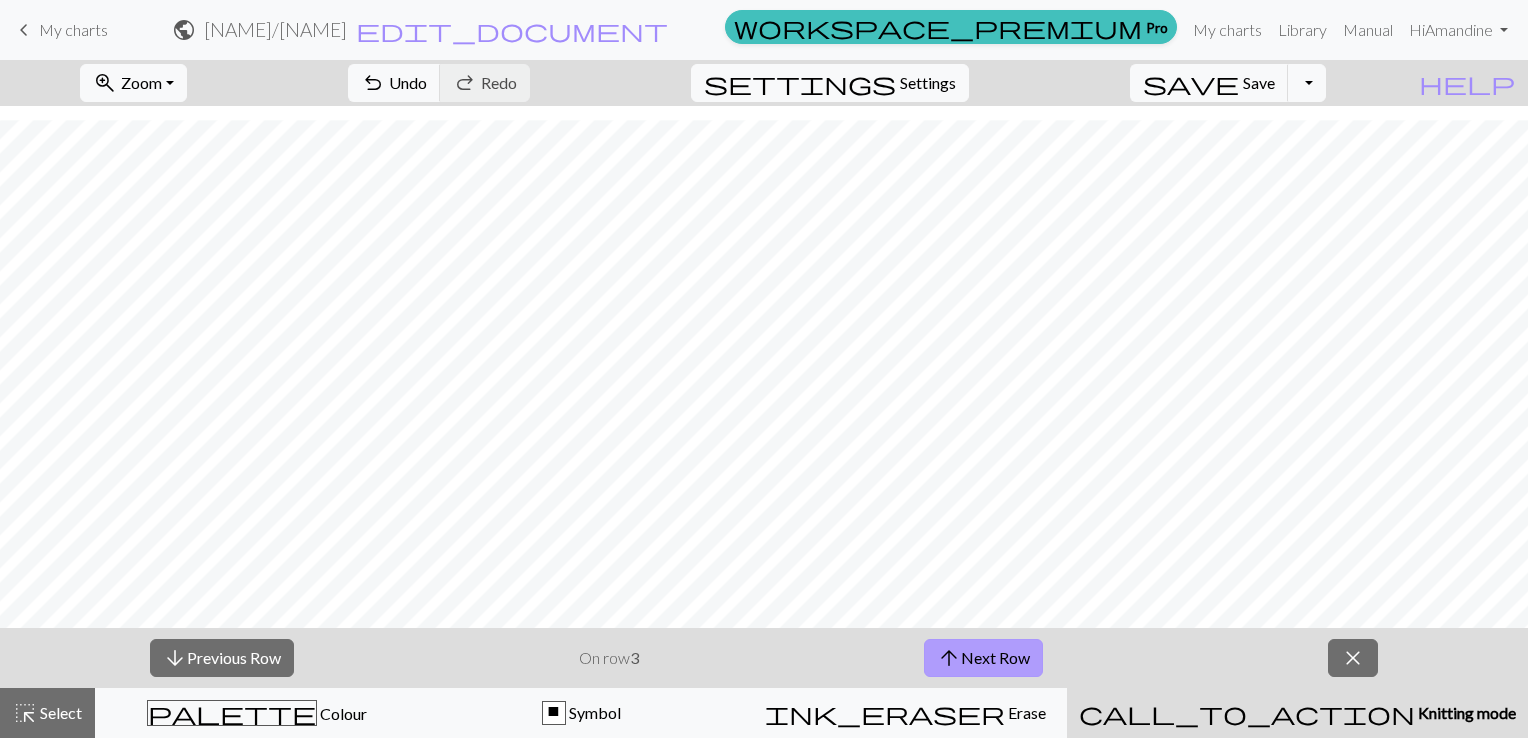 click on "arrow_upward  Next Row" at bounding box center (983, 658) 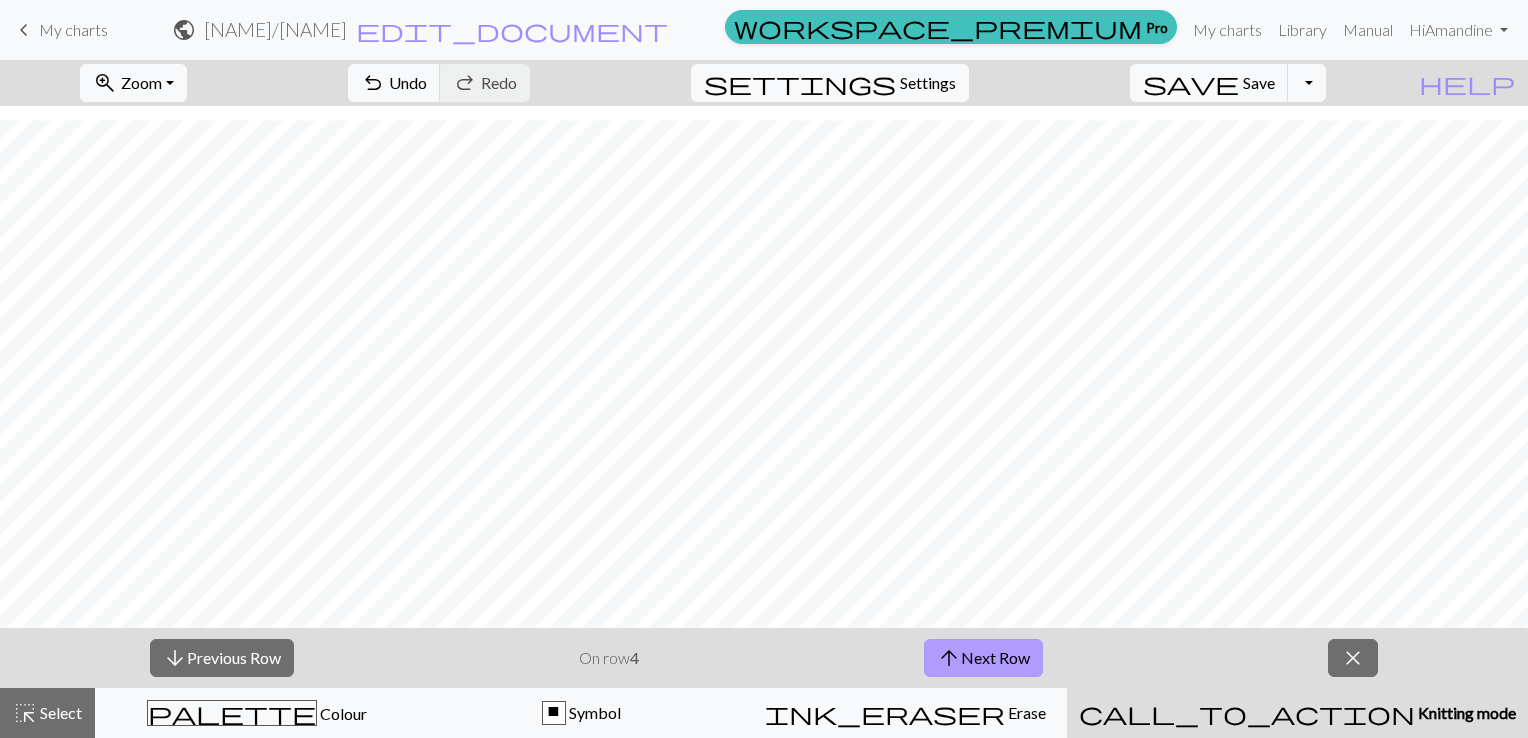 click on "arrow_upward  Next Row" at bounding box center [983, 658] 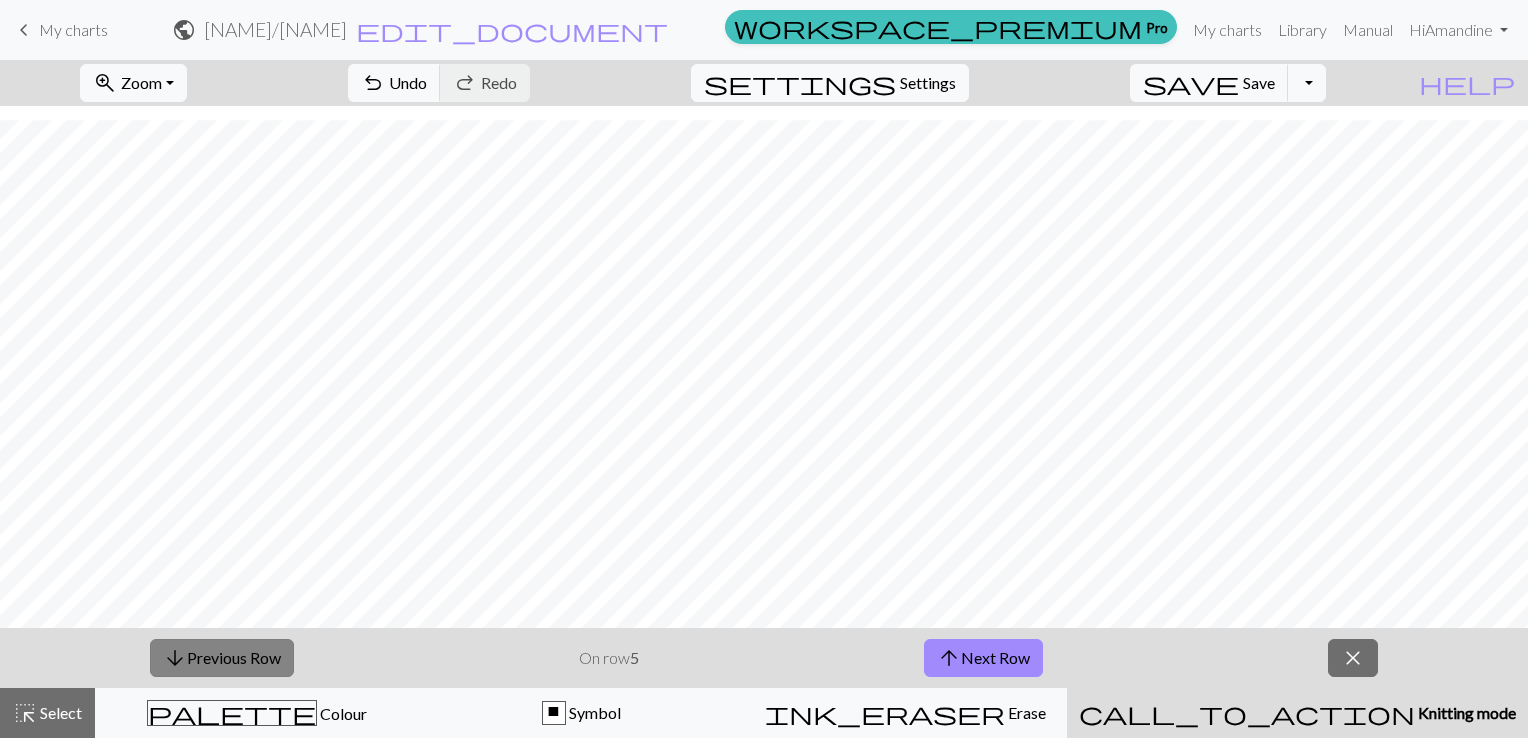 click on "arrow_downward Previous Row" at bounding box center (222, 658) 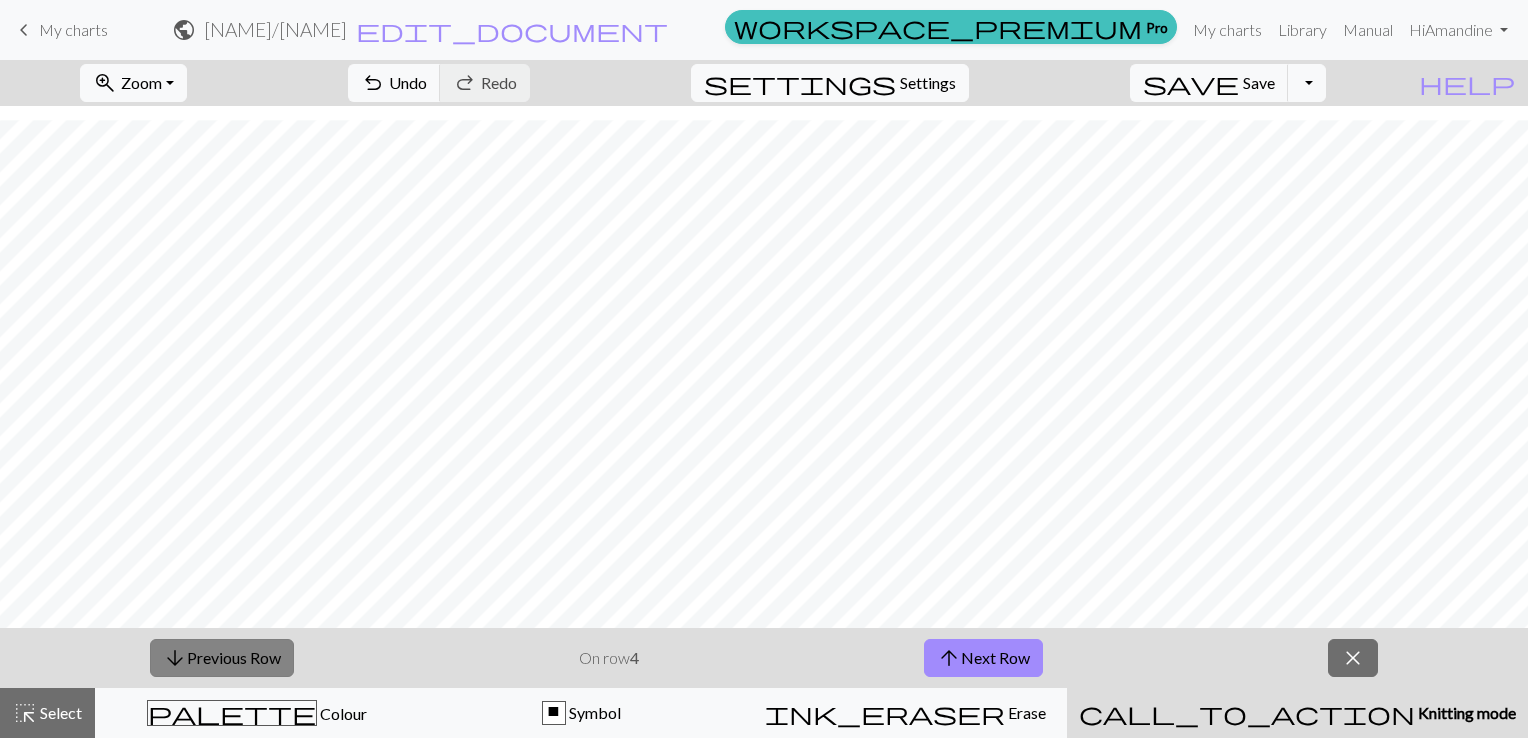 click on "arrow_downward Previous Row" at bounding box center (222, 658) 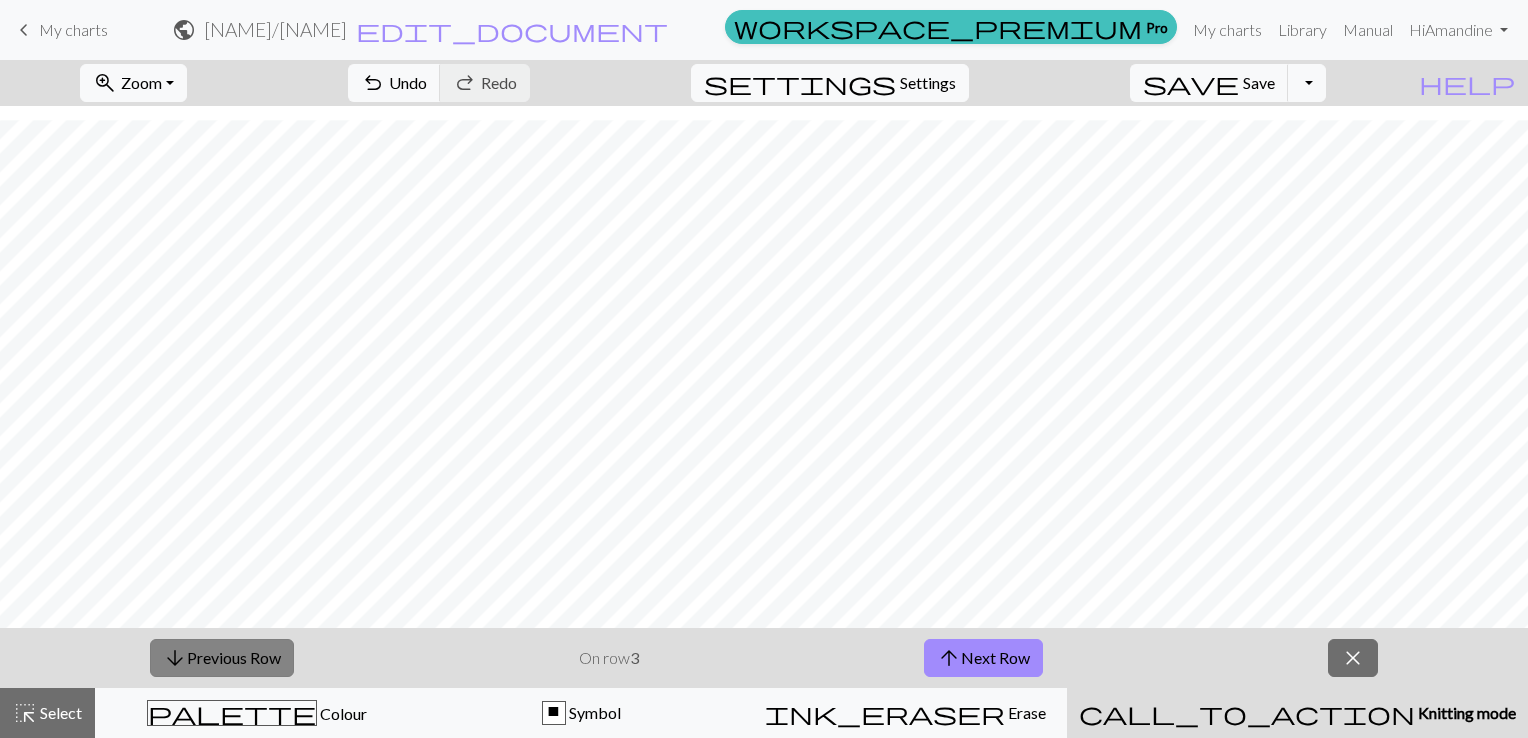 click on "arrow_downward Previous Row" at bounding box center (222, 658) 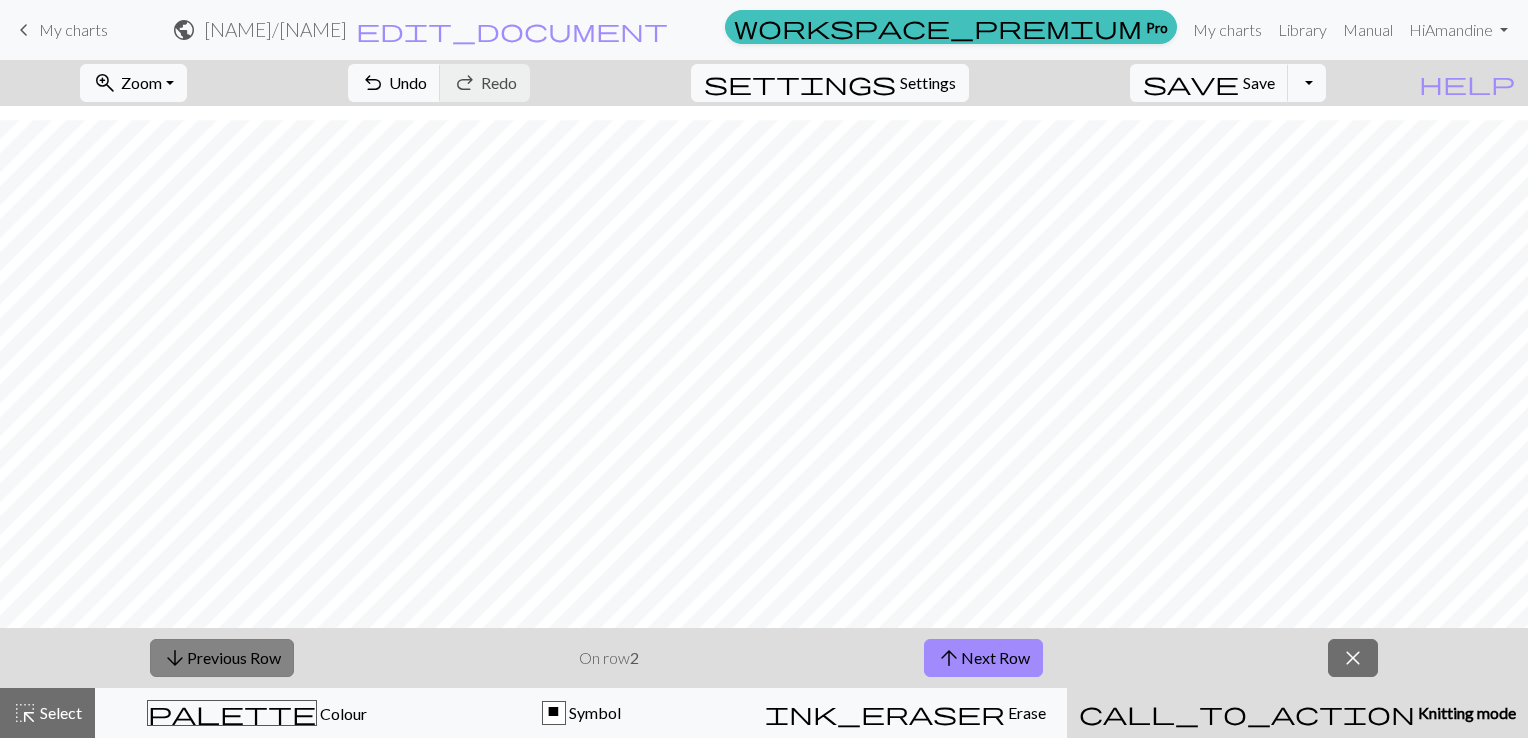 click on "arrow_downward Previous Row" at bounding box center (222, 658) 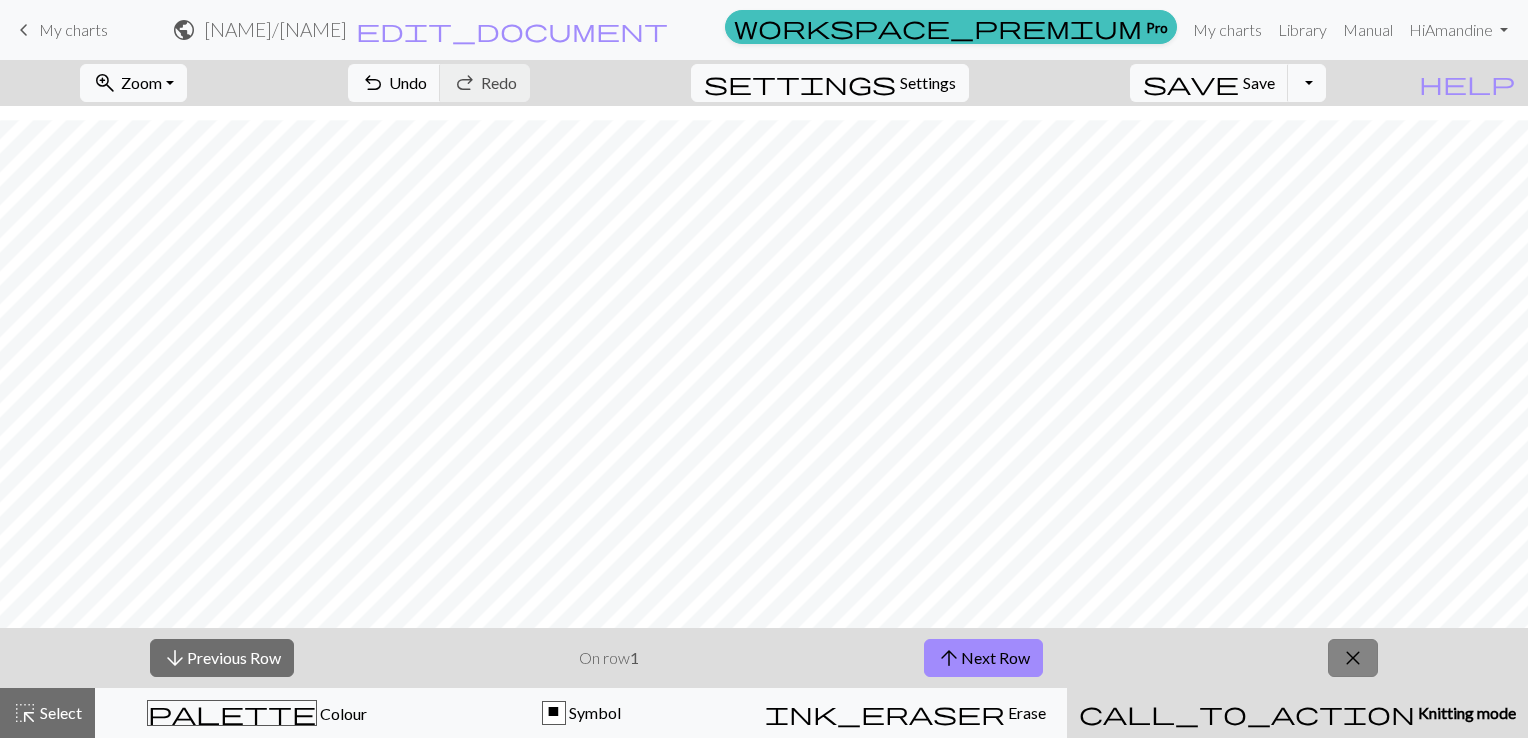 click on "close" at bounding box center (1353, 658) 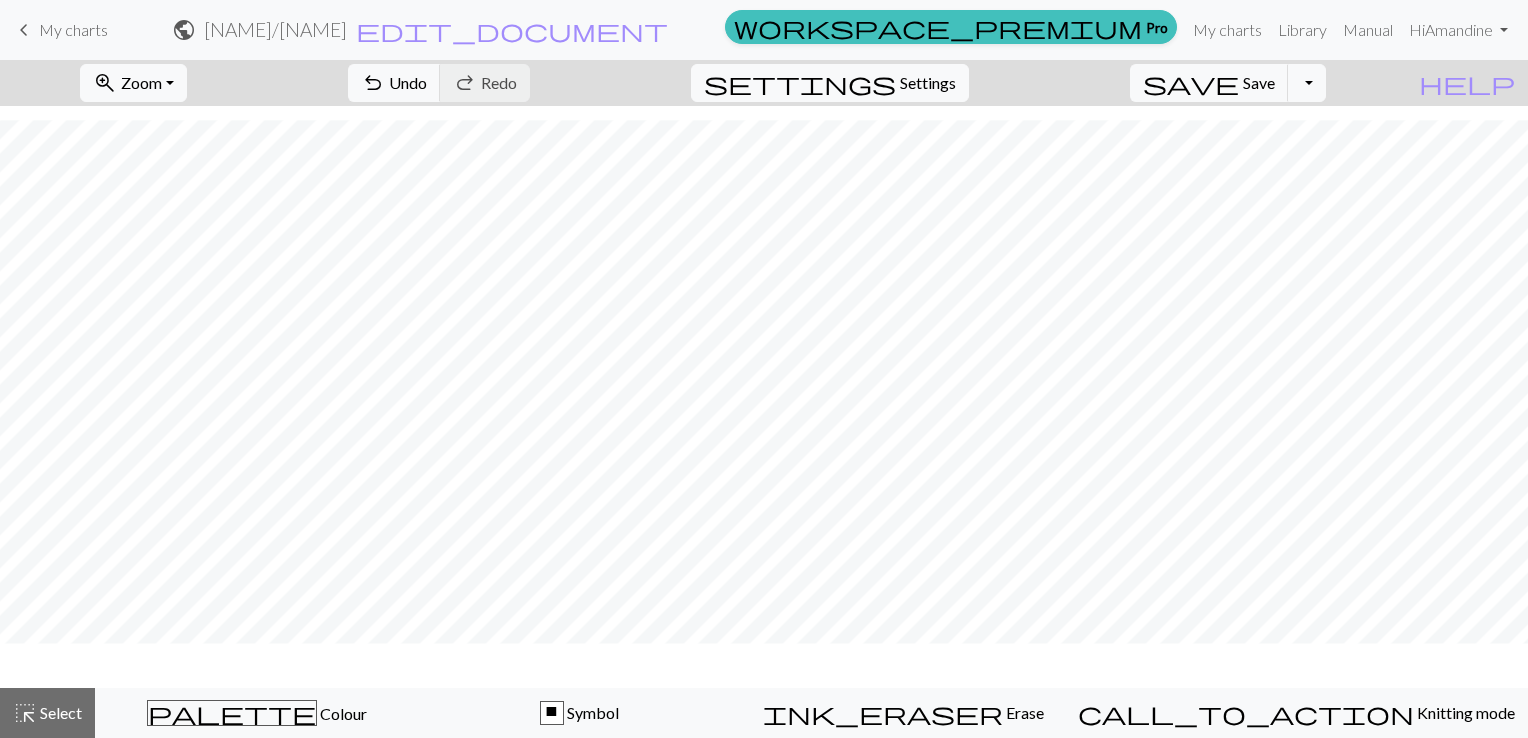 scroll, scrollTop: 4322, scrollLeft: 0, axis: vertical 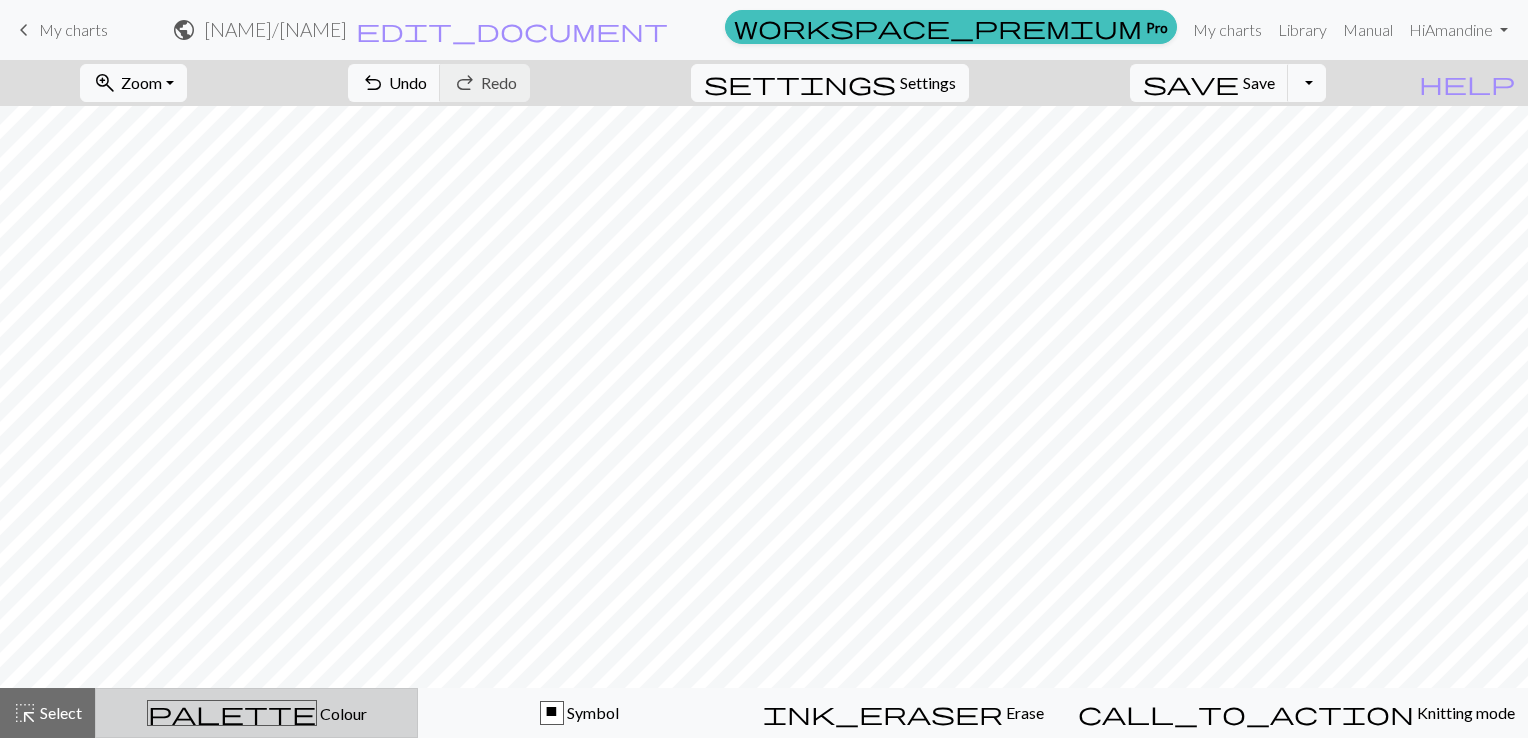click on "Colour" at bounding box center [342, 713] 